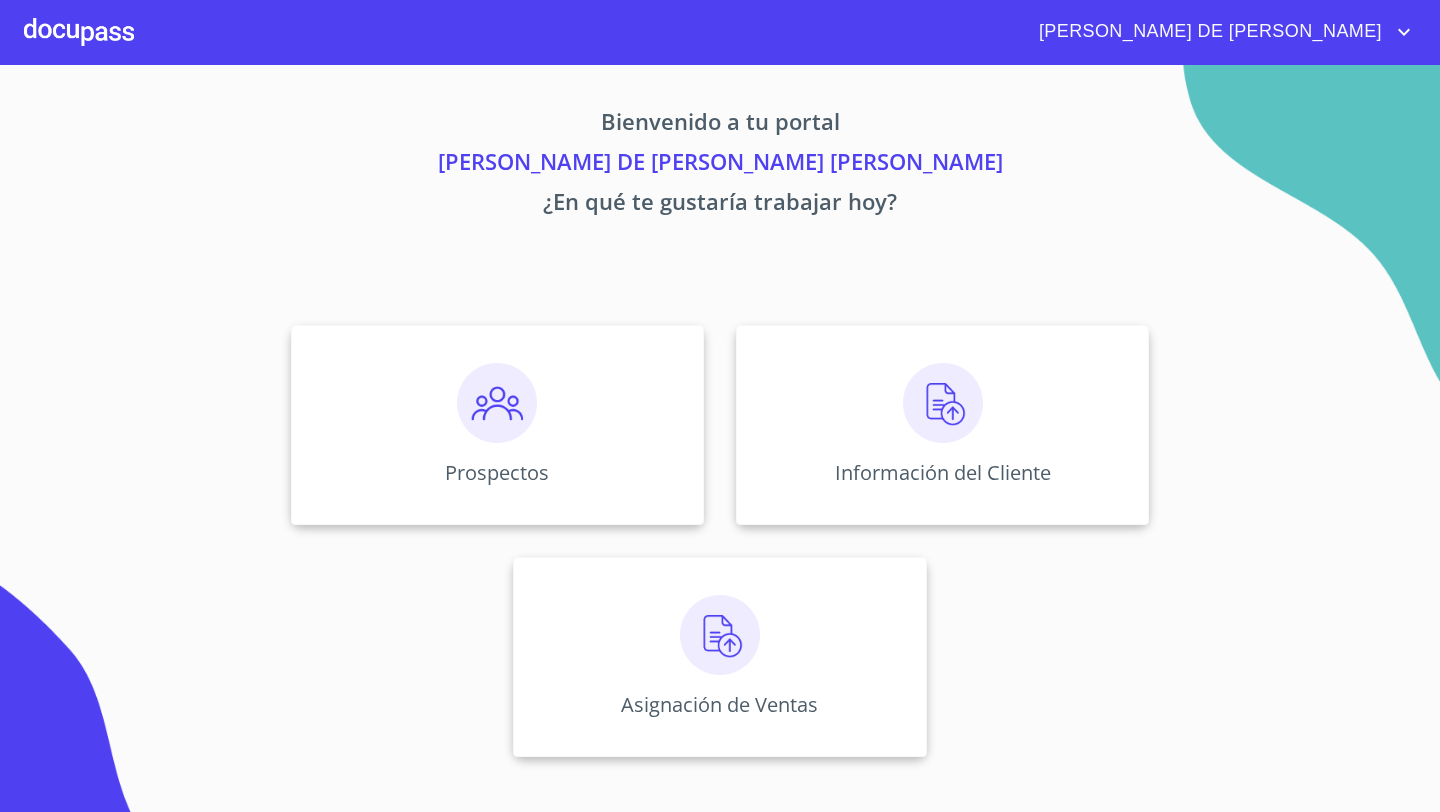 scroll, scrollTop: 0, scrollLeft: 0, axis: both 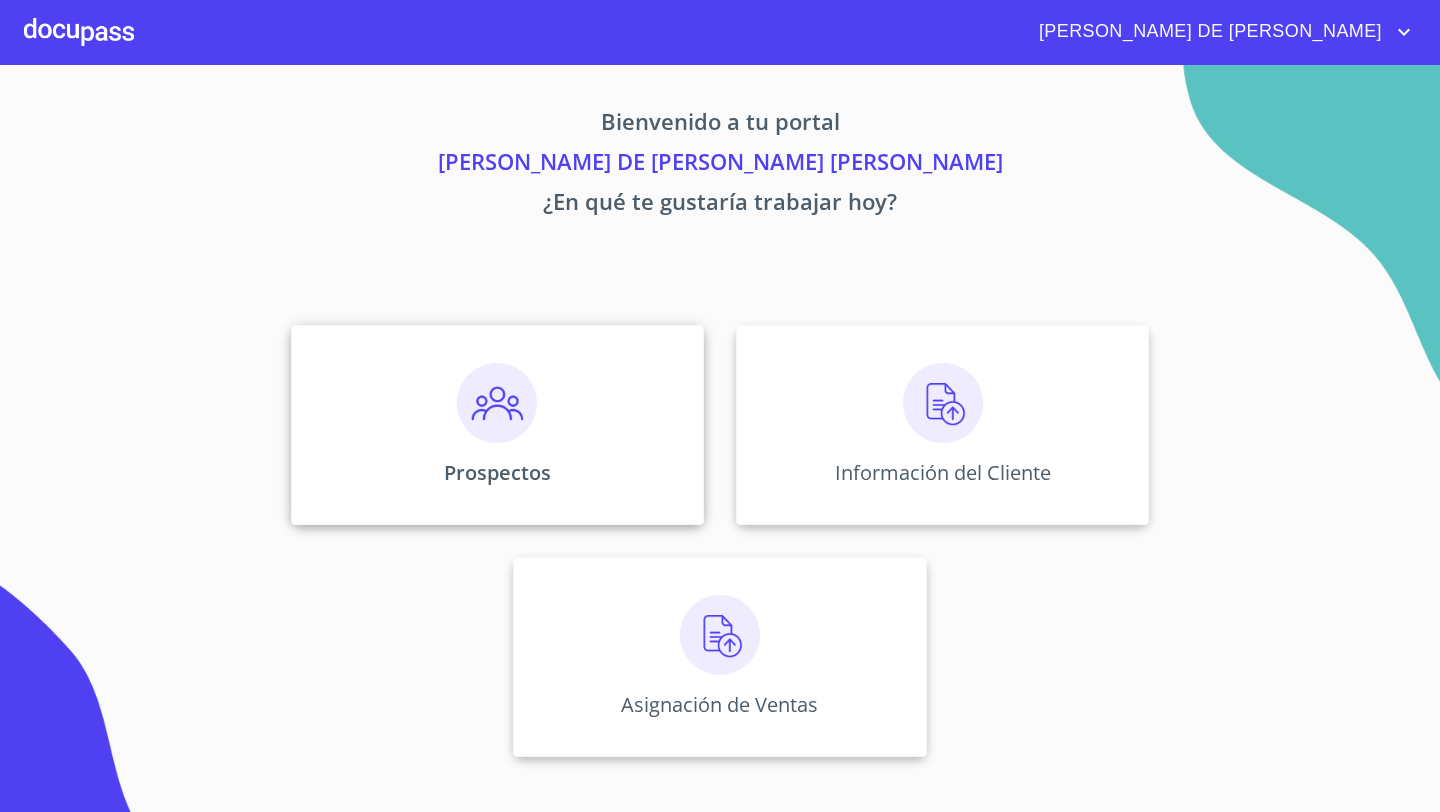 click on "Prospectos" at bounding box center (497, 425) 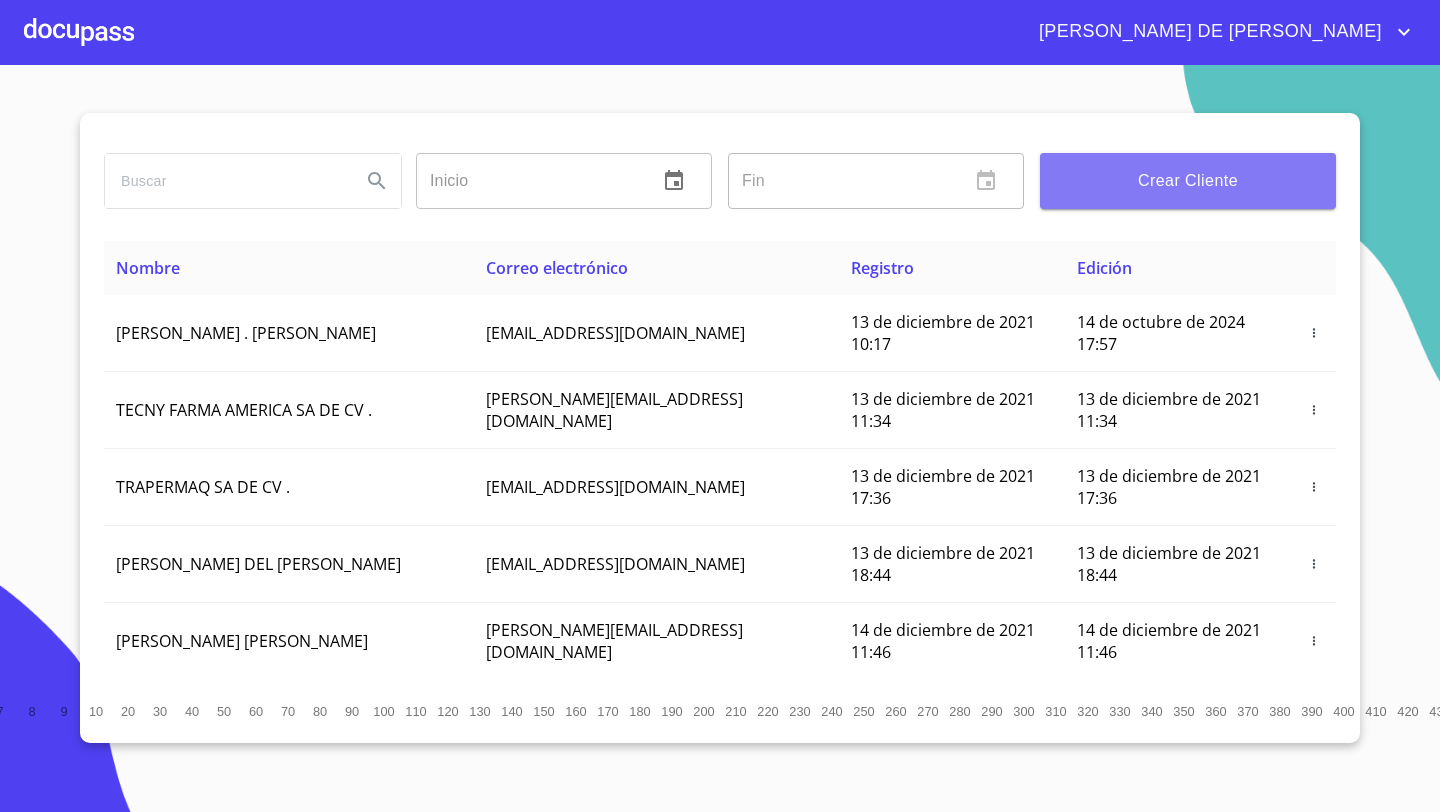 click on "Crear Cliente" at bounding box center (1188, 181) 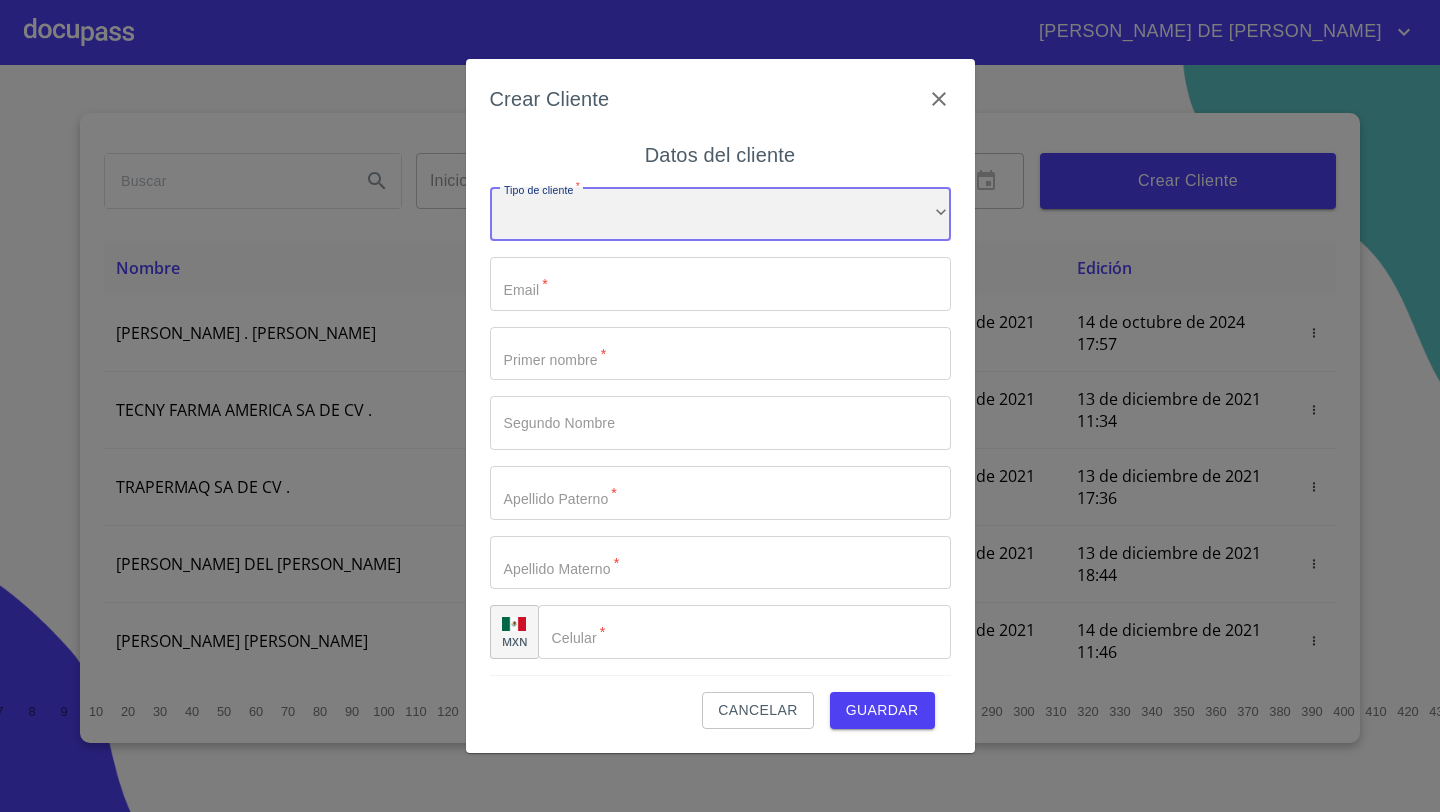 click on "​" at bounding box center (720, 214) 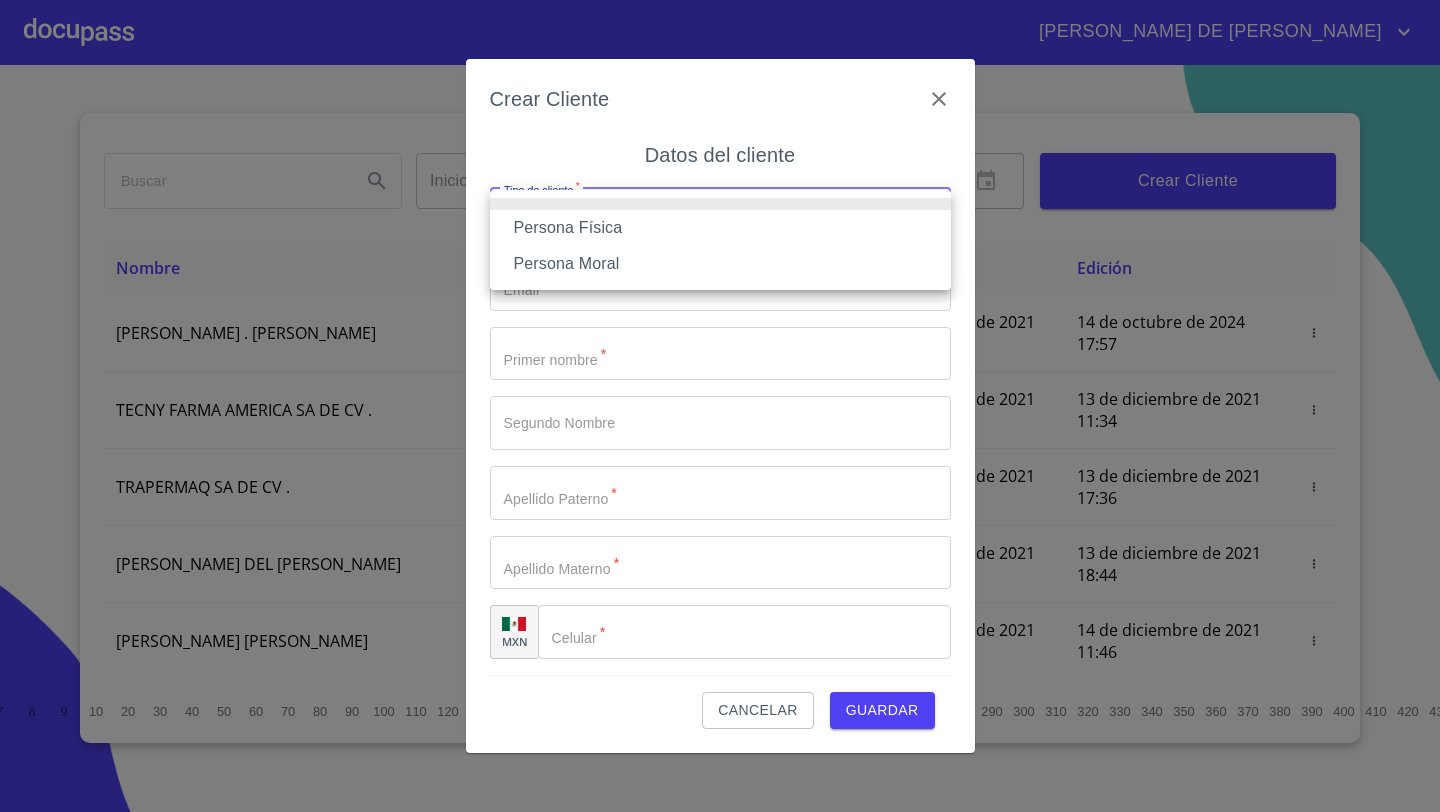 click on "Persona Física" at bounding box center (720, 228) 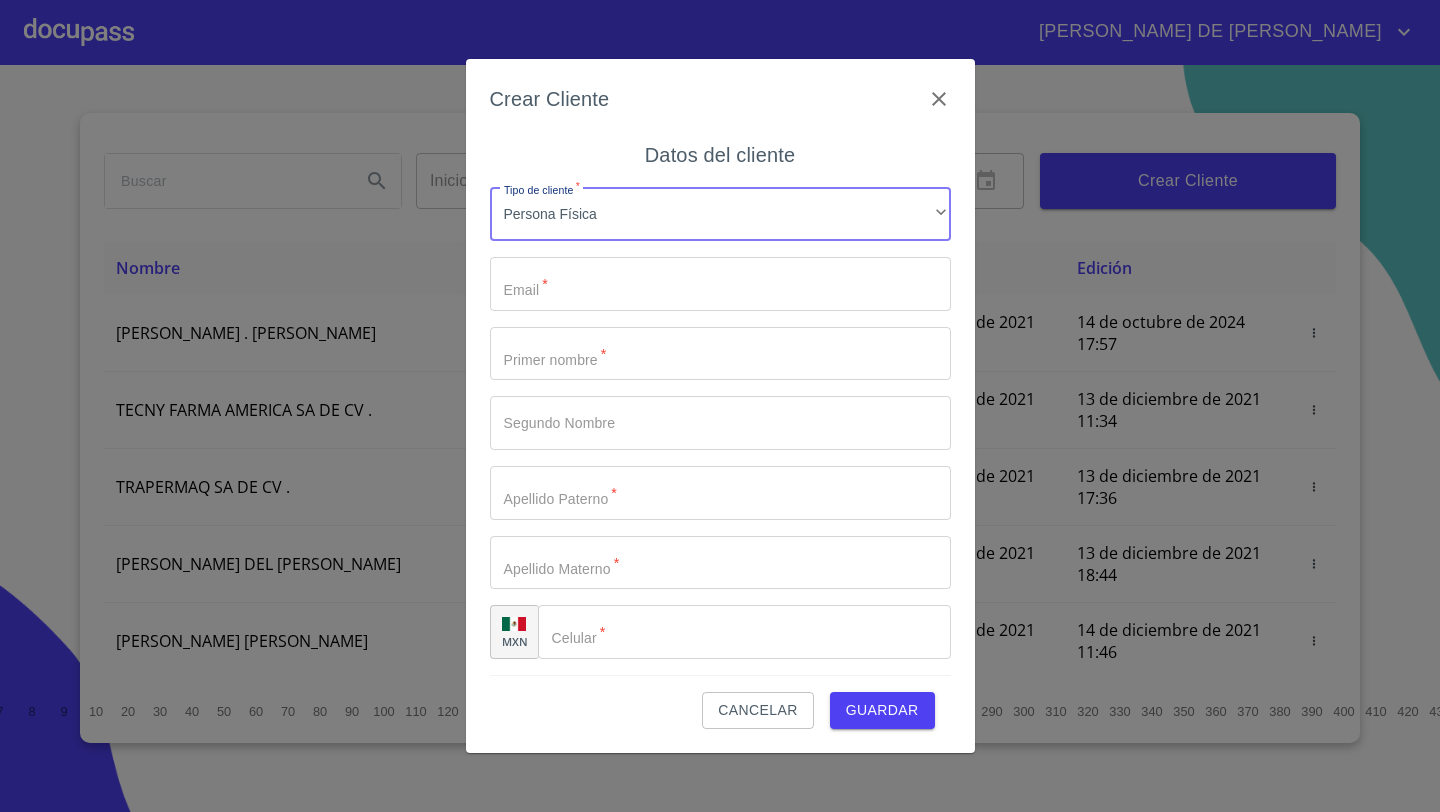click on "Tipo de cliente   *" at bounding box center (720, 284) 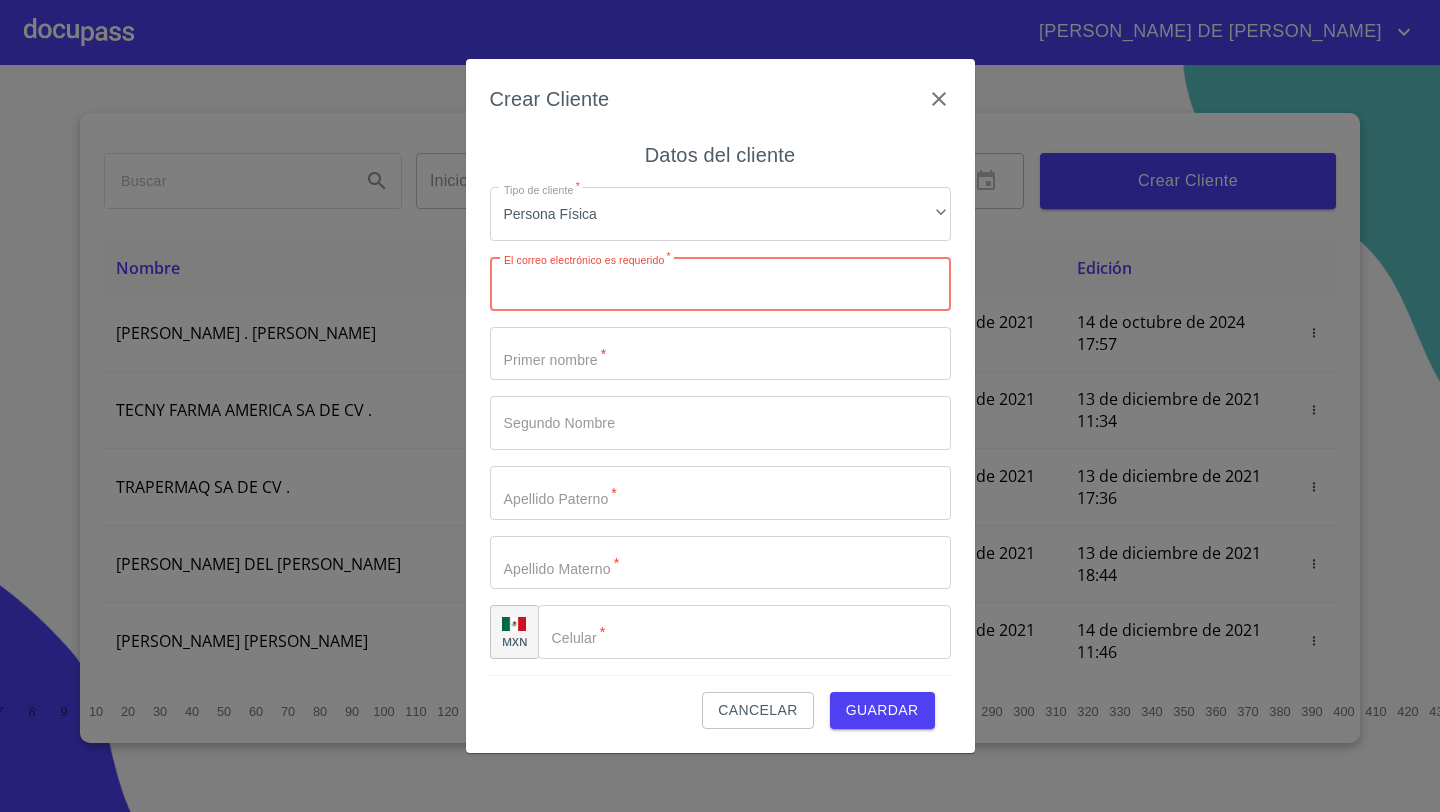 paste on "[EMAIL_ADDRESS][PERSON_NAME][PERSON_NAME][DOMAIN_NAME]" 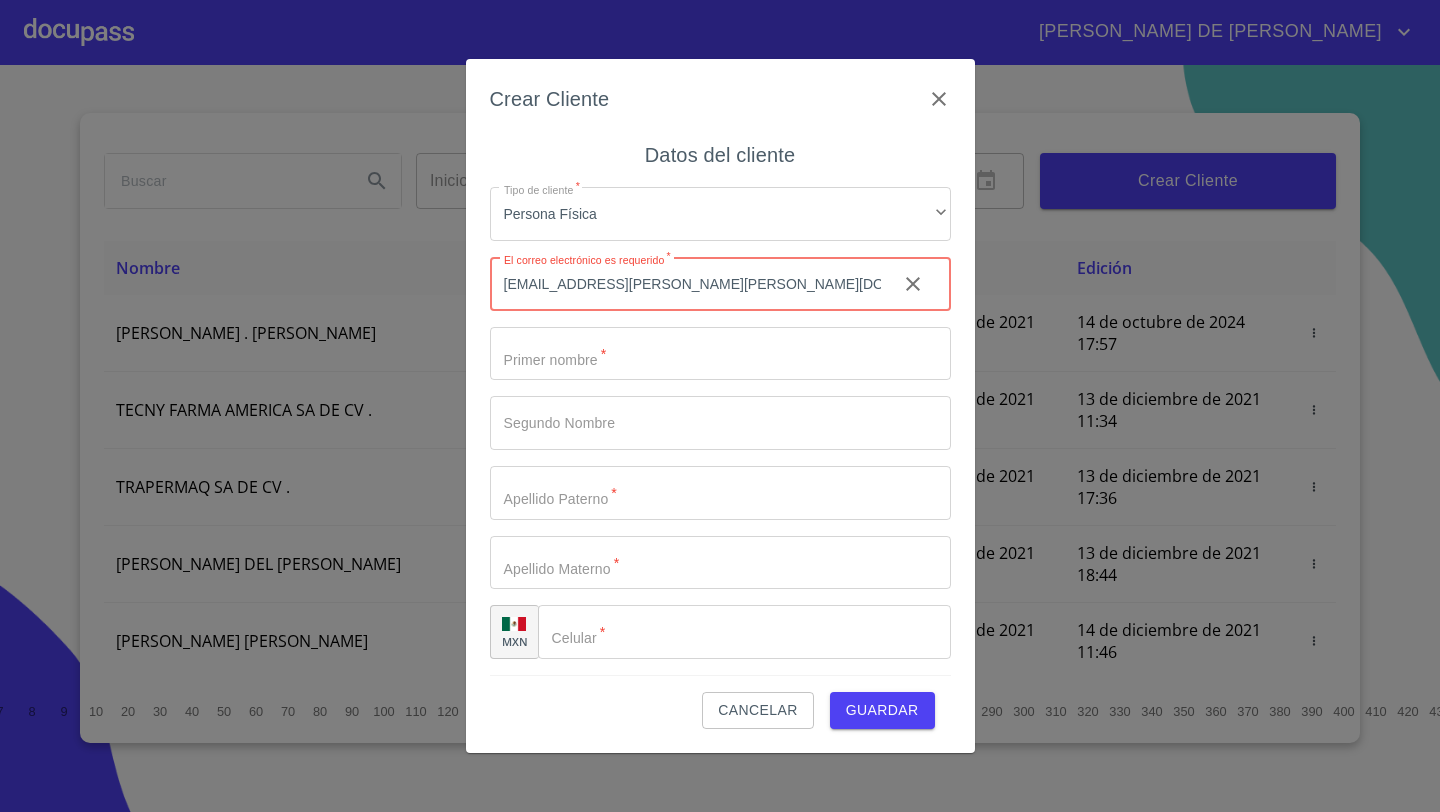 type on "[EMAIL_ADDRESS][PERSON_NAME][PERSON_NAME][DOMAIN_NAME]" 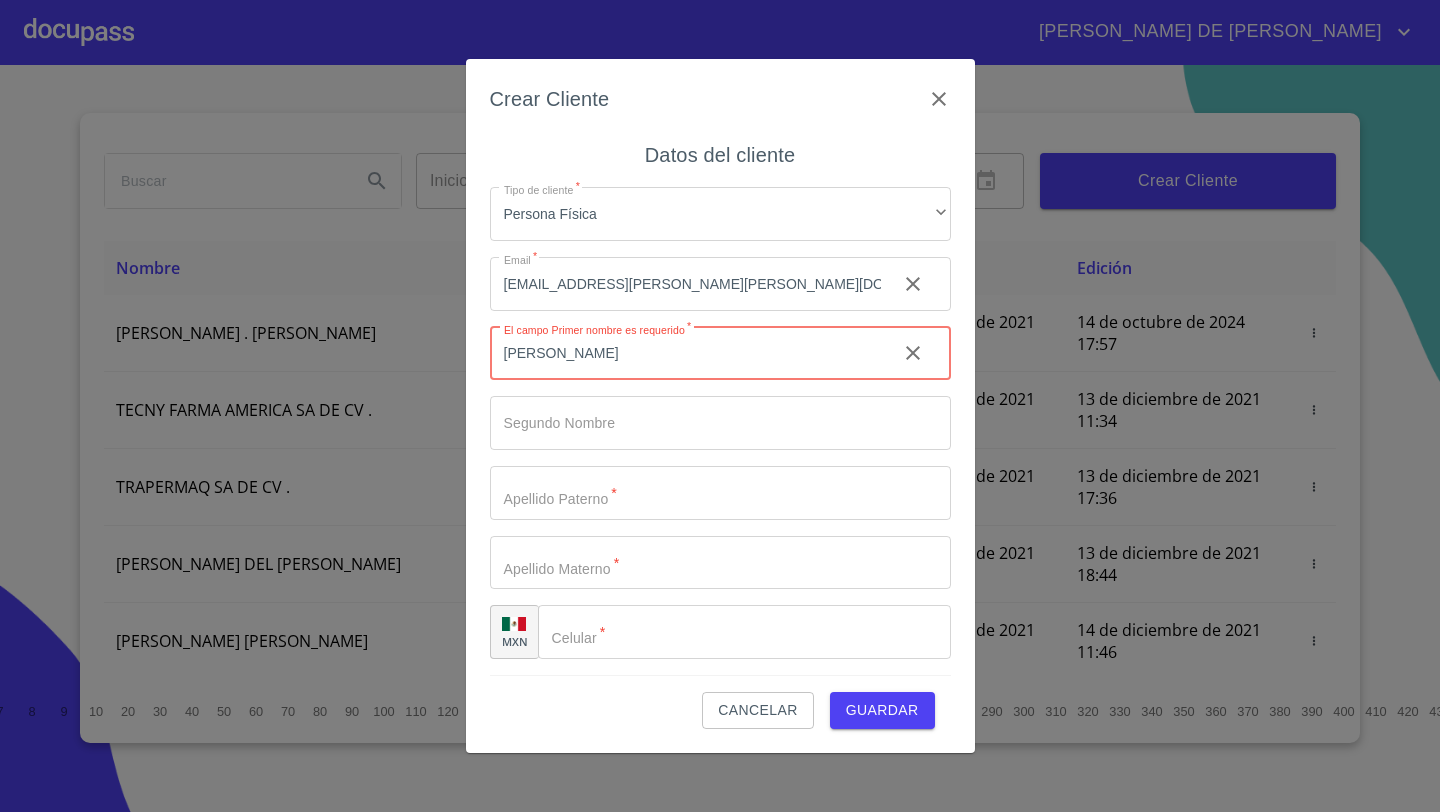 type on "[PERSON_NAME]" 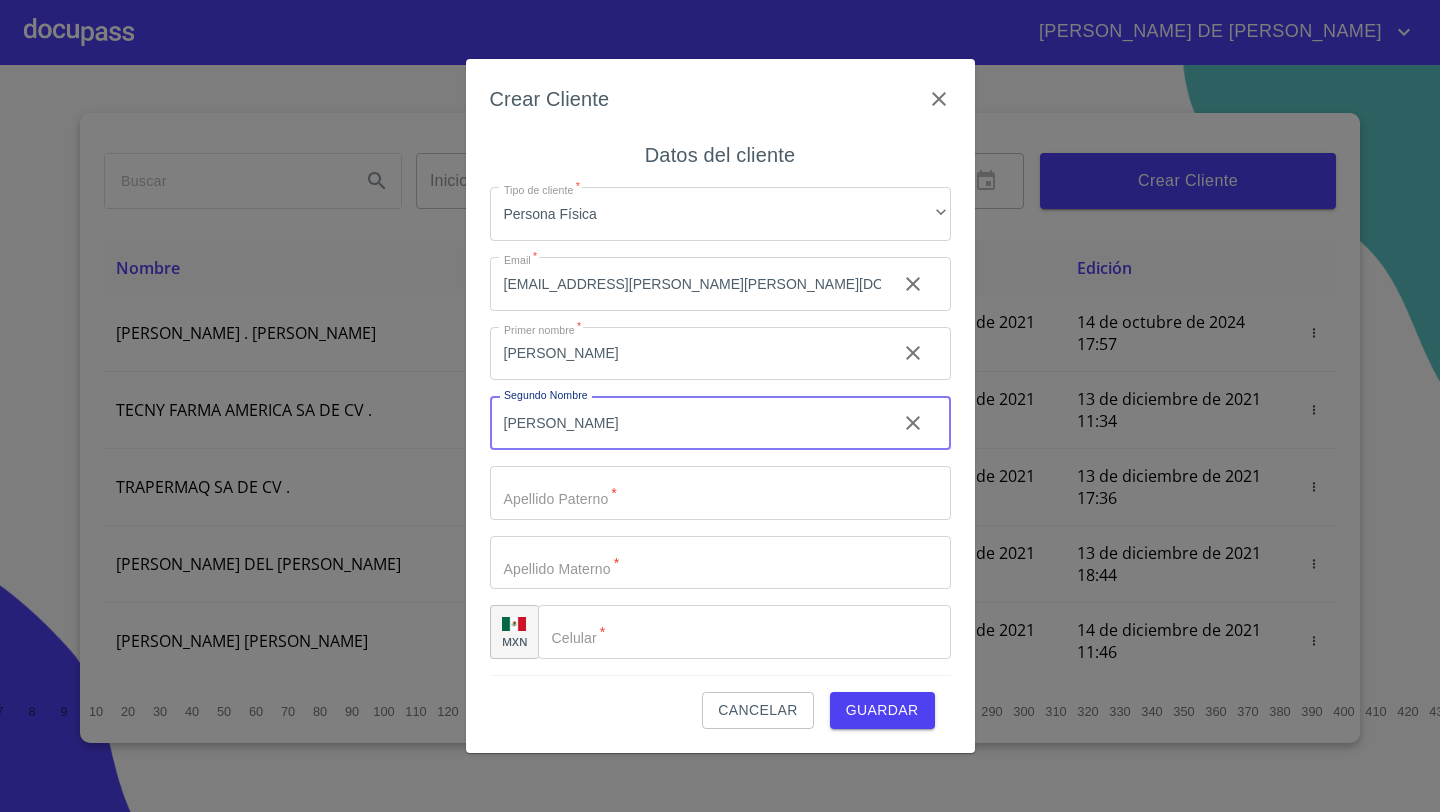 type on "[PERSON_NAME]" 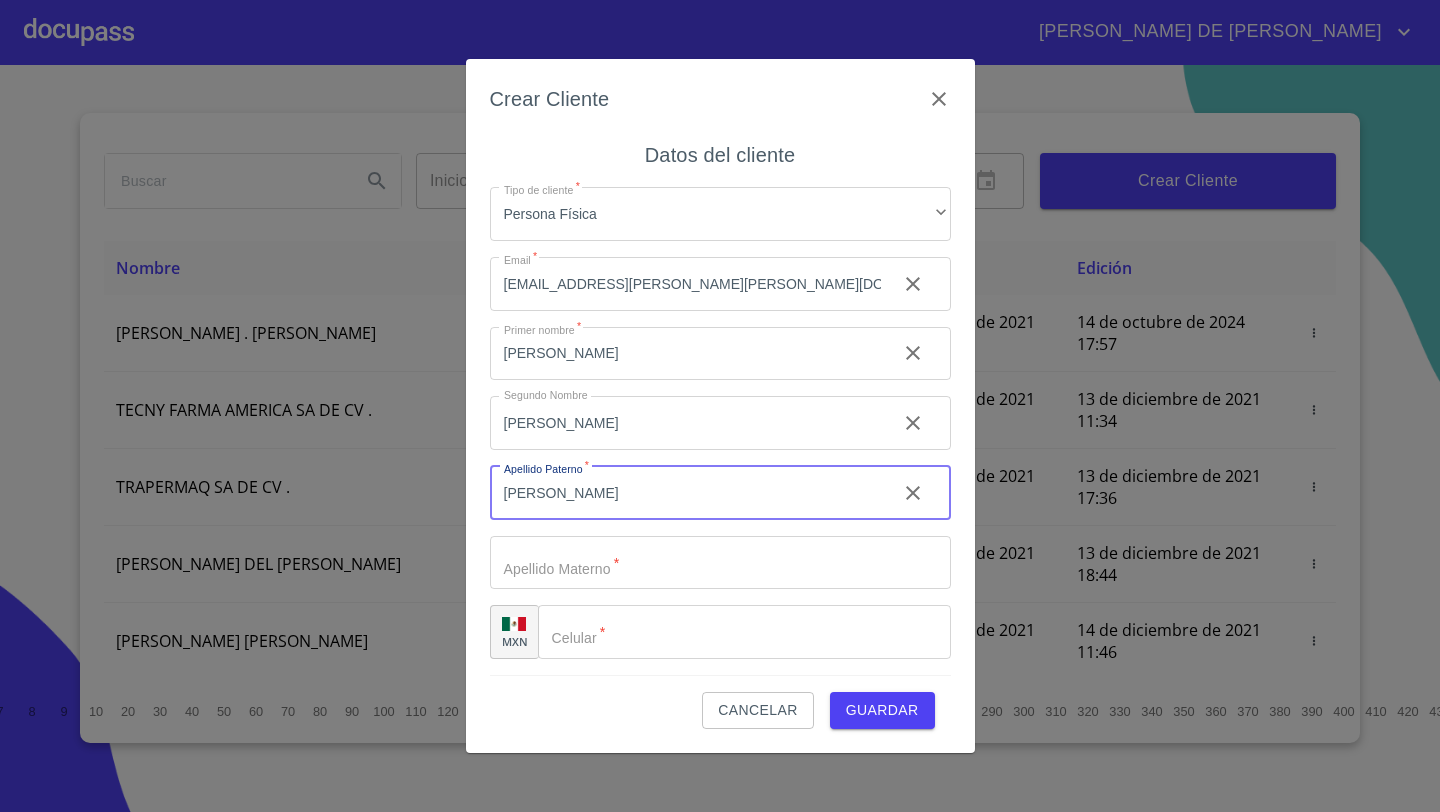 type on "[PERSON_NAME]" 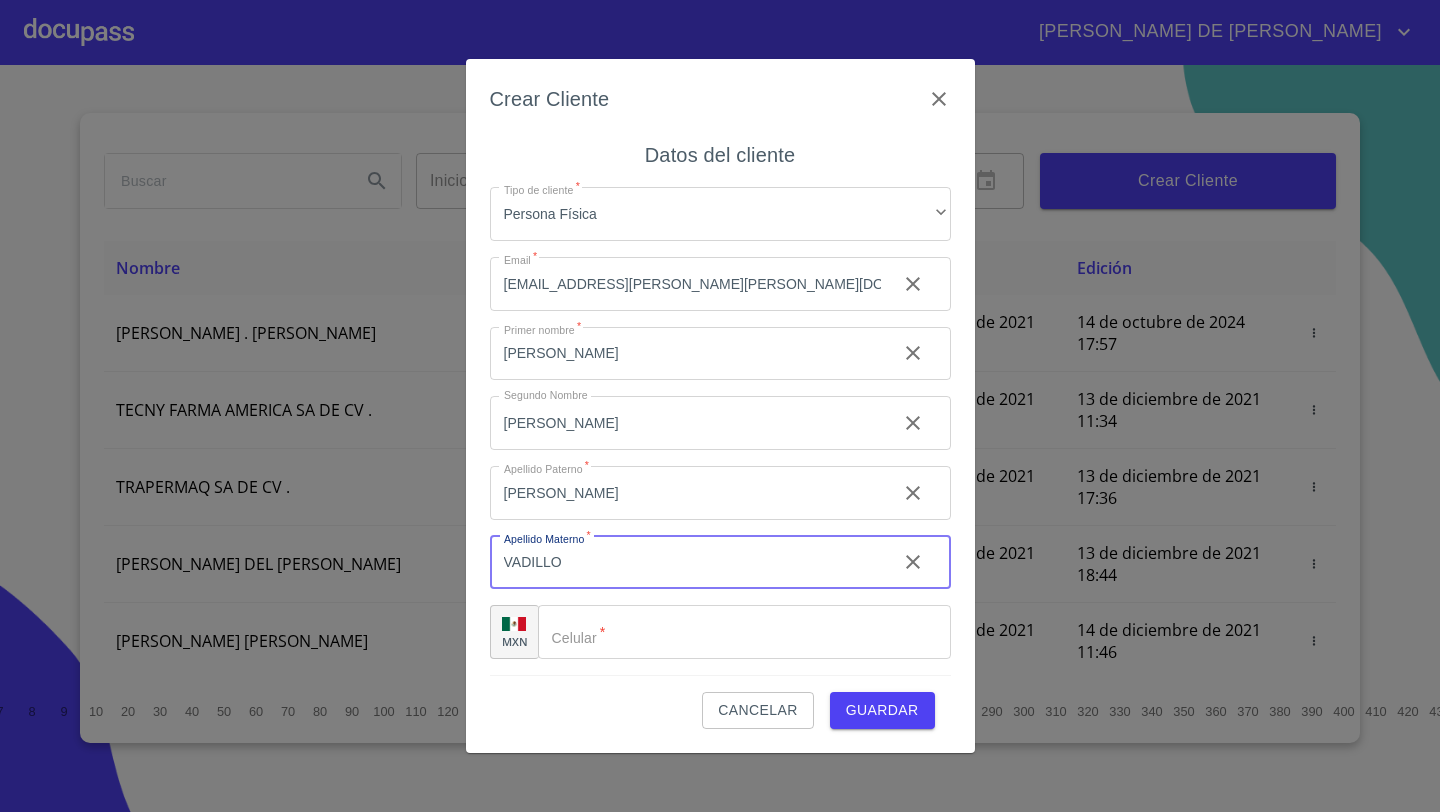 type on "VADILLO" 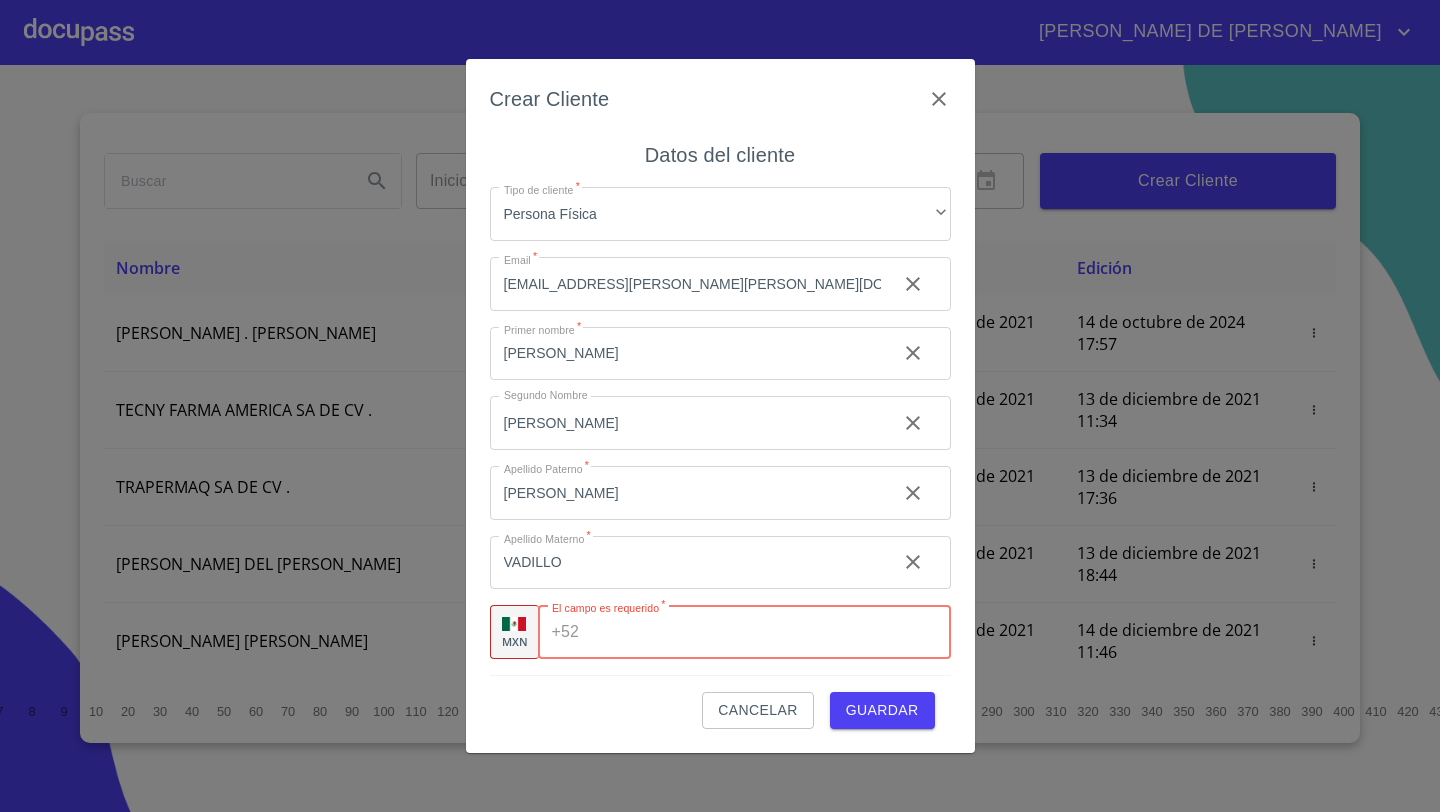 paste on "[PHONE_NUMBER]" 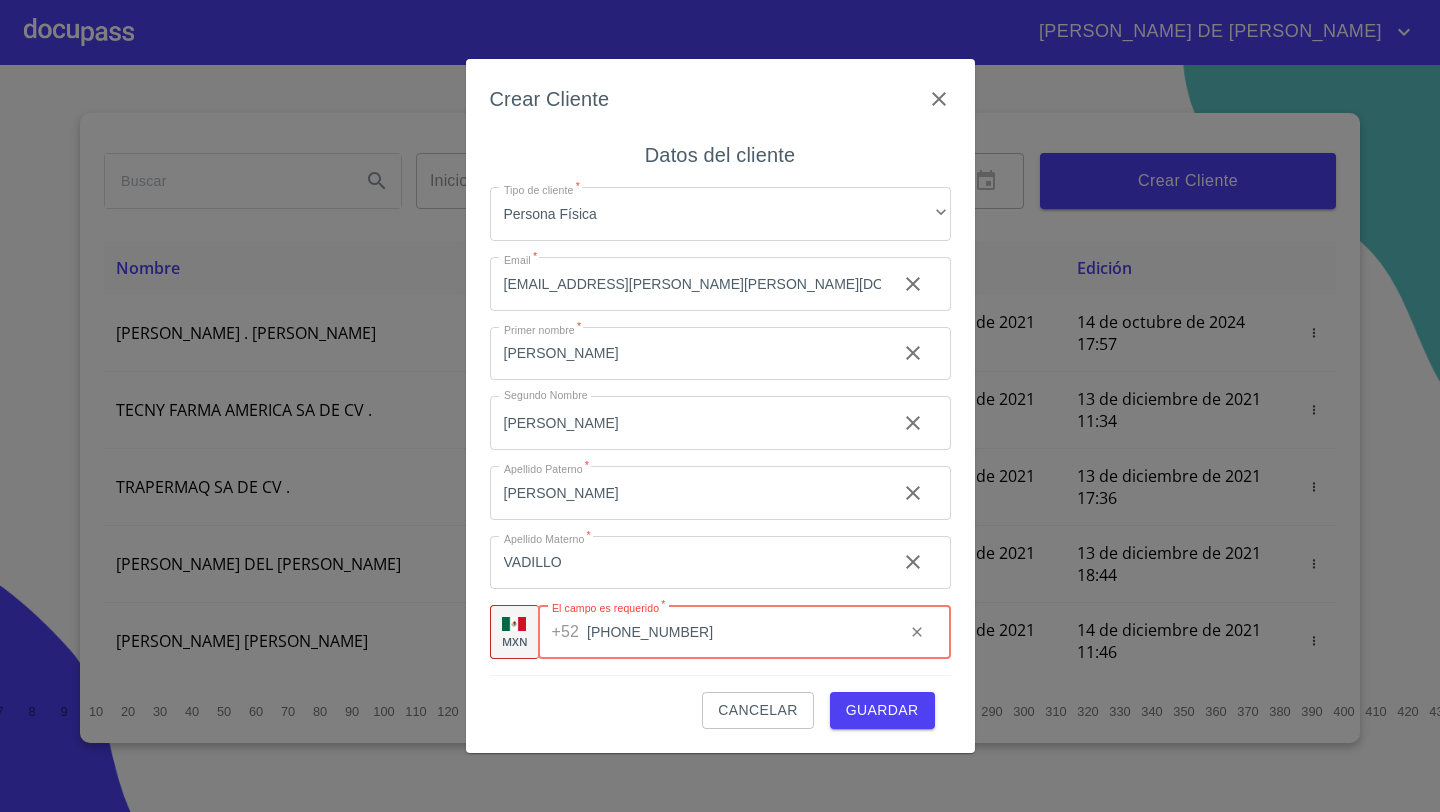 type on "[PHONE_NUMBER]" 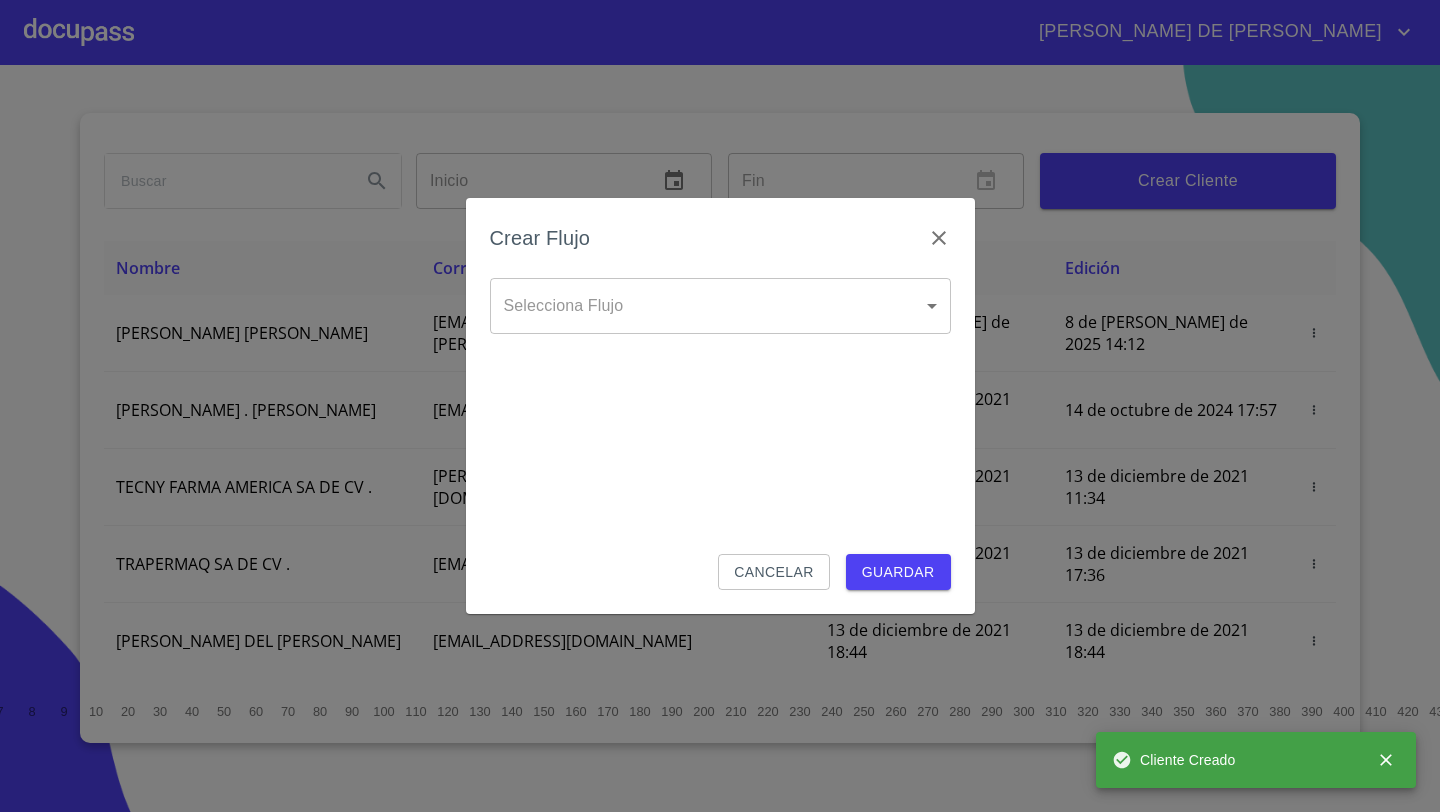 click on "[PERSON_NAME] DE [PERSON_NAME]  Inicio ​ Fin ​ Crear Cliente Nombre   Correo electrónico   Registro   Edición     [PERSON_NAME]  [PERSON_NAME]  [EMAIL_ADDRESS][PERSON_NAME][PERSON_NAME][DOMAIN_NAME] 8 de [PERSON_NAME] de 2025 14:12 8 de [PERSON_NAME] de 2025 14:12 ROMEO . [PERSON_NAME] [EMAIL_ADDRESS][DOMAIN_NAME] 13 de diciembre de 2021 10:17 14 de octubre de 2024 17:57 TECNY FARMA AMERICA  SA DE CV  . [PERSON_NAME][EMAIL_ADDRESS][DOMAIN_NAME] 13 de diciembre de 2021 11:34 13 de diciembre de 2021 11:34 TRAPERMAQ SA DE CV  . [EMAIL_ADDRESS][DOMAIN_NAME] 13 de diciembre de 2021 17:36 13 de diciembre de 2021 17:36 [PERSON_NAME] DEL [PERSON_NAME] [EMAIL_ADDRESS][DOMAIN_NAME] 13 de diciembre de 2021 18:44 13 de diciembre de 2021 18:44 [PERSON_NAME]  [PERSON_NAME]  [PERSON_NAME][EMAIL_ADDRESS][DOMAIN_NAME] 14 de diciembre de 2021 11:46 14 de diciembre de 2021 11:46 SOLUCION EN LIMPIEZA DE JOCOTEPEC SDRL DE CV . [EMAIL_ADDRESS][DOMAIN_NAME] 14 de diciembre de 2021 12:14 15 de diciembre de 2021 18:52 [PERSON_NAME] [PERSON_NAME] [EMAIL_ADDRESS][DOMAIN_NAME] 14 de diciembre de 2021 15:01 26 de abril de 2024 17:58 1 2 3 4 5 6 7" at bounding box center [720, 406] 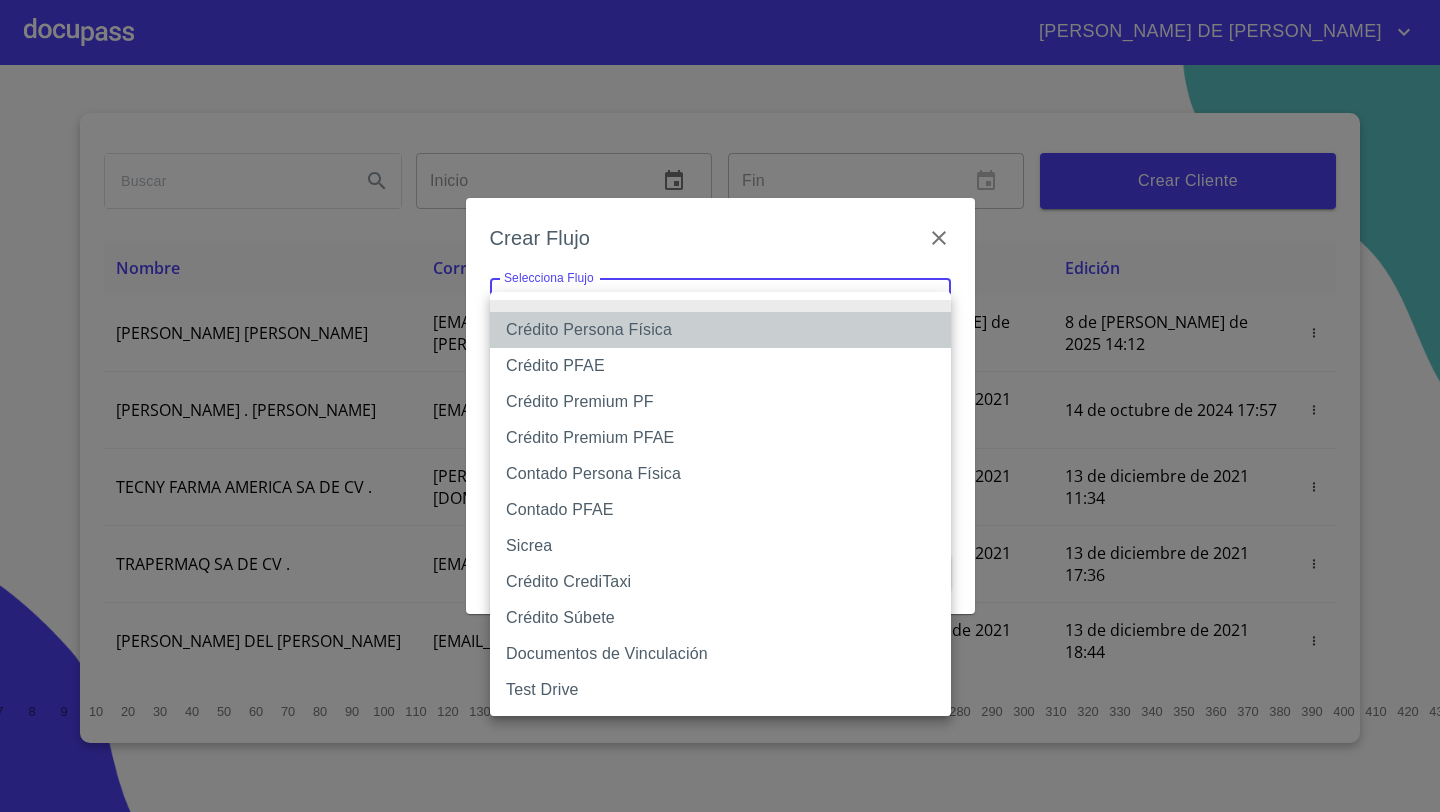 click on "Crédito Persona Física" at bounding box center (720, 330) 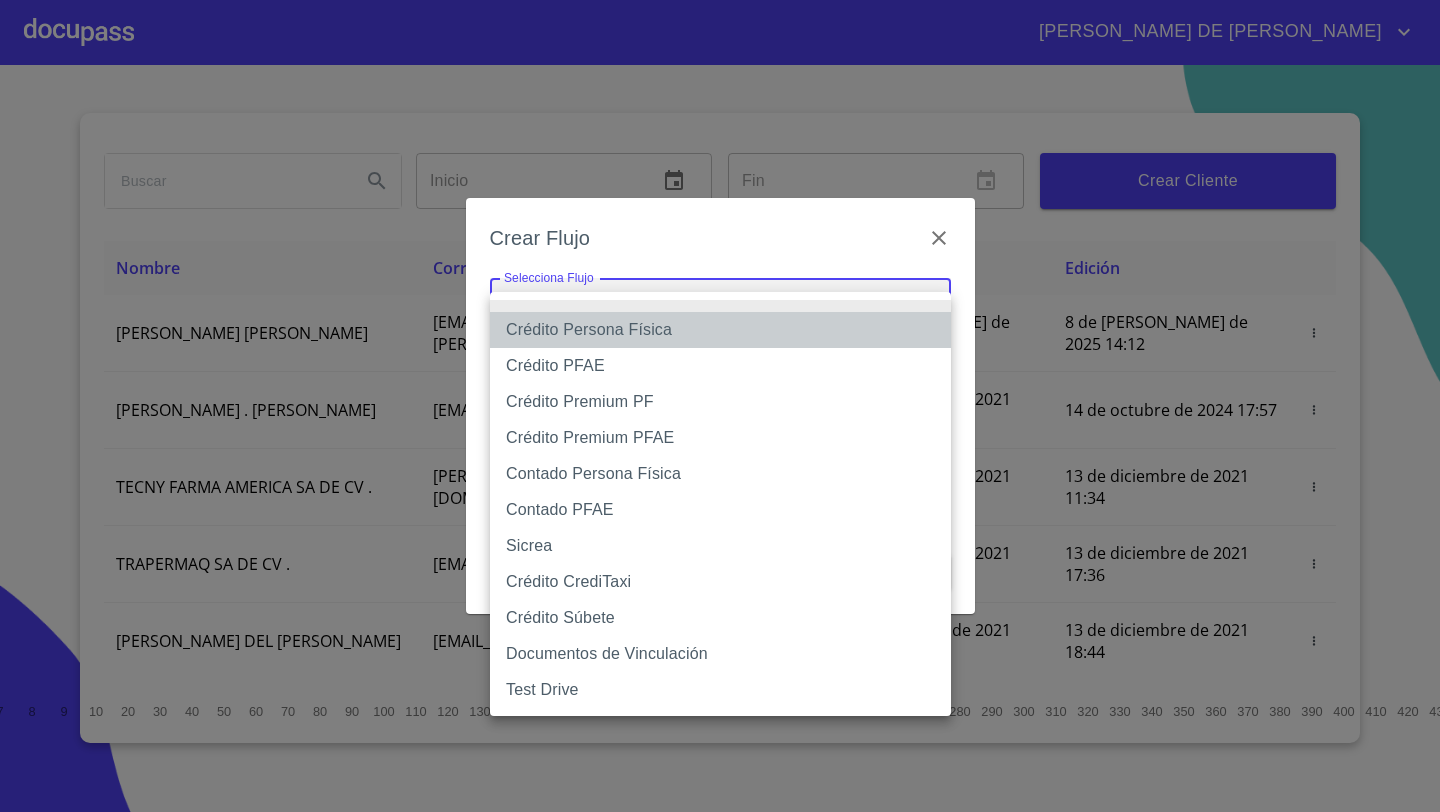 type on "61b033e49b8c202ad5bb7912" 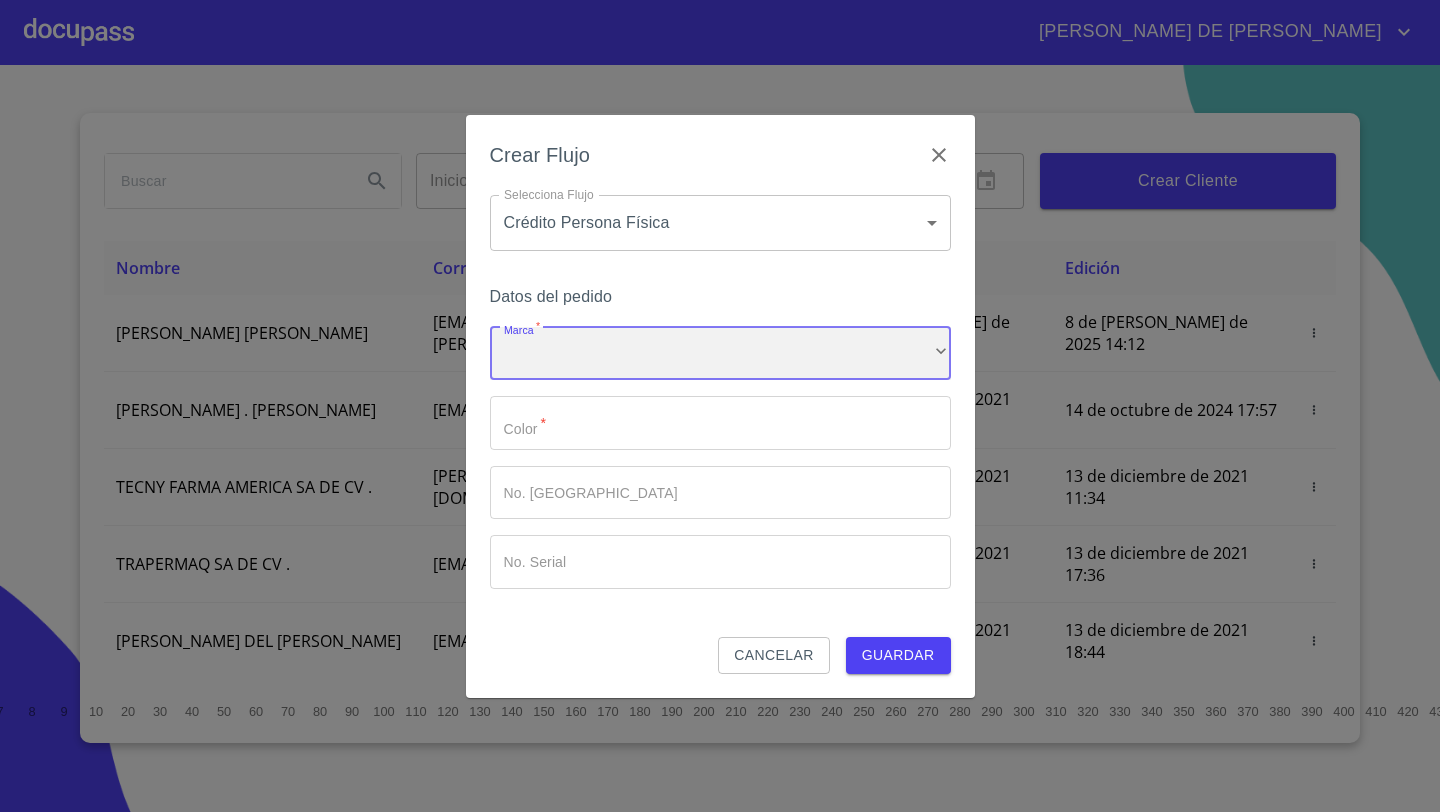 click on "​" at bounding box center [720, 354] 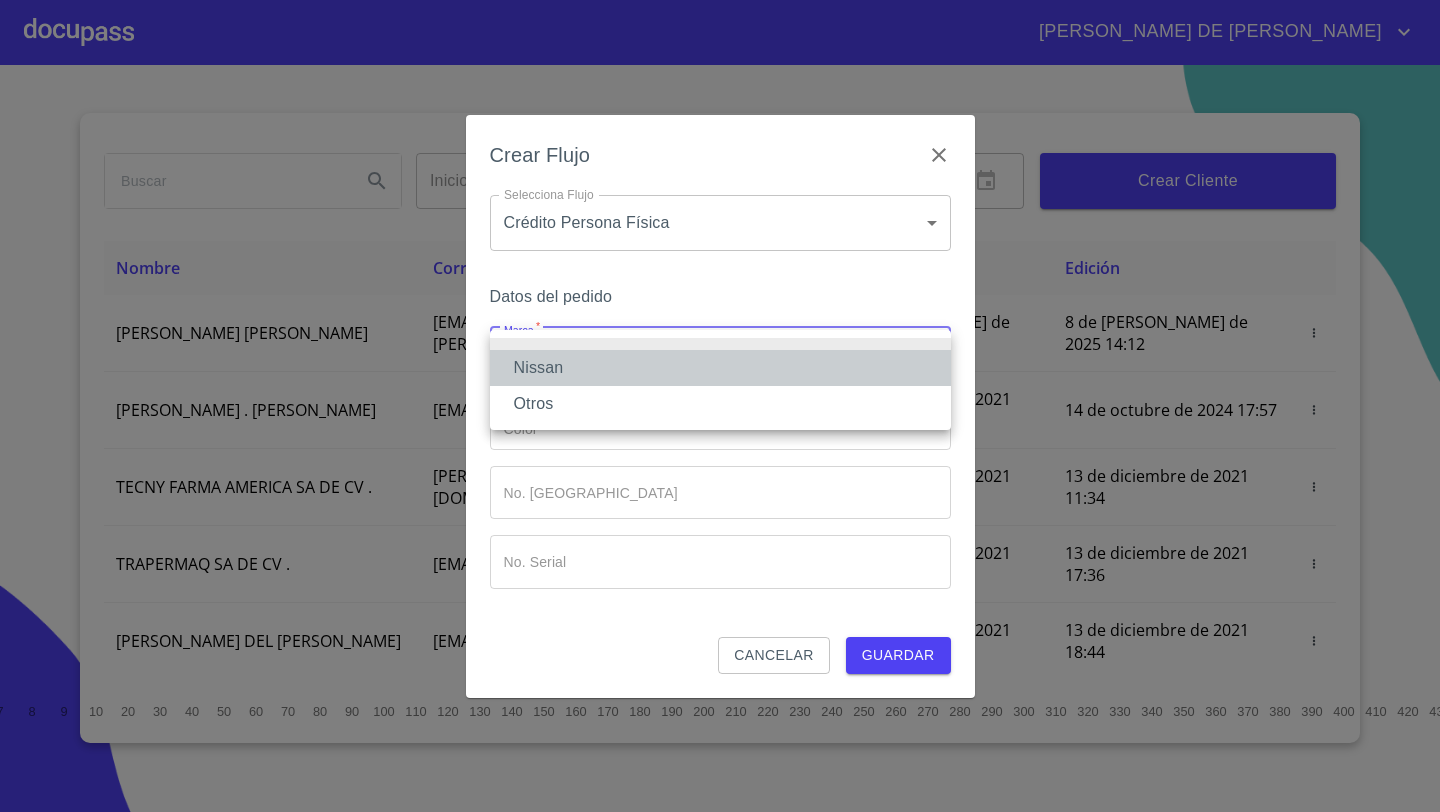 click on "Nissan" at bounding box center [720, 368] 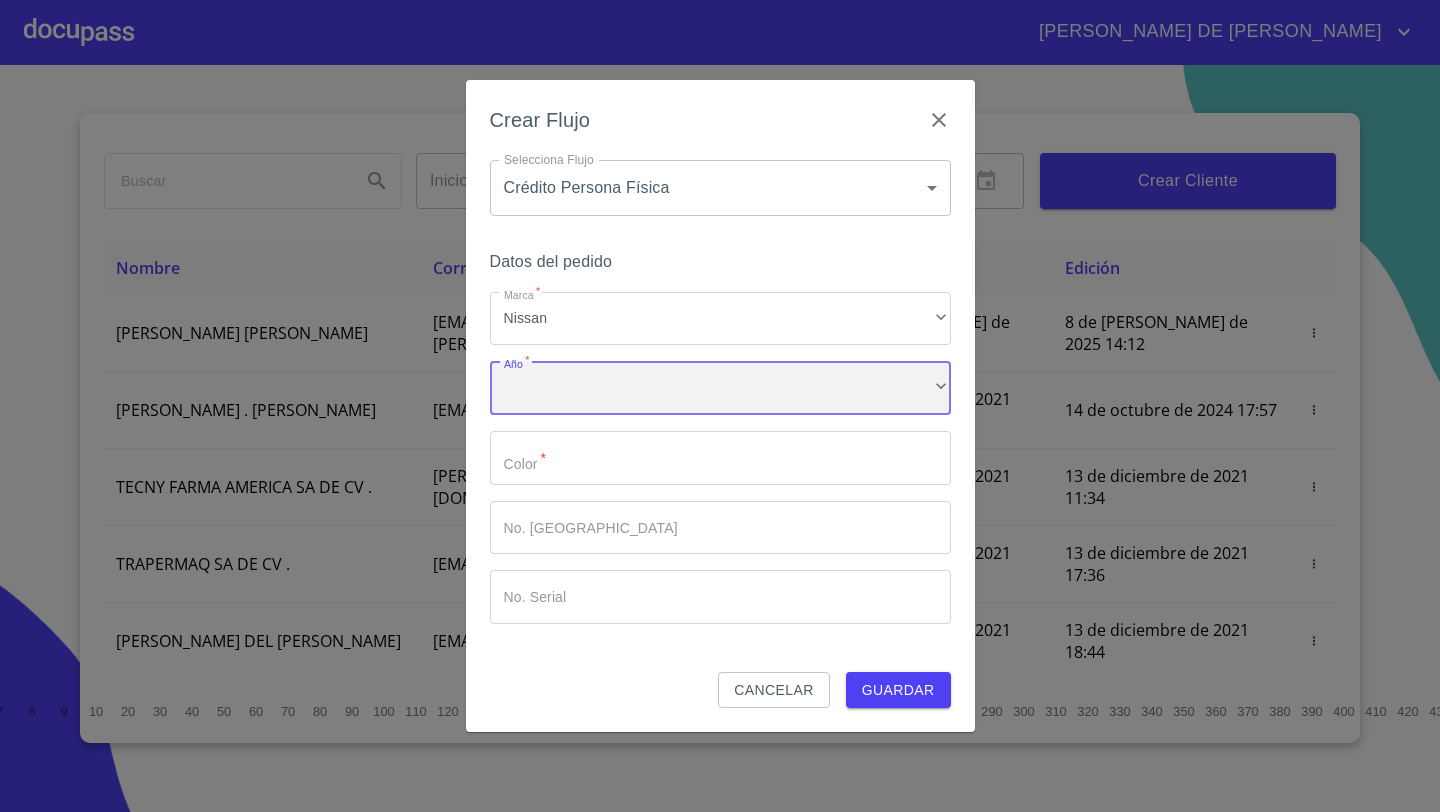 click on "​" at bounding box center [720, 388] 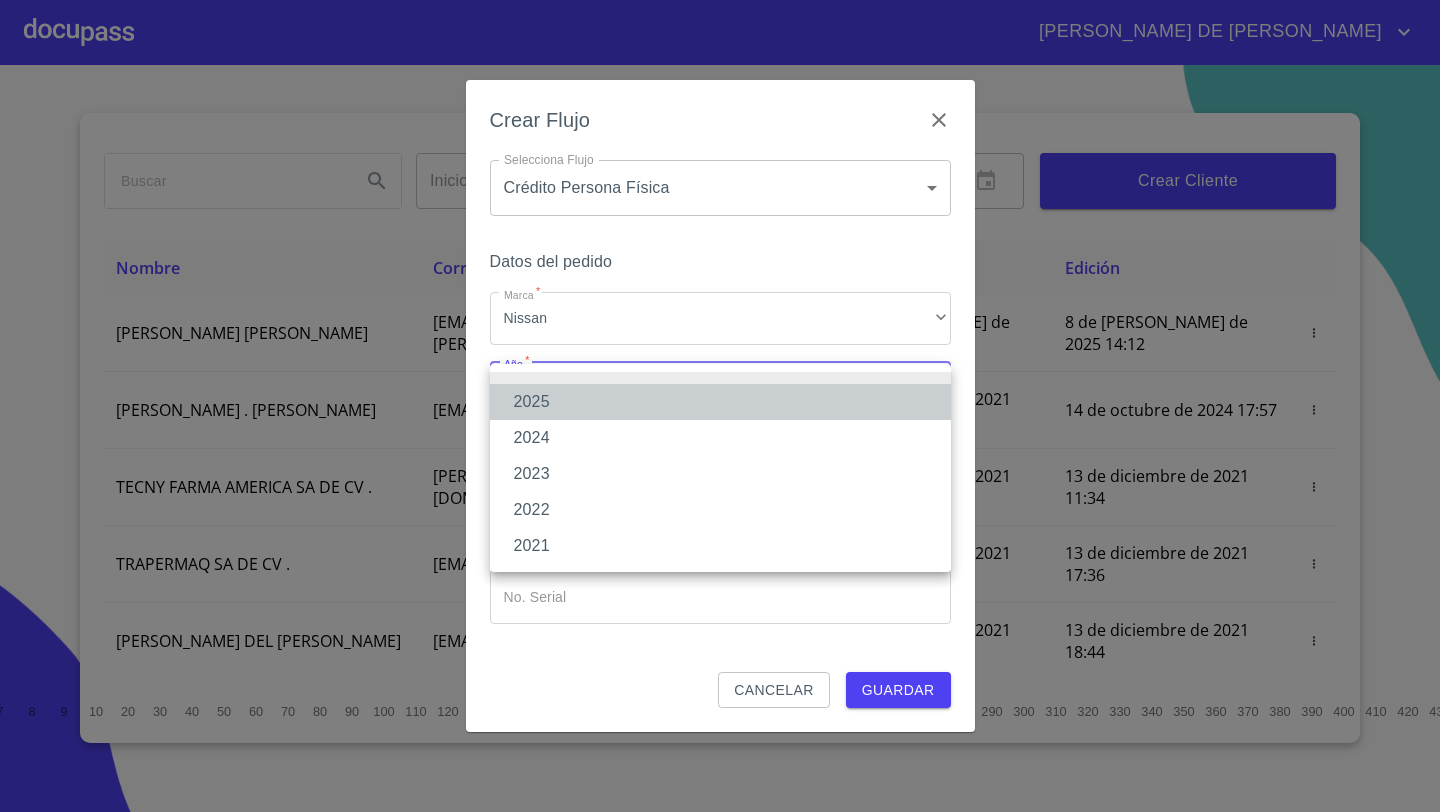 click on "2025" at bounding box center (720, 402) 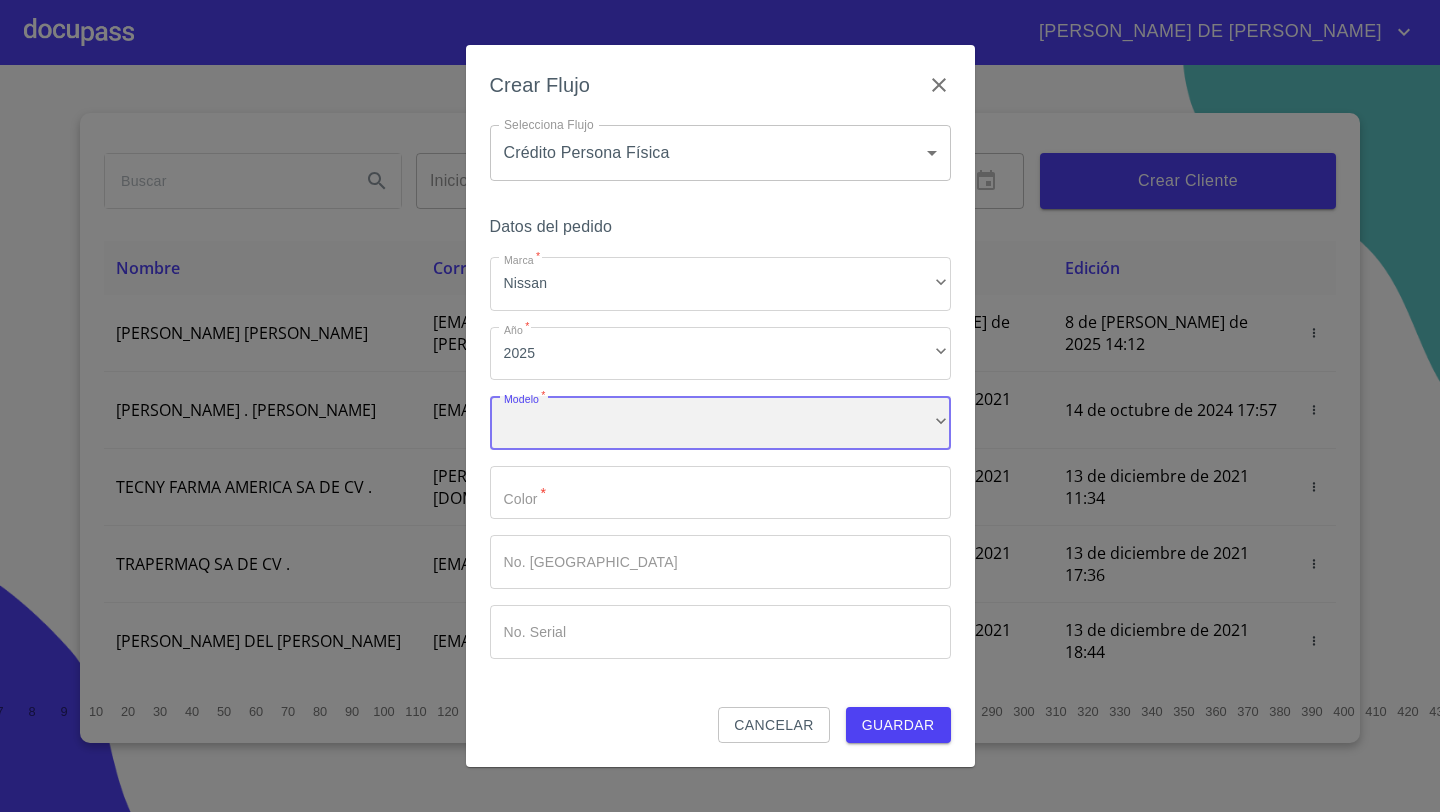 click on "​" at bounding box center (720, 423) 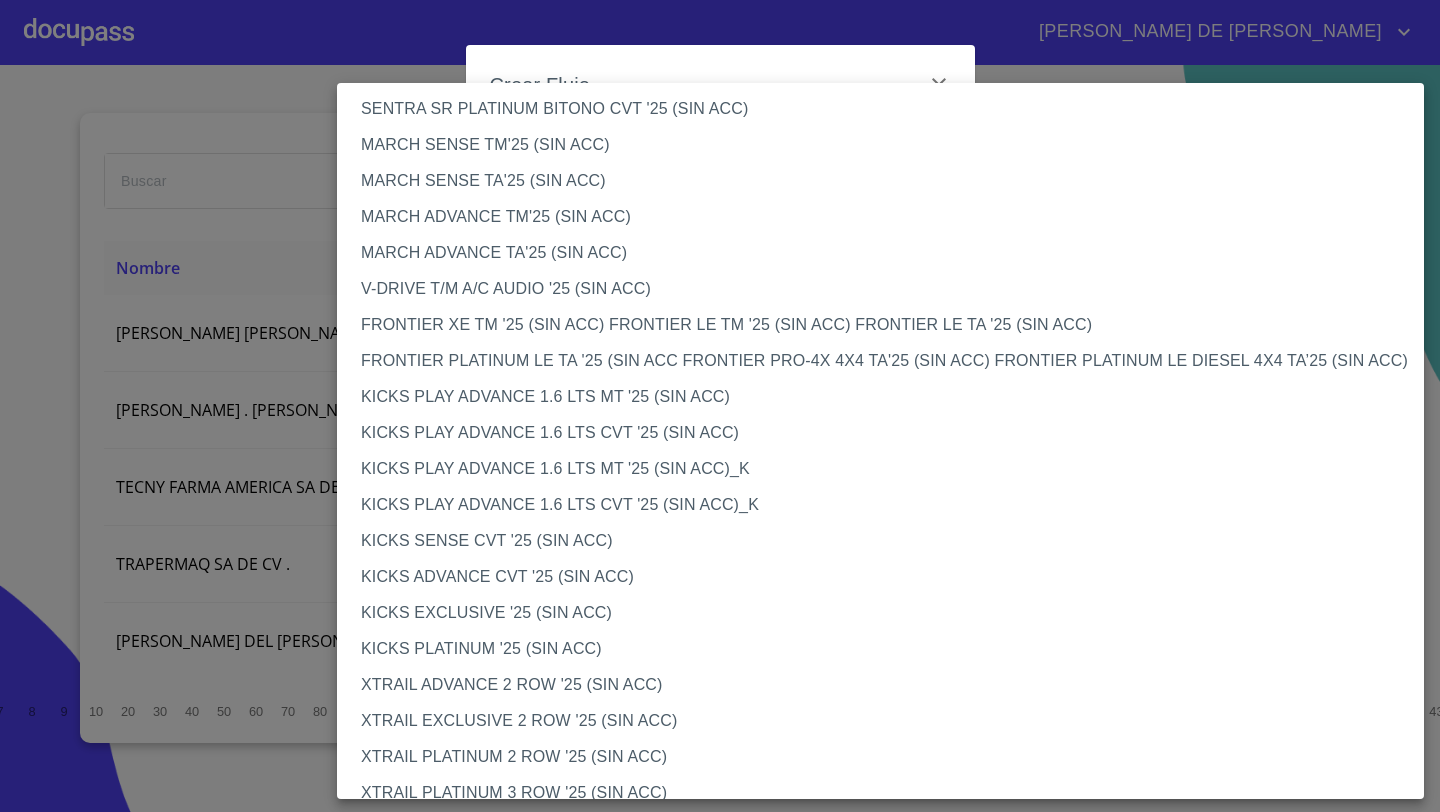 scroll, scrollTop: 1472, scrollLeft: 0, axis: vertical 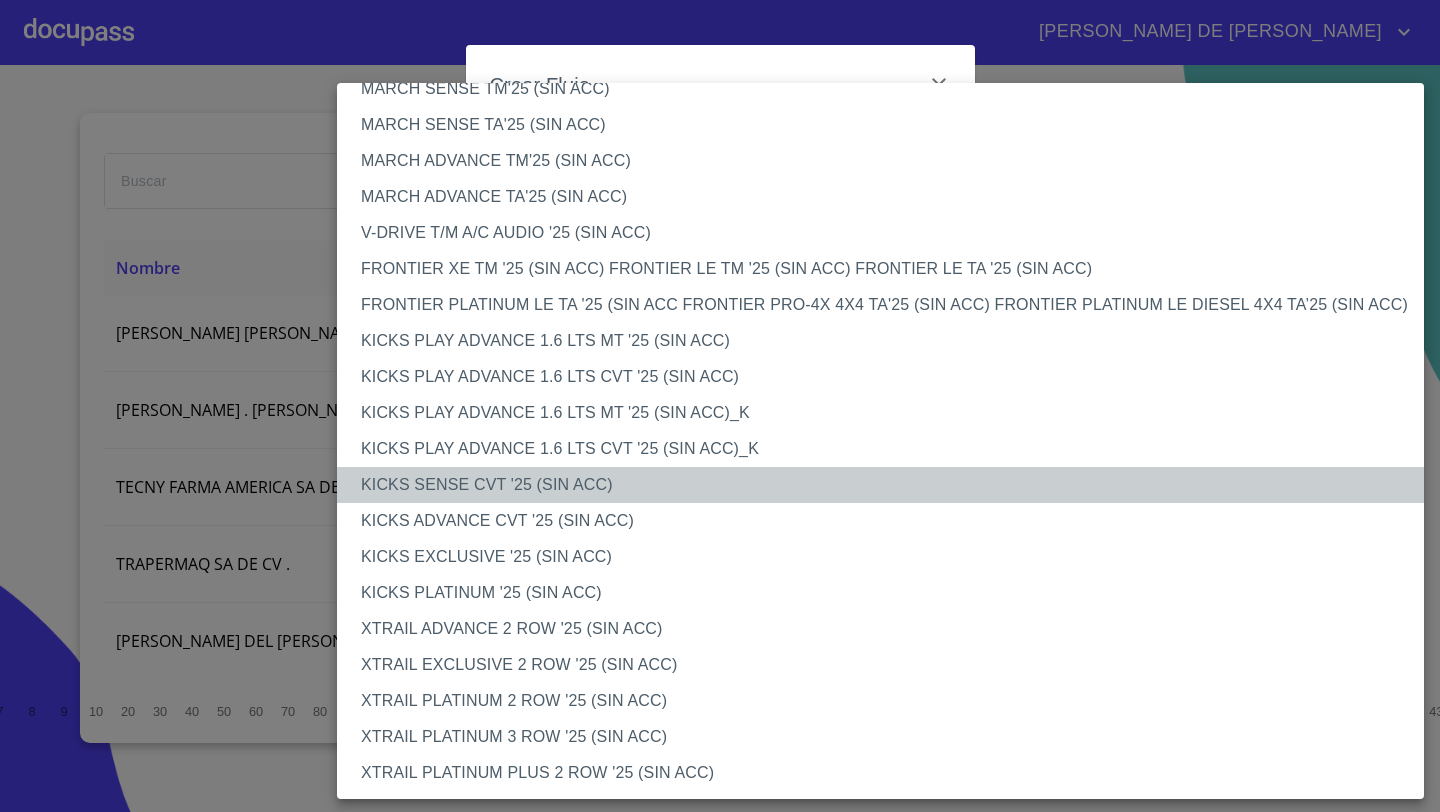 click on "KICKS SENSE CVT '25 (SIN ACC)" at bounding box center (880, 485) 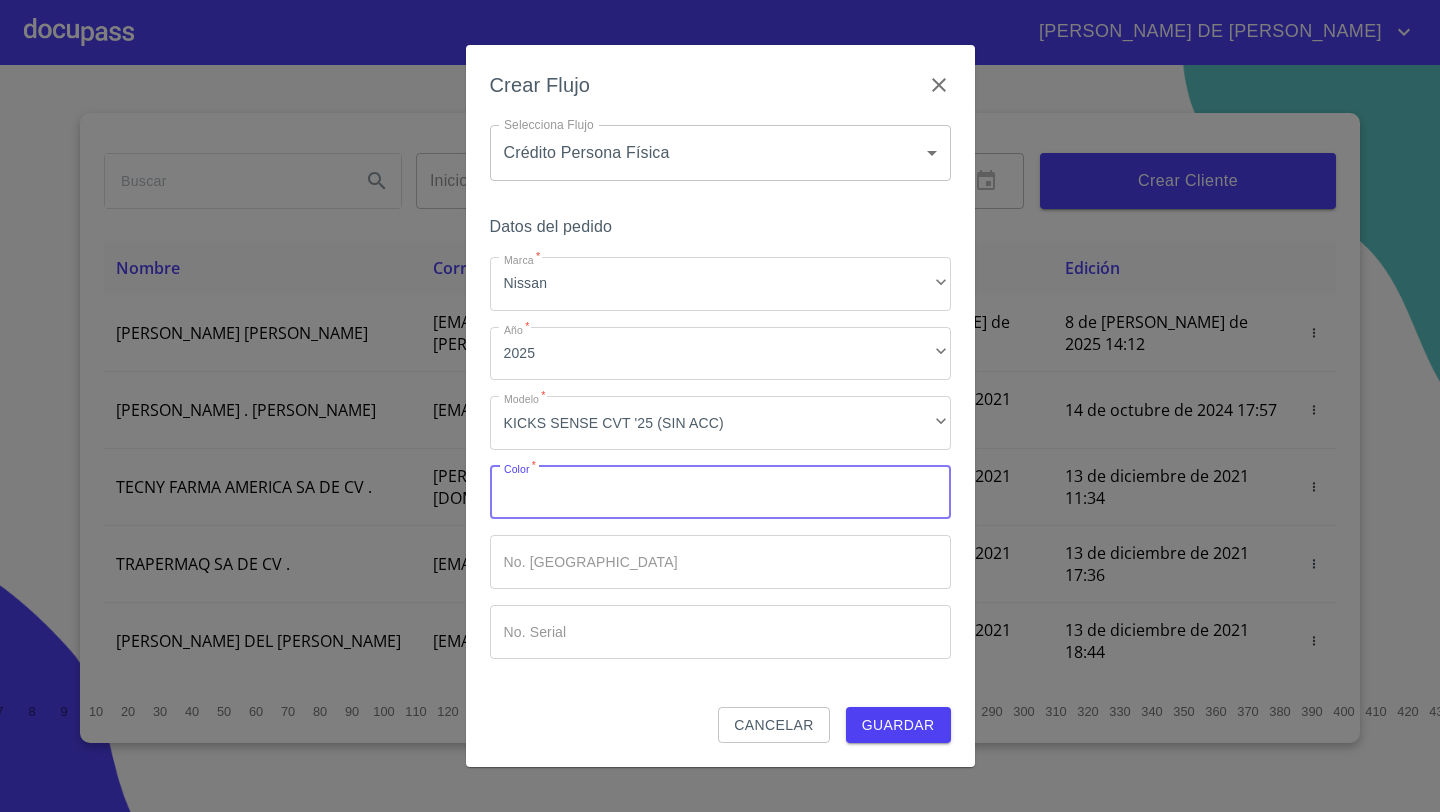 click on "Marca   *" at bounding box center [720, 493] 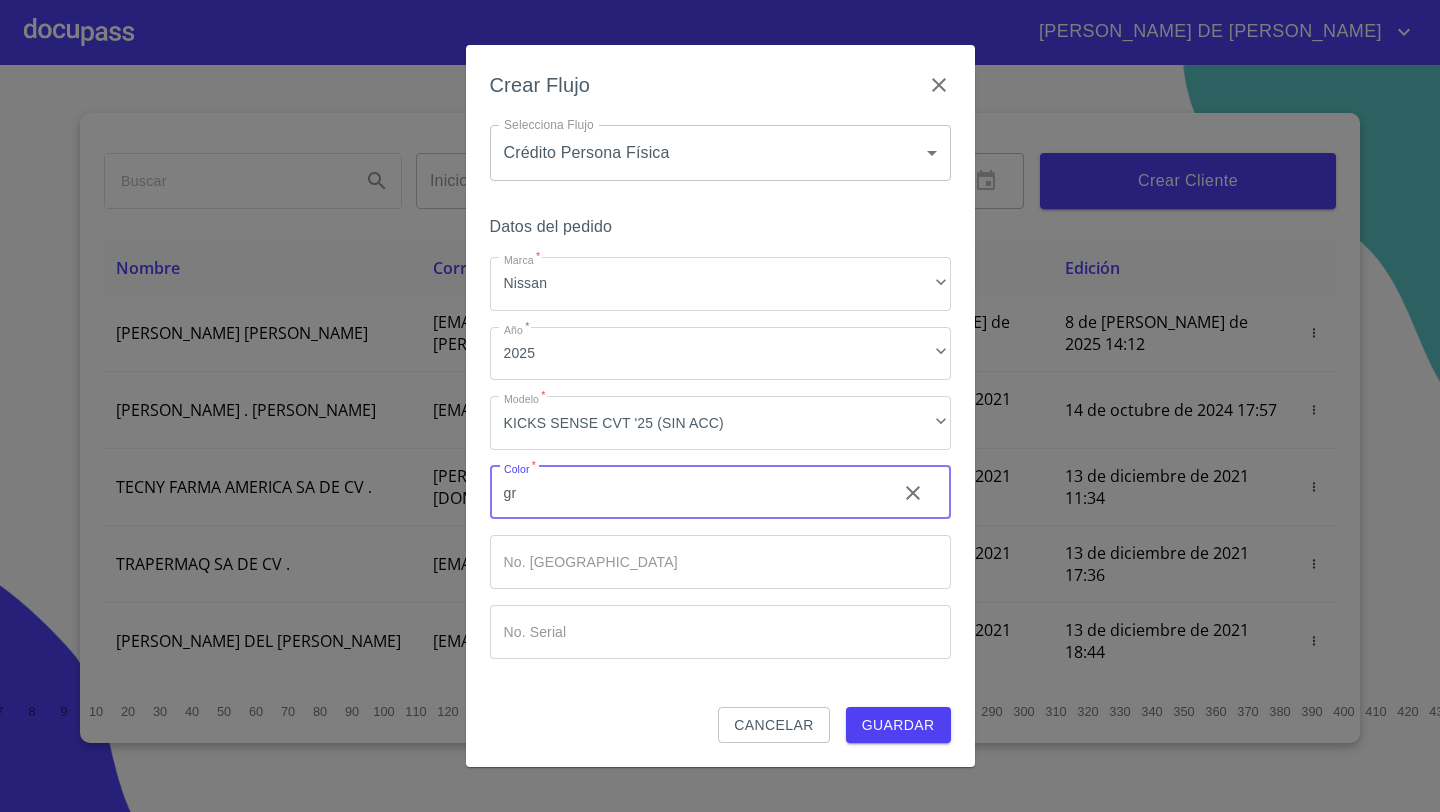 type on "g" 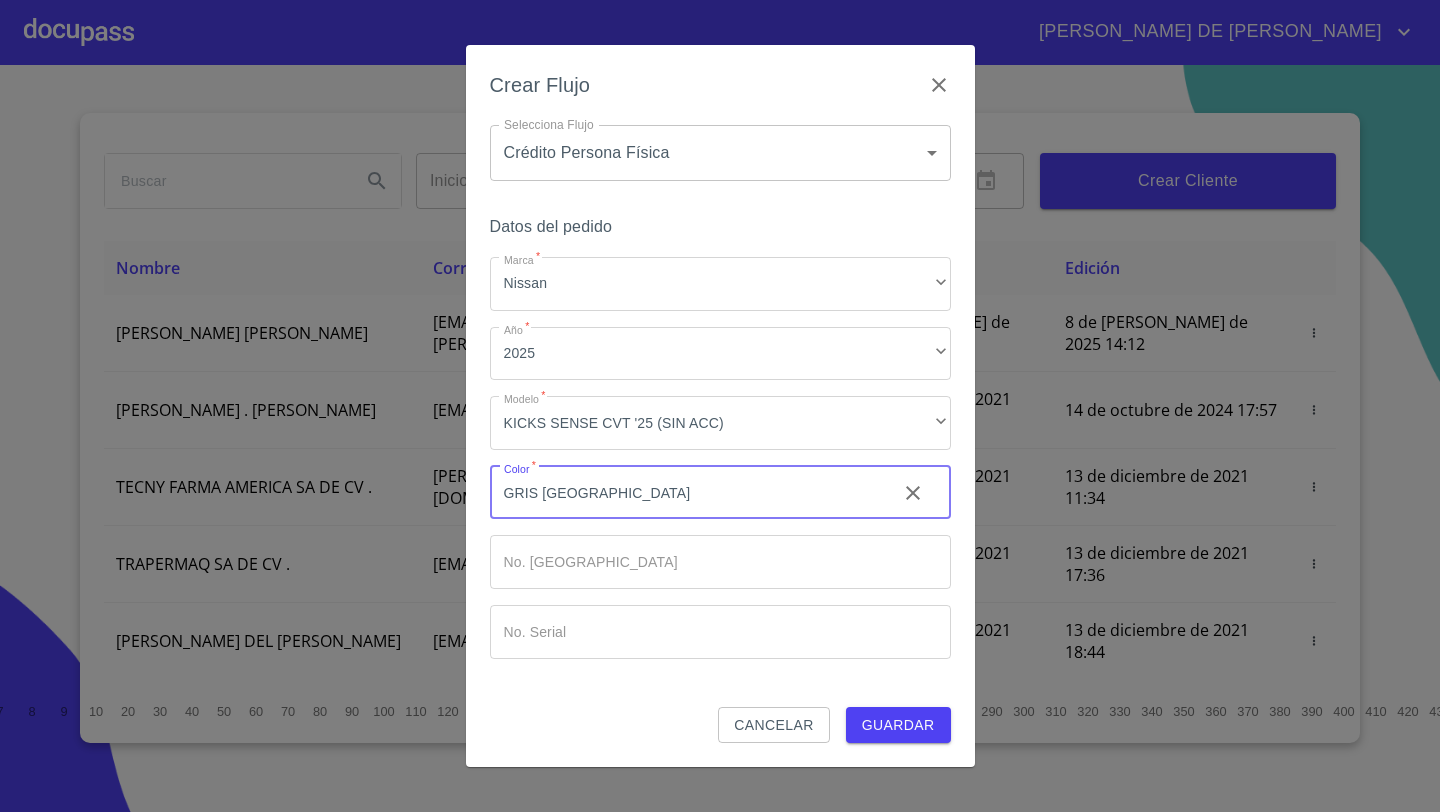 type on "GRIS [GEOGRAPHIC_DATA]" 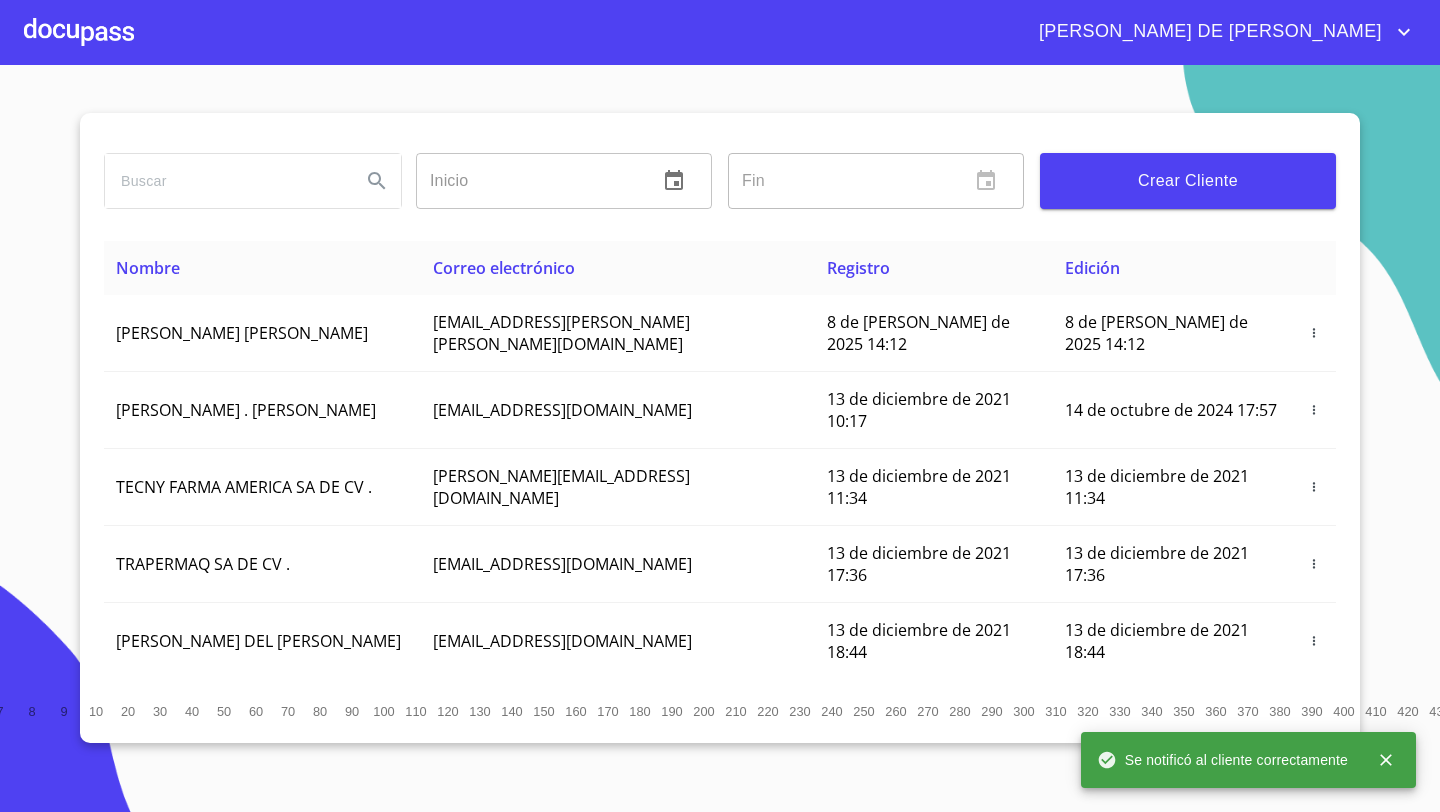 click at bounding box center [79, 32] 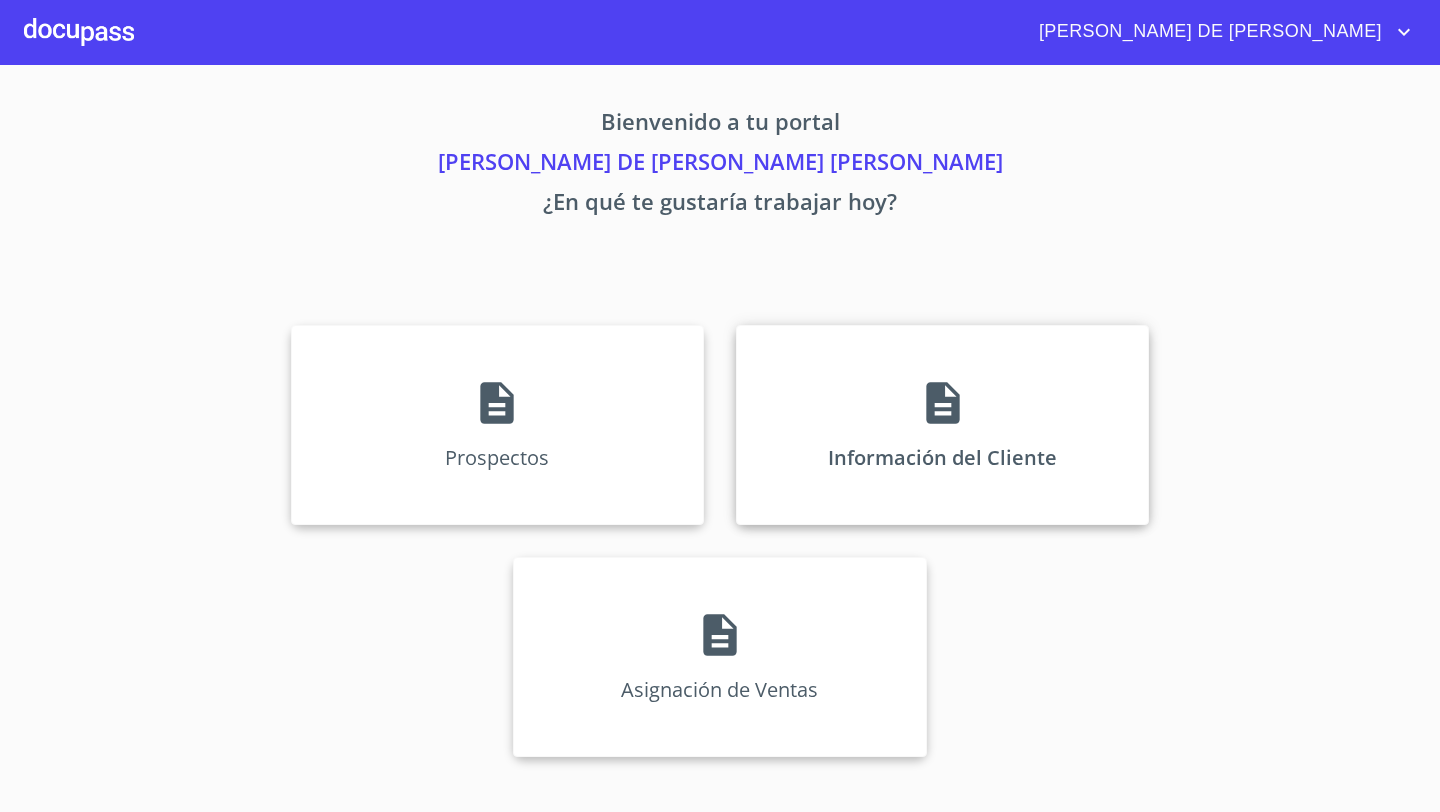 click on "Información del Cliente" at bounding box center [942, 425] 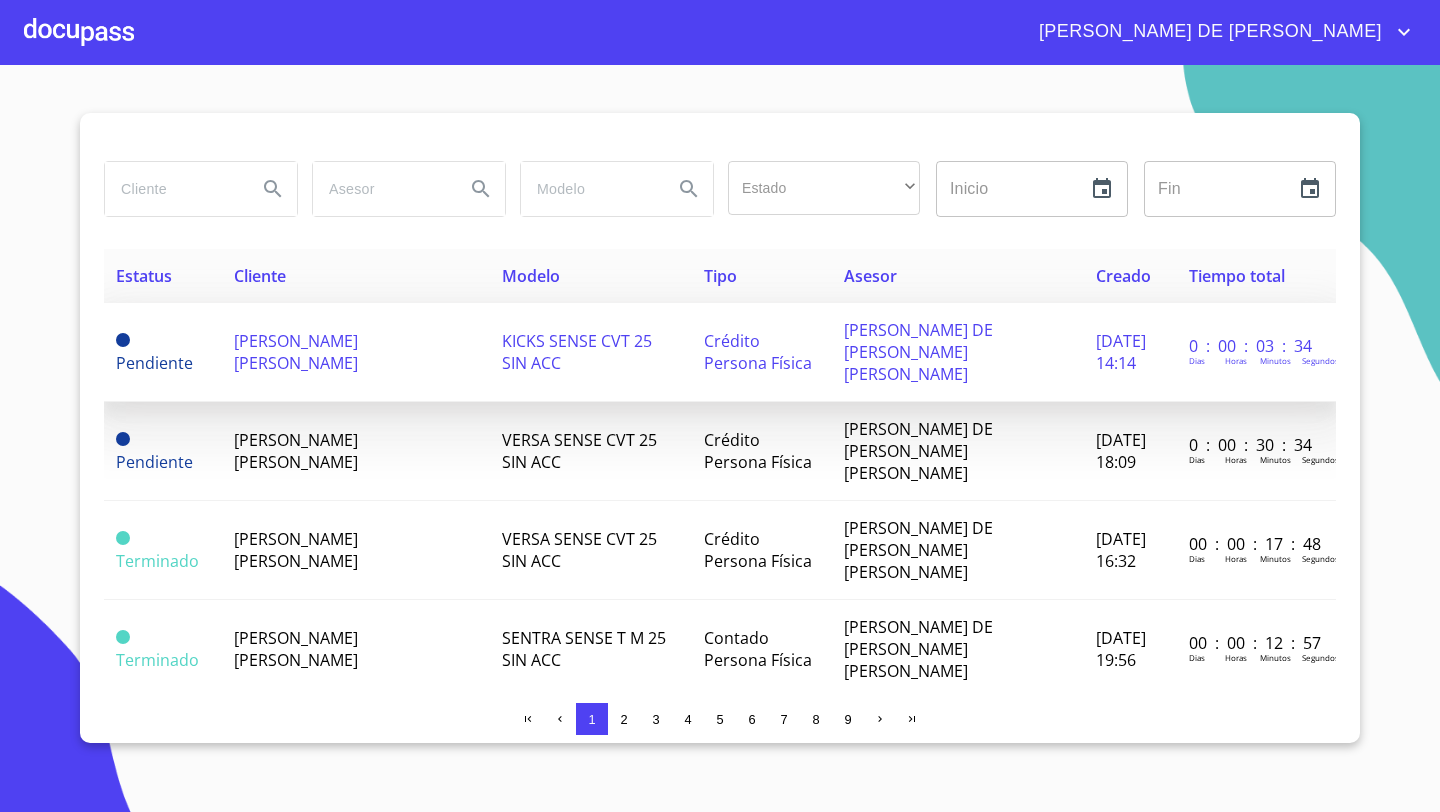 click on "[PERSON_NAME]  [PERSON_NAME]" at bounding box center (296, 352) 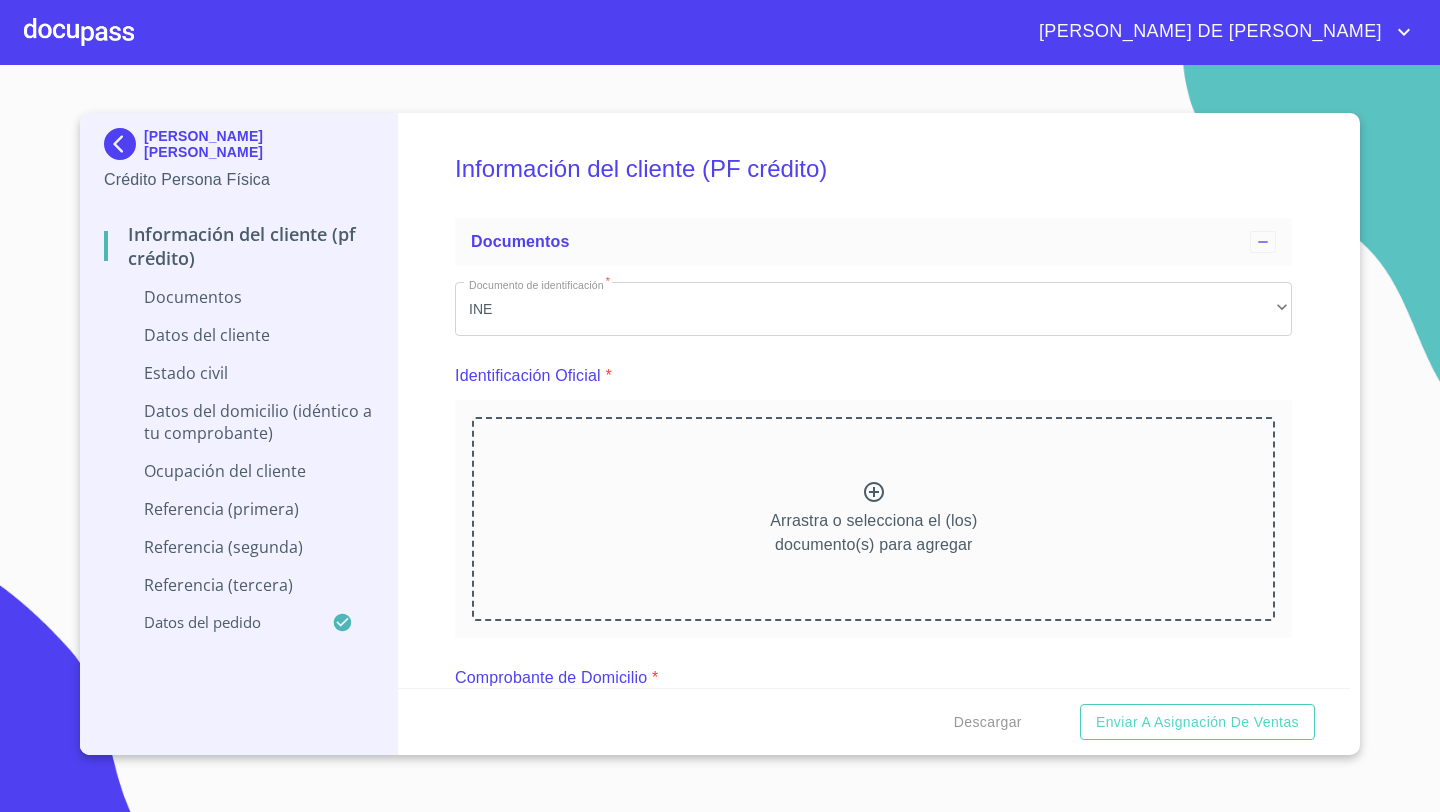 click on "Arrastra o selecciona el (los) documento(s) para agregar" at bounding box center [873, 519] 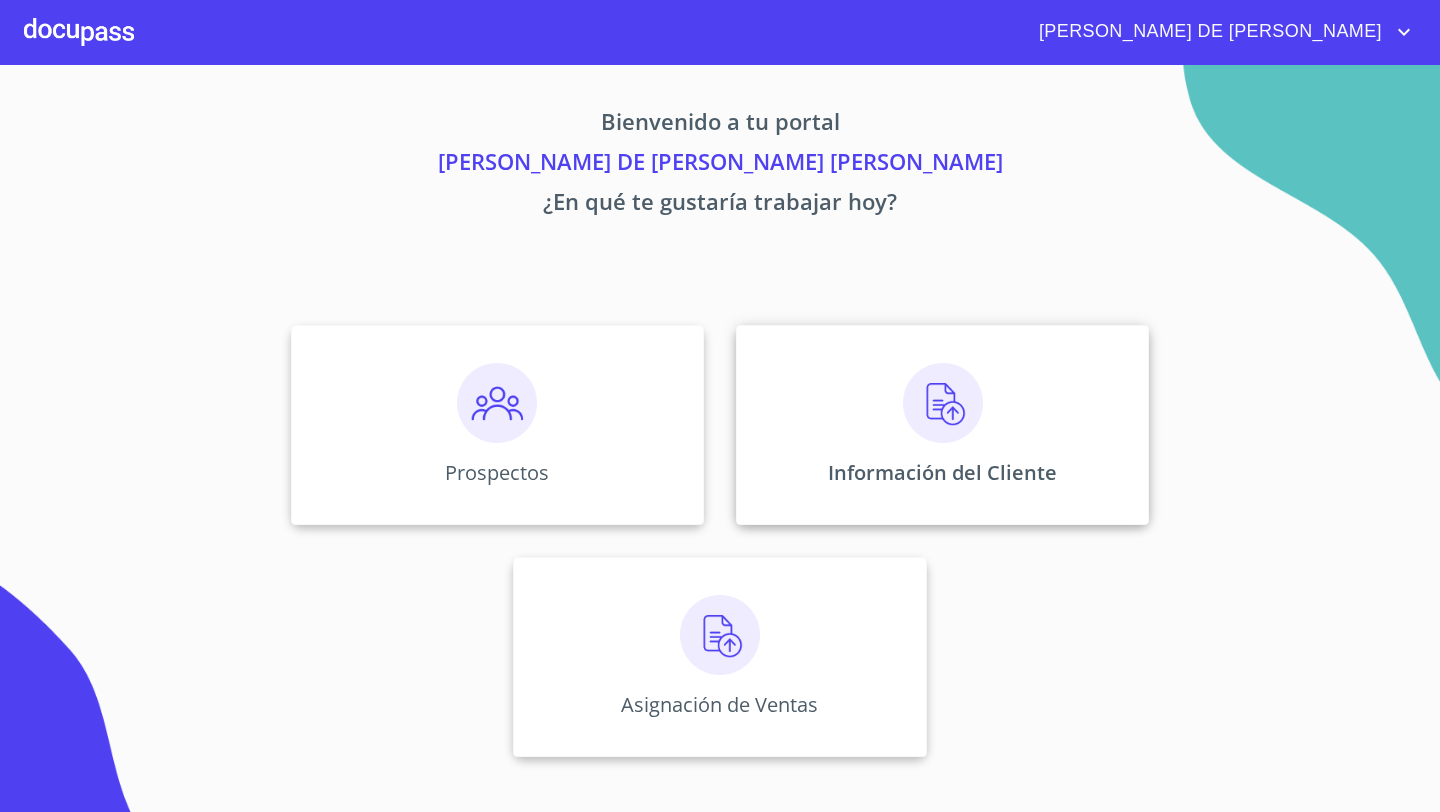 click on "Información del Cliente" at bounding box center (942, 425) 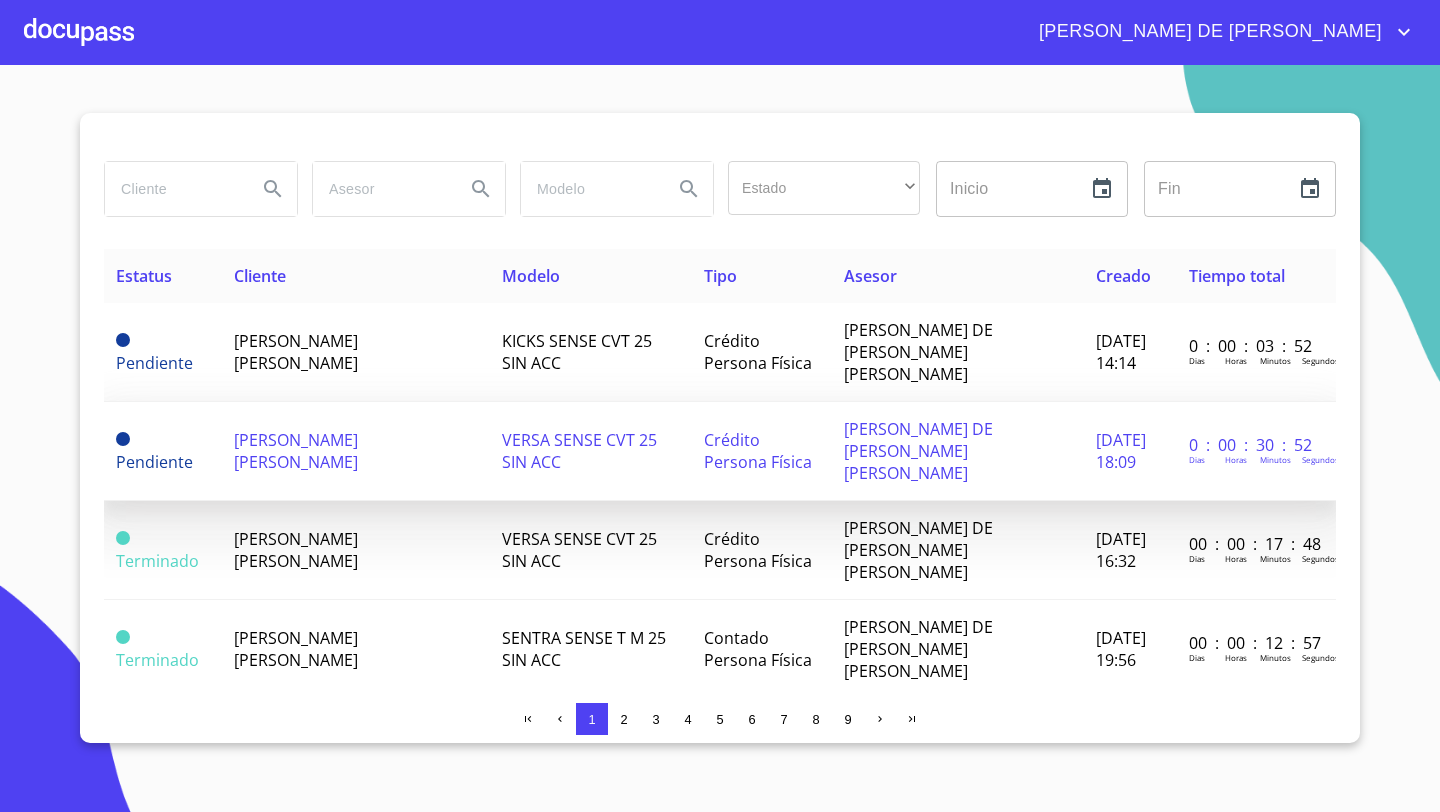 click on "[PERSON_NAME]  [PERSON_NAME]" at bounding box center (296, 451) 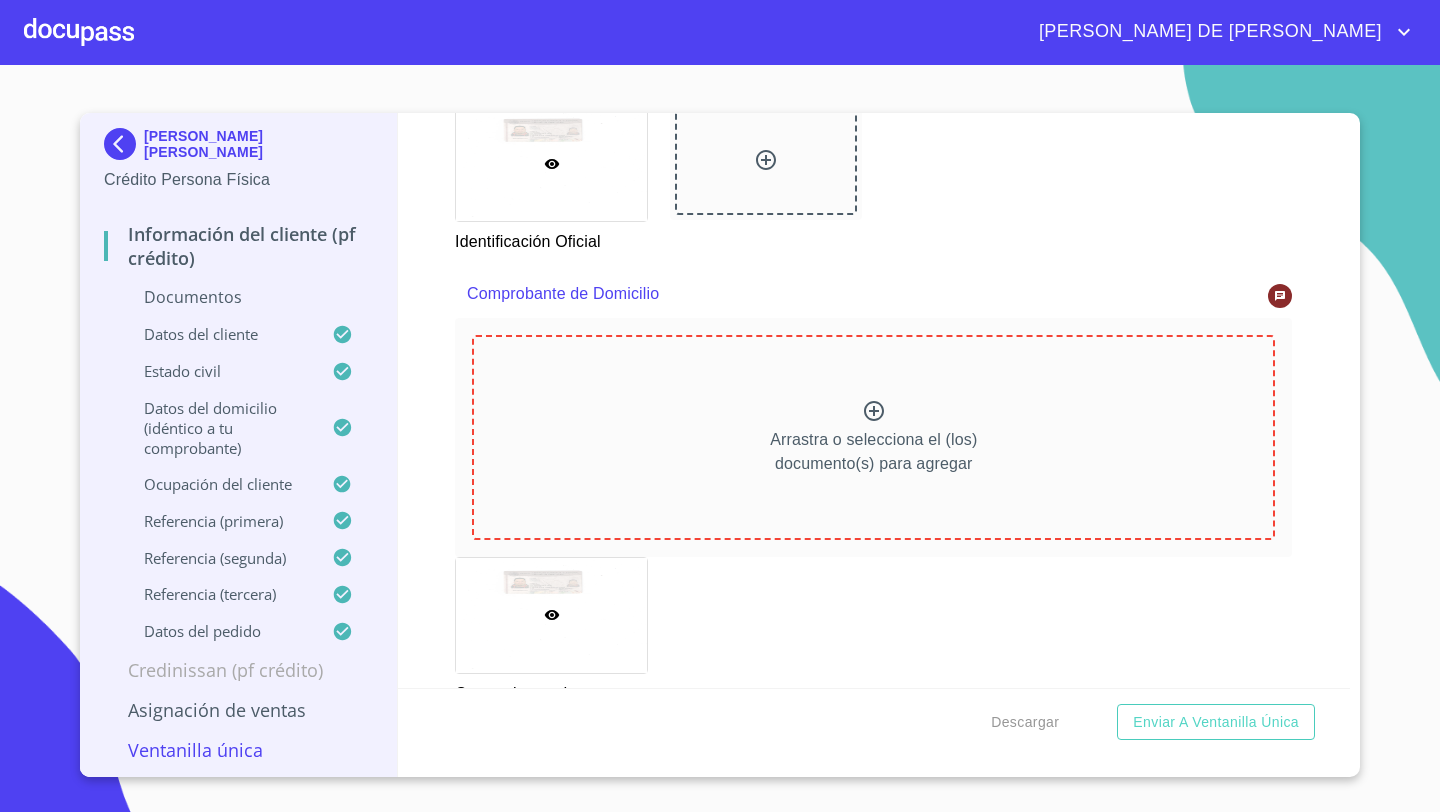 scroll, scrollTop: 1019, scrollLeft: 0, axis: vertical 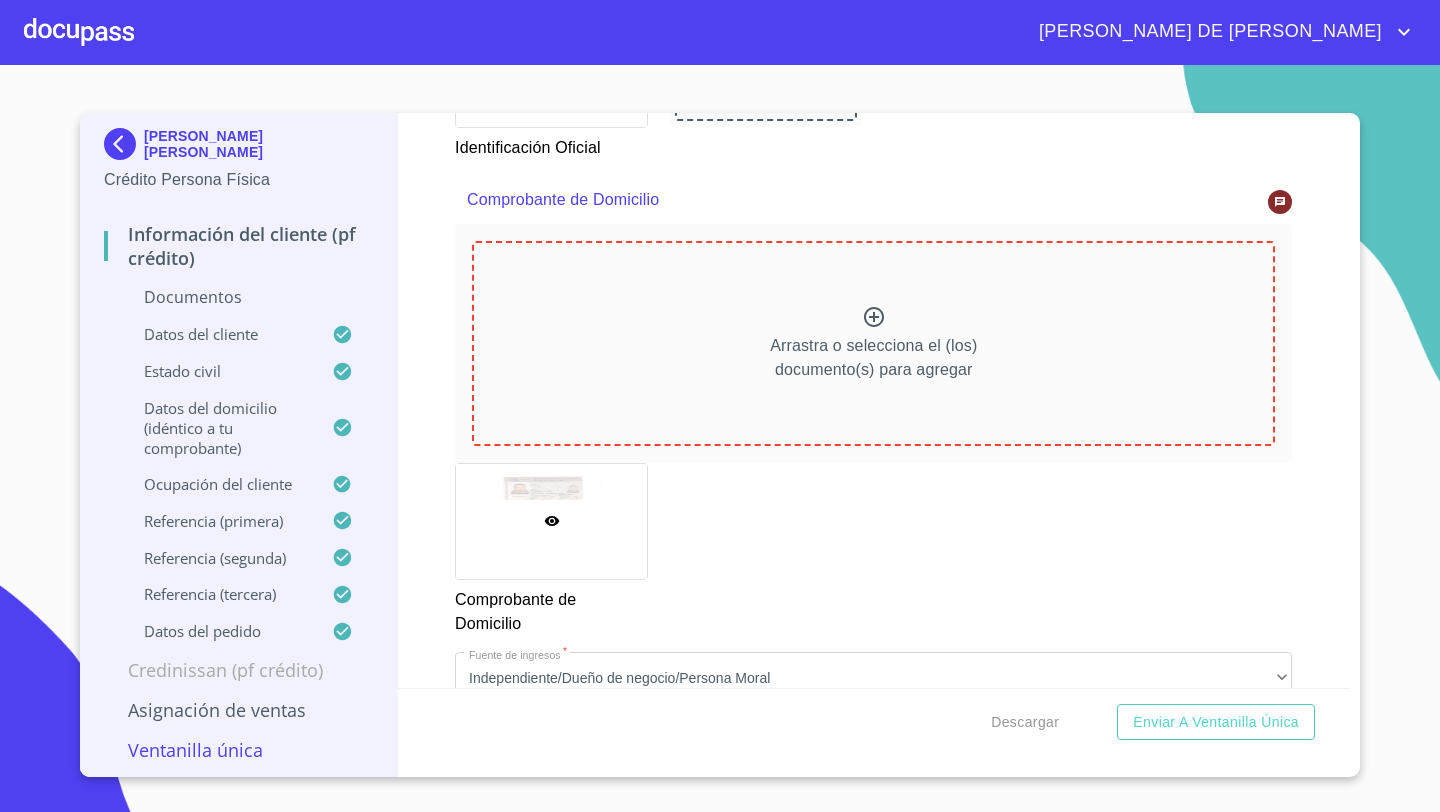 click 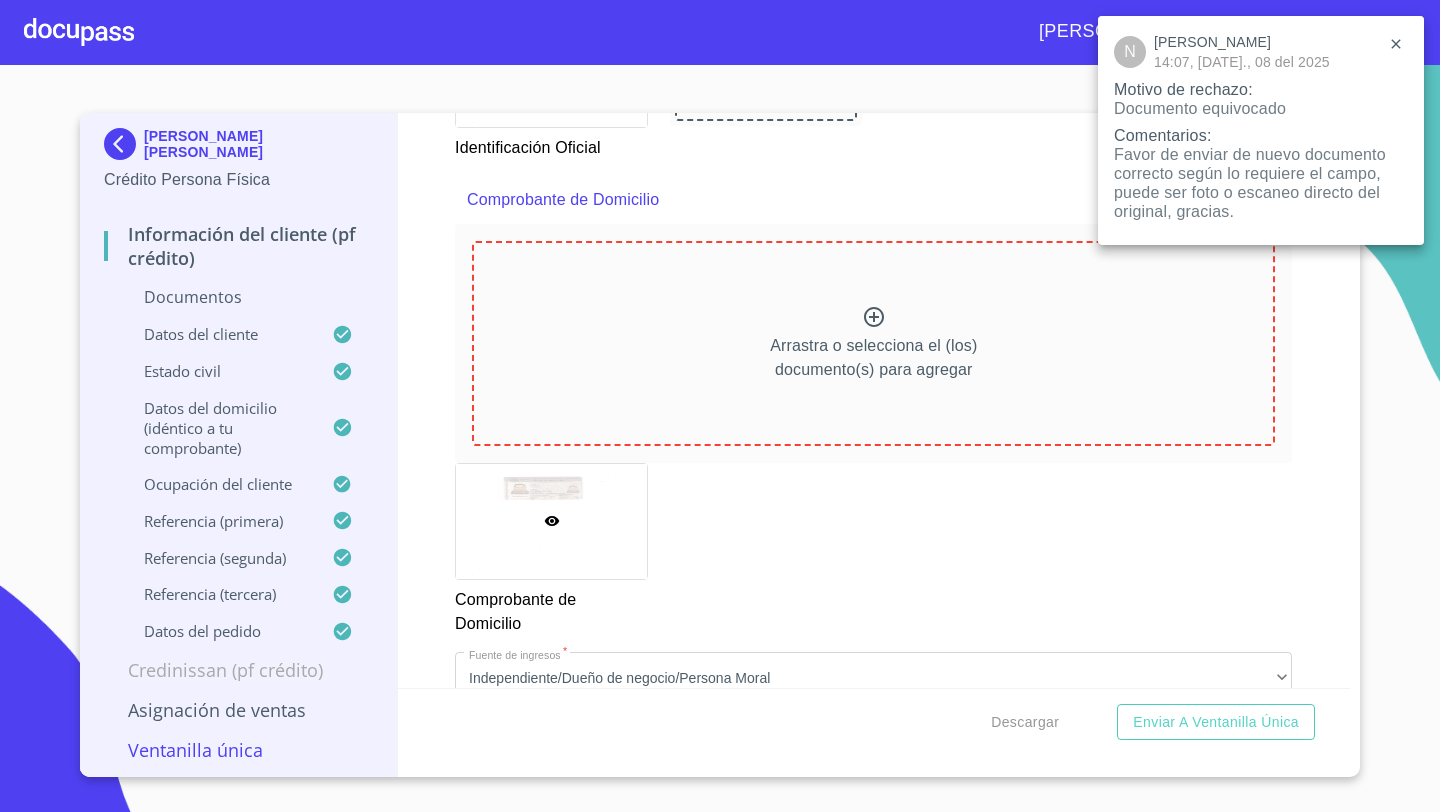 click at bounding box center (720, 406) 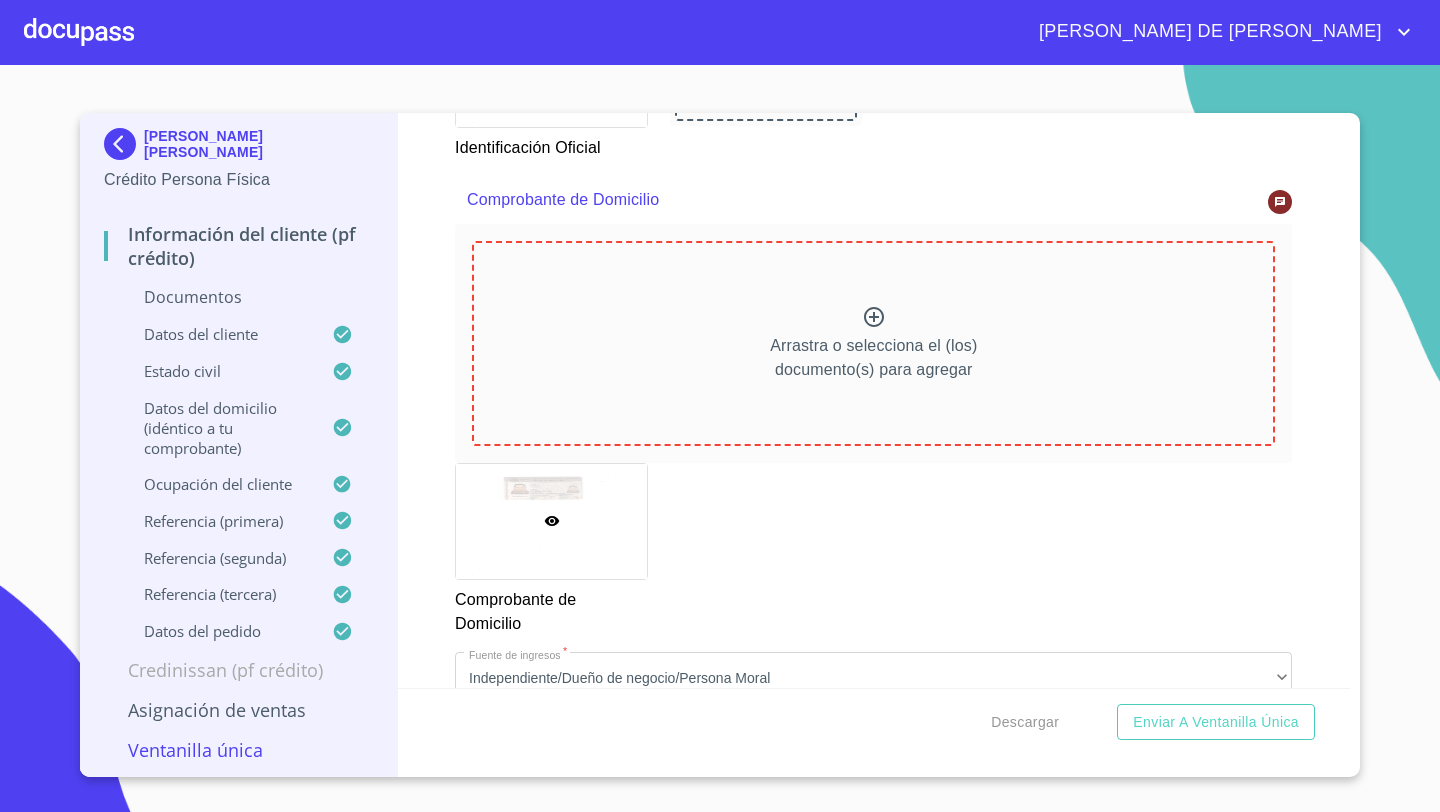 click on "Arrastra o selecciona el (los) documento(s) para agregar" at bounding box center [873, 343] 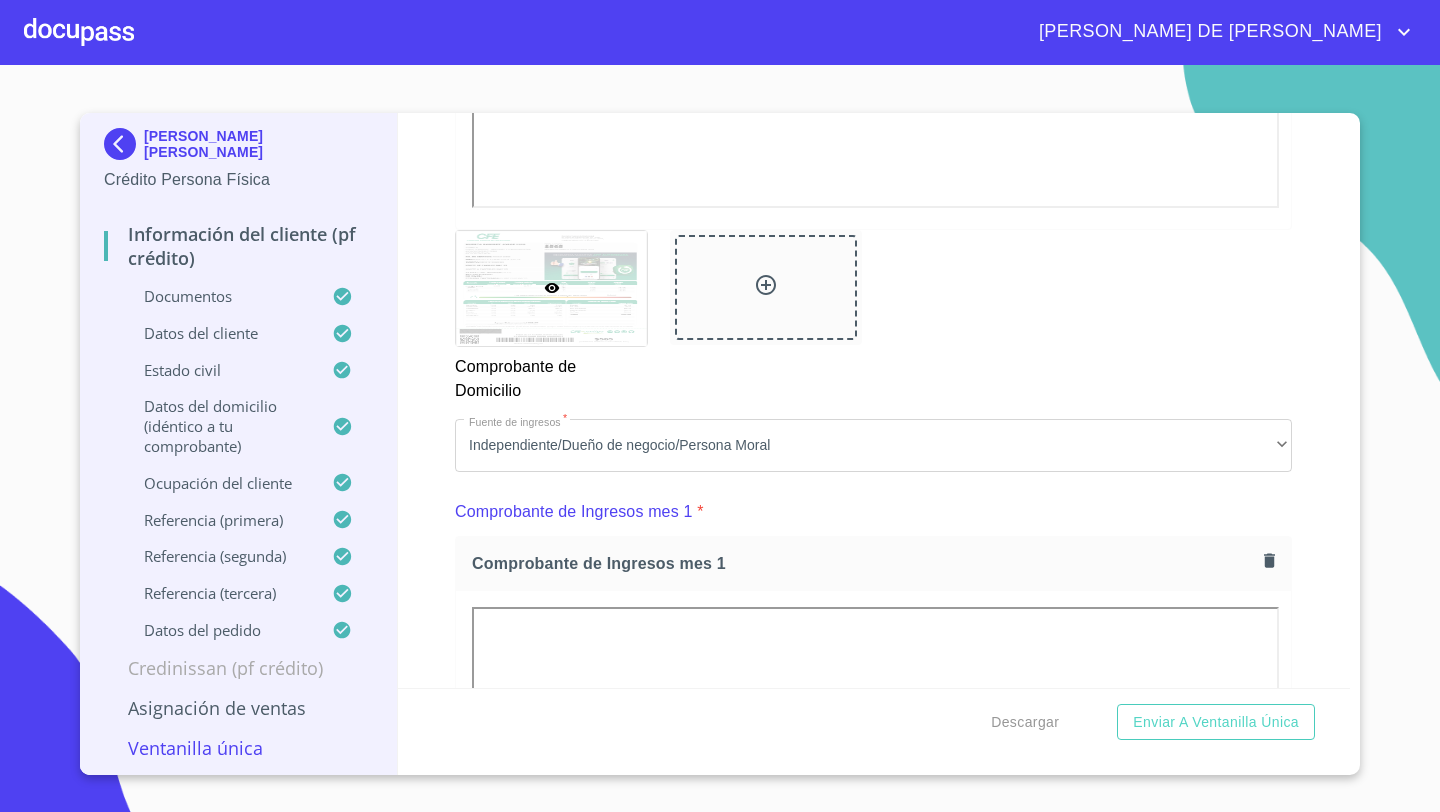 scroll, scrollTop: 1646, scrollLeft: 0, axis: vertical 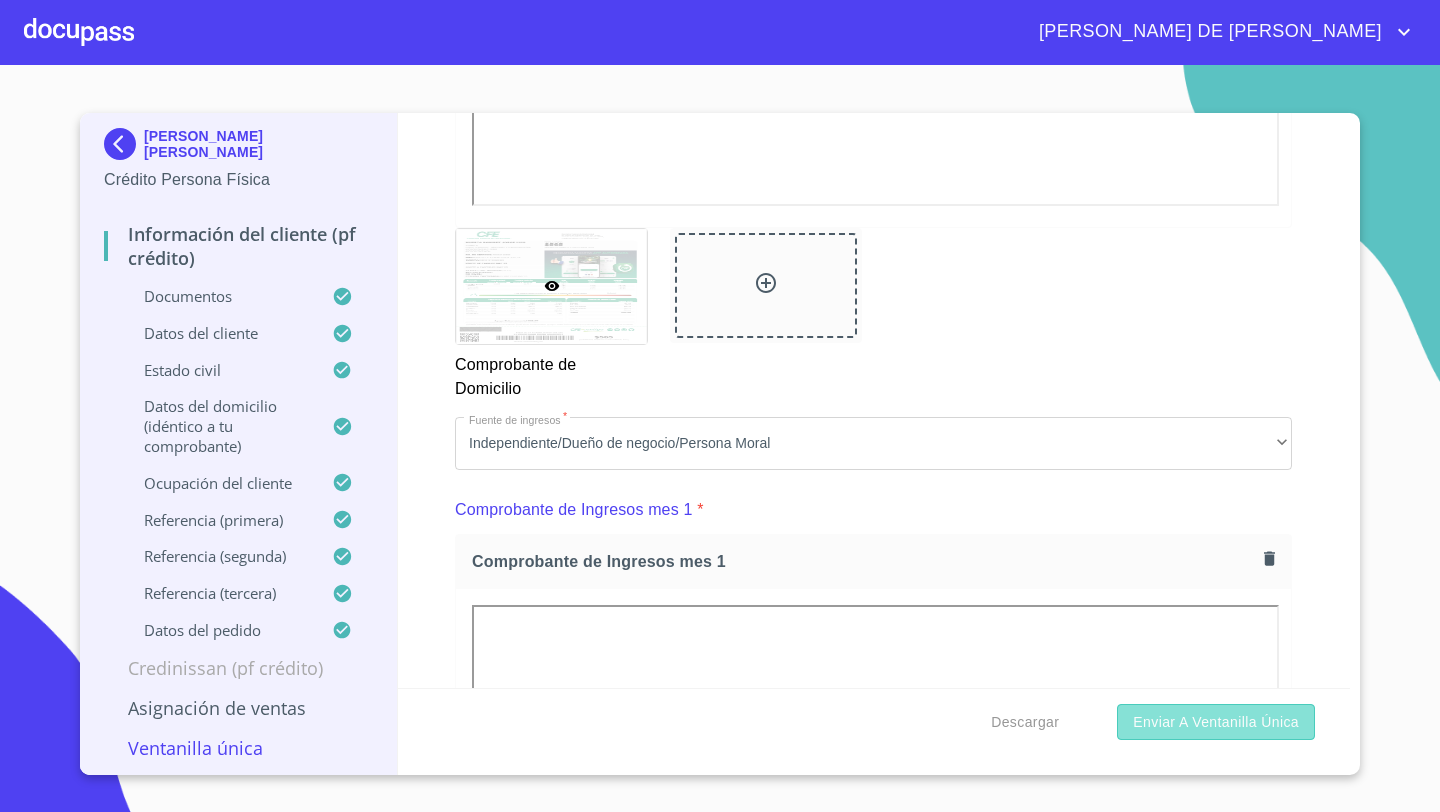 click on "Enviar a Ventanilla única" at bounding box center (1216, 722) 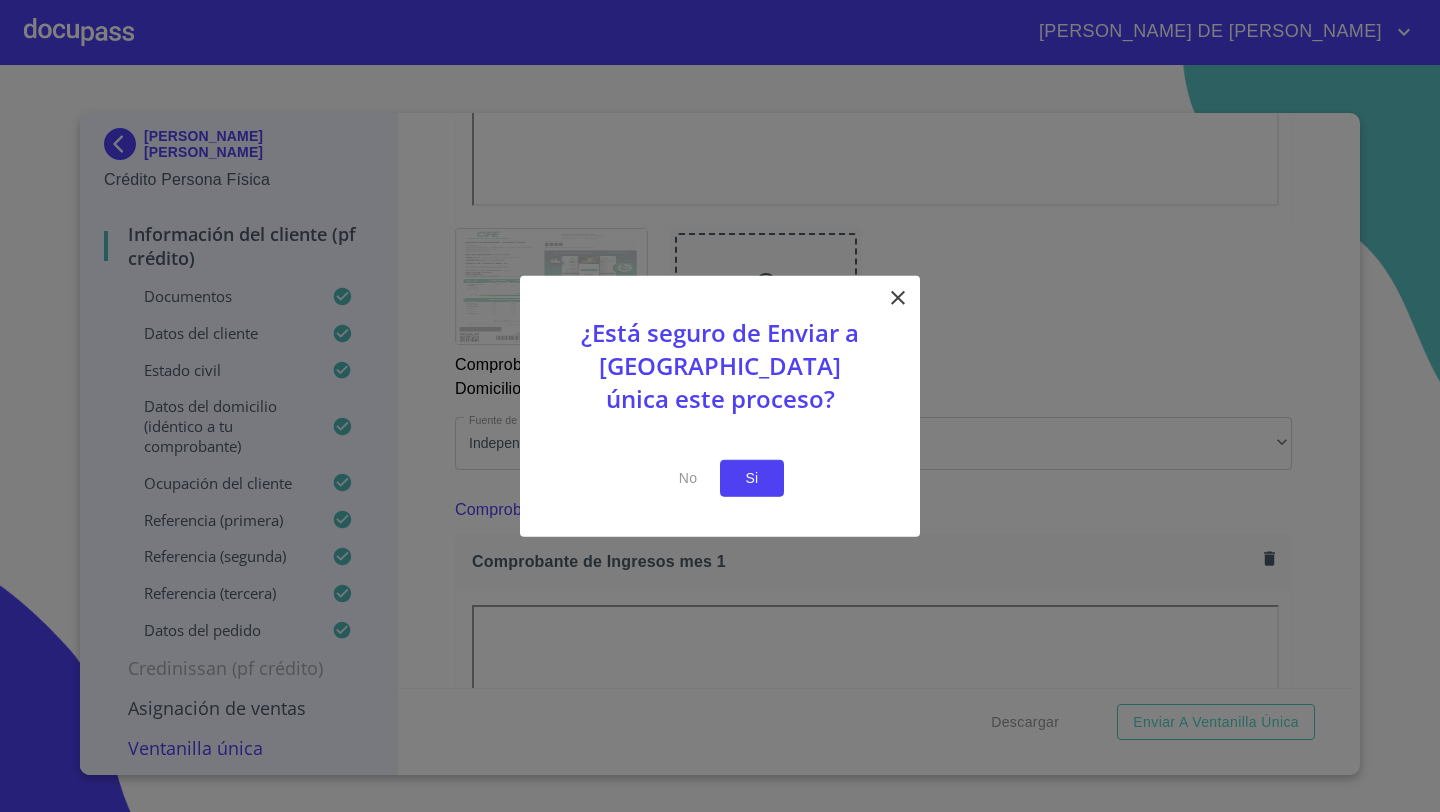 click on "Si" at bounding box center (752, 478) 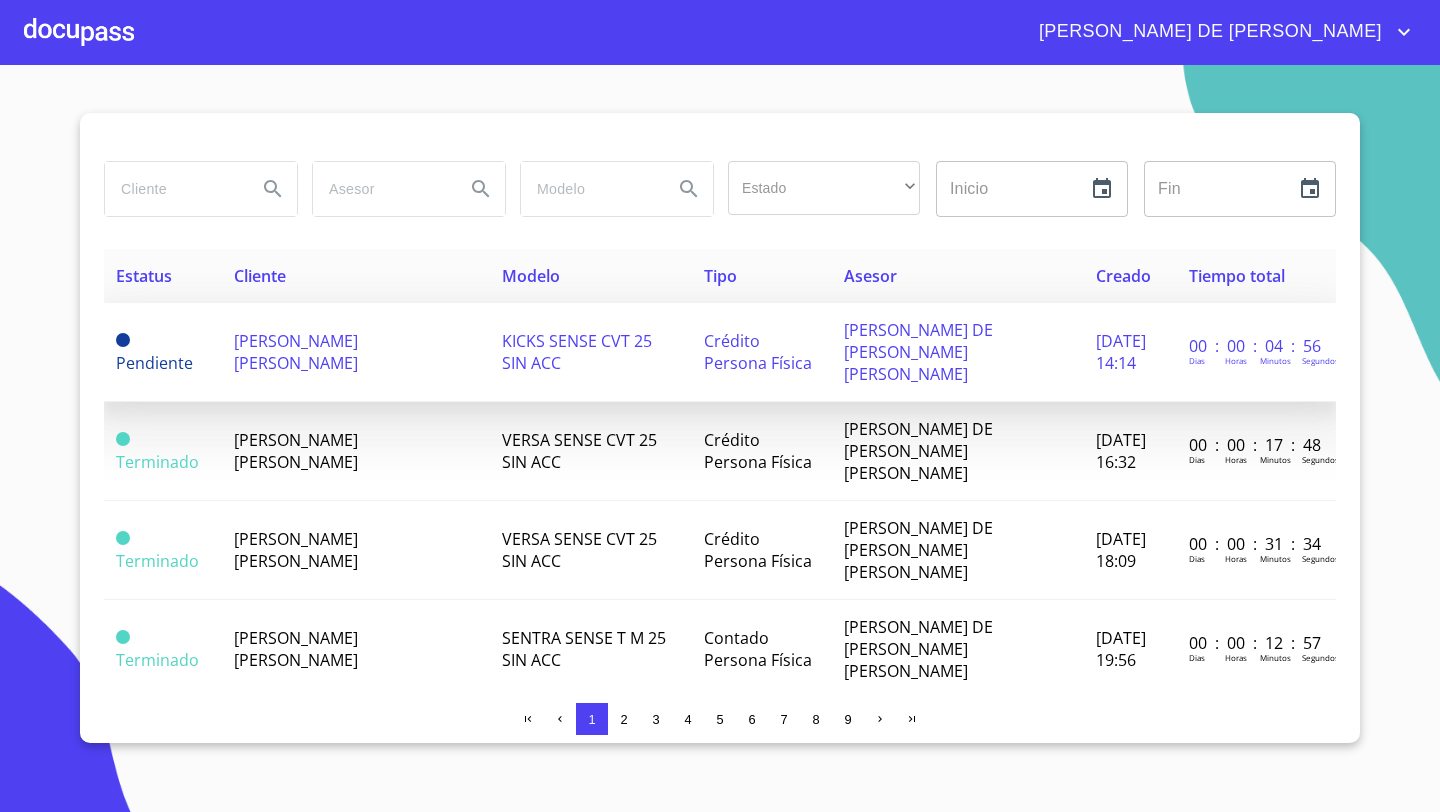 click on "[PERSON_NAME]  [PERSON_NAME]" at bounding box center (296, 352) 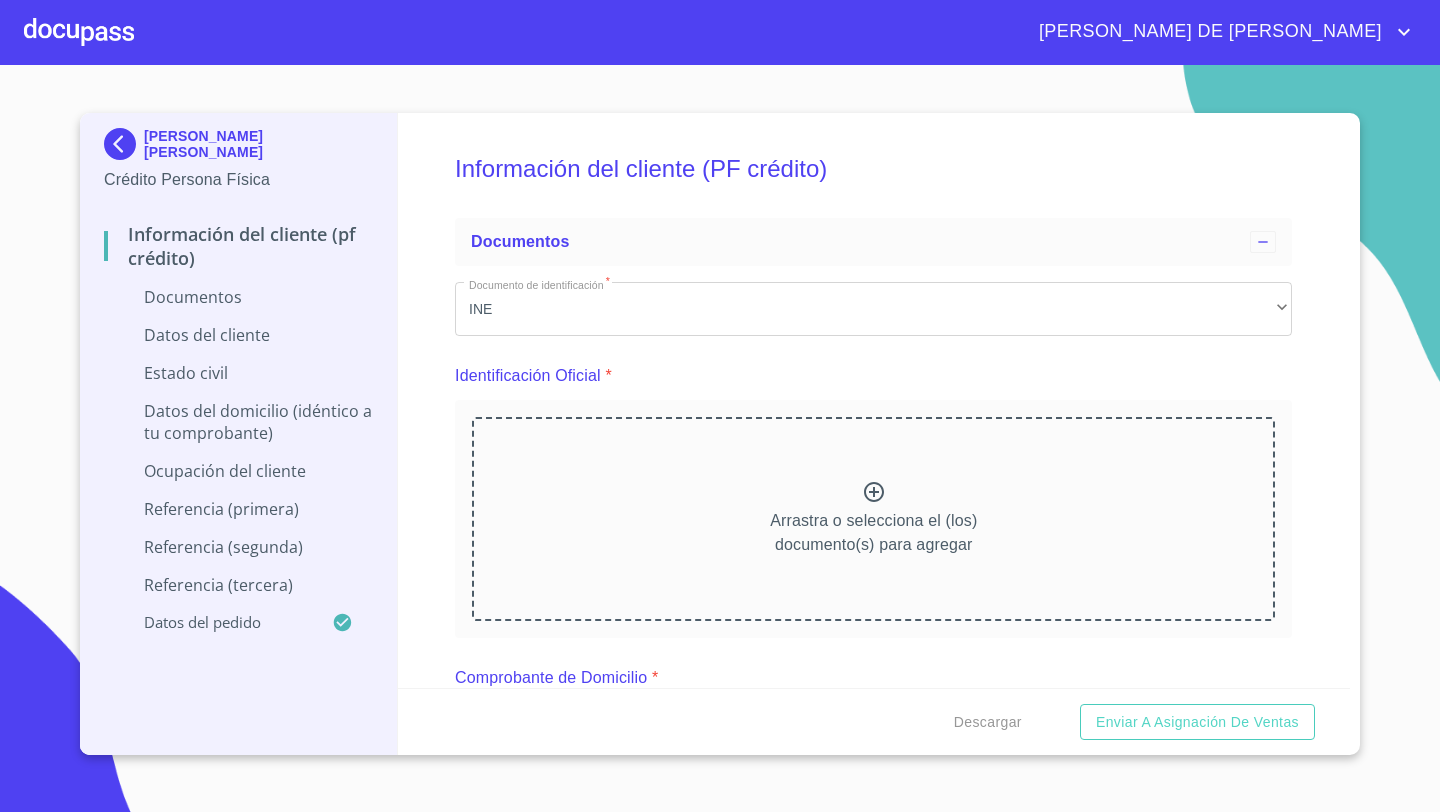 click on "Arrastra o selecciona el (los) documento(s) para agregar" at bounding box center (873, 519) 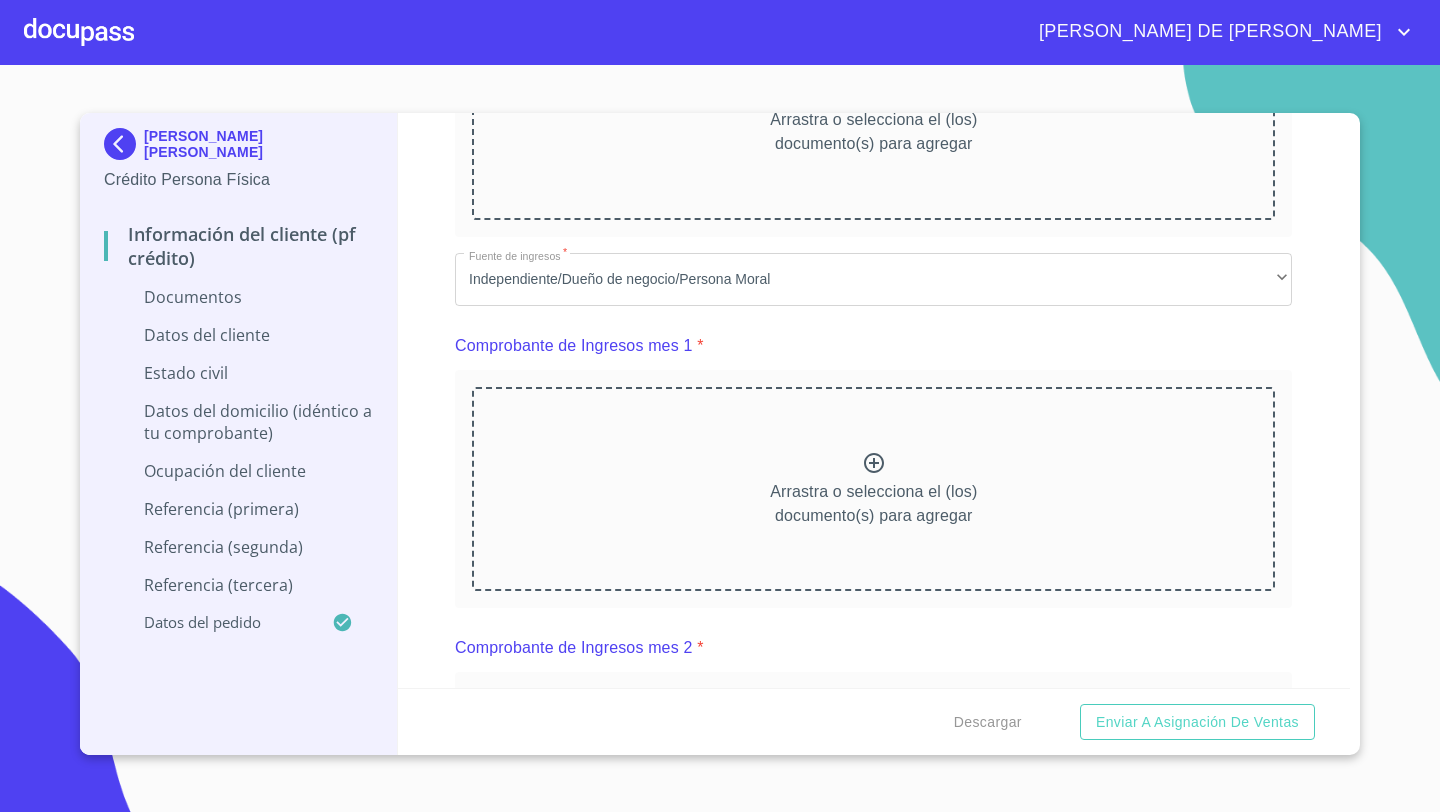 scroll, scrollTop: 730, scrollLeft: 0, axis: vertical 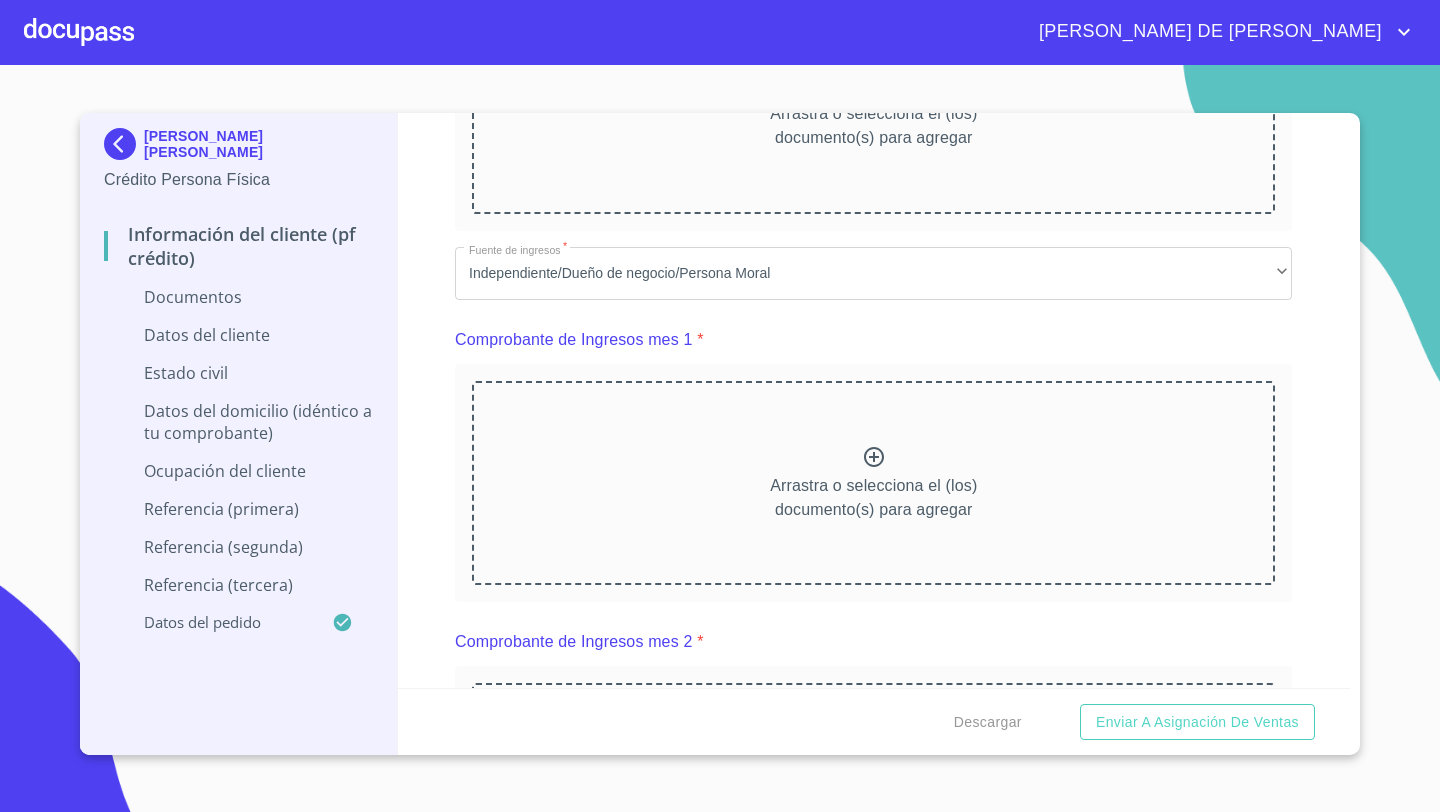 click at bounding box center (765, -164) 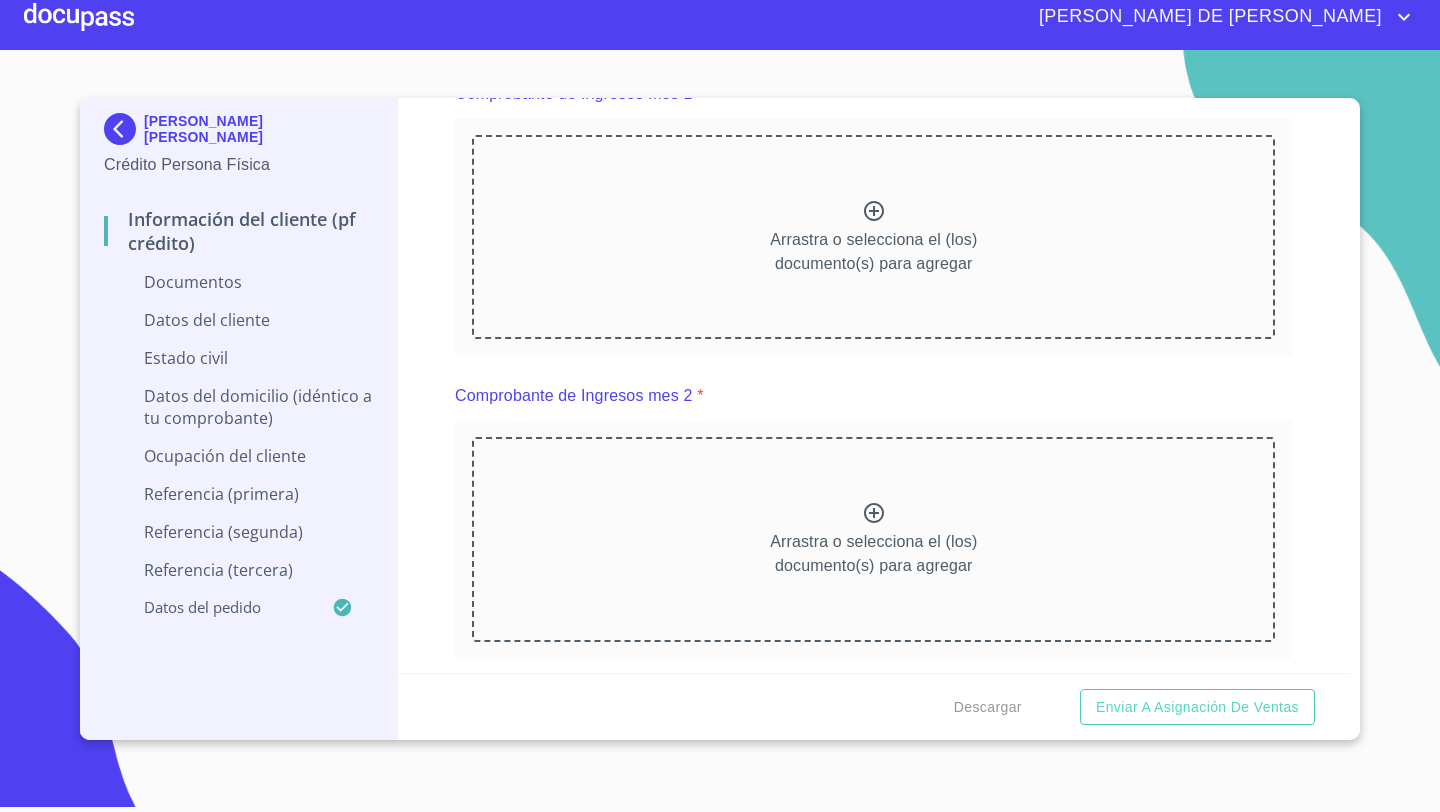 click at bounding box center [766, -409] 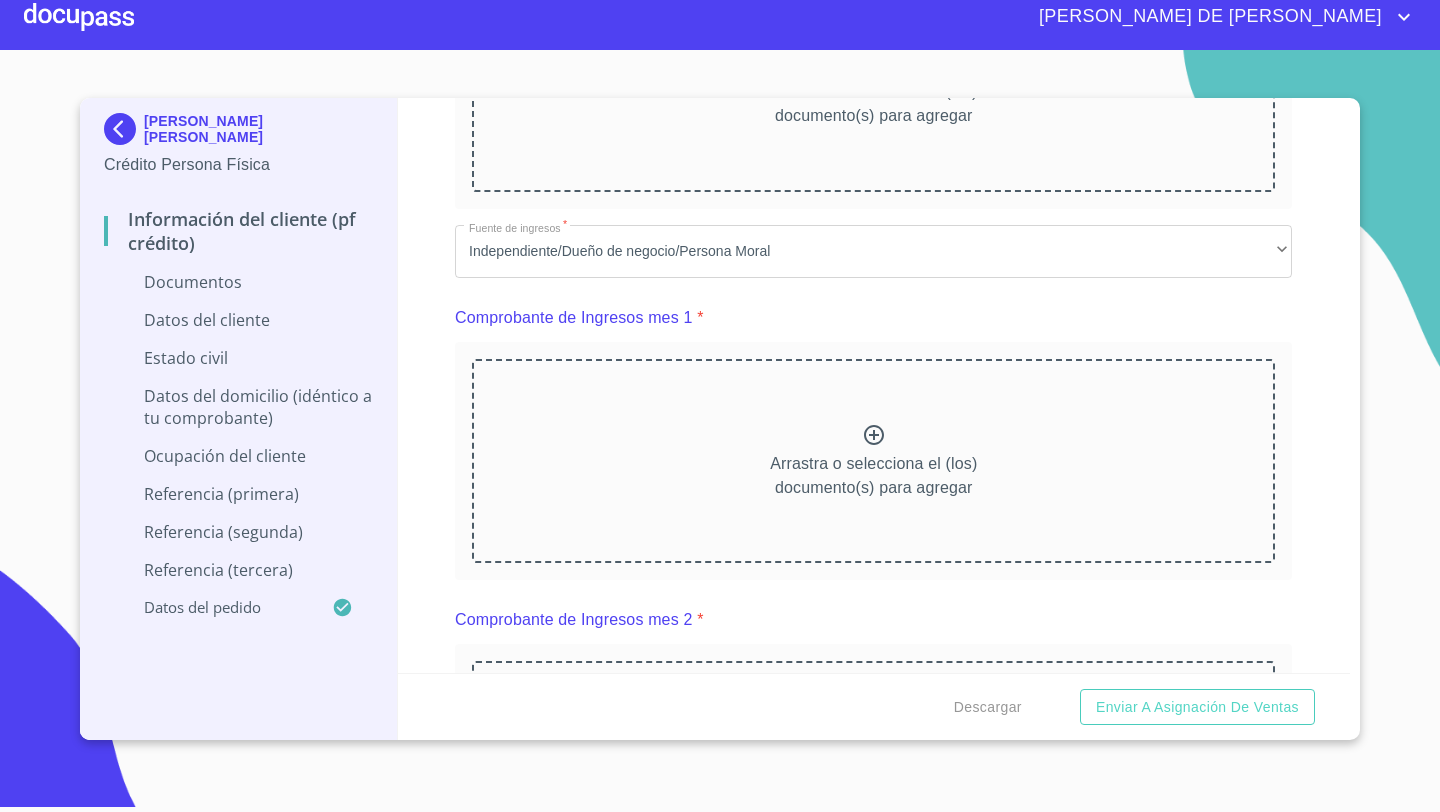 scroll, scrollTop: 765, scrollLeft: 0, axis: vertical 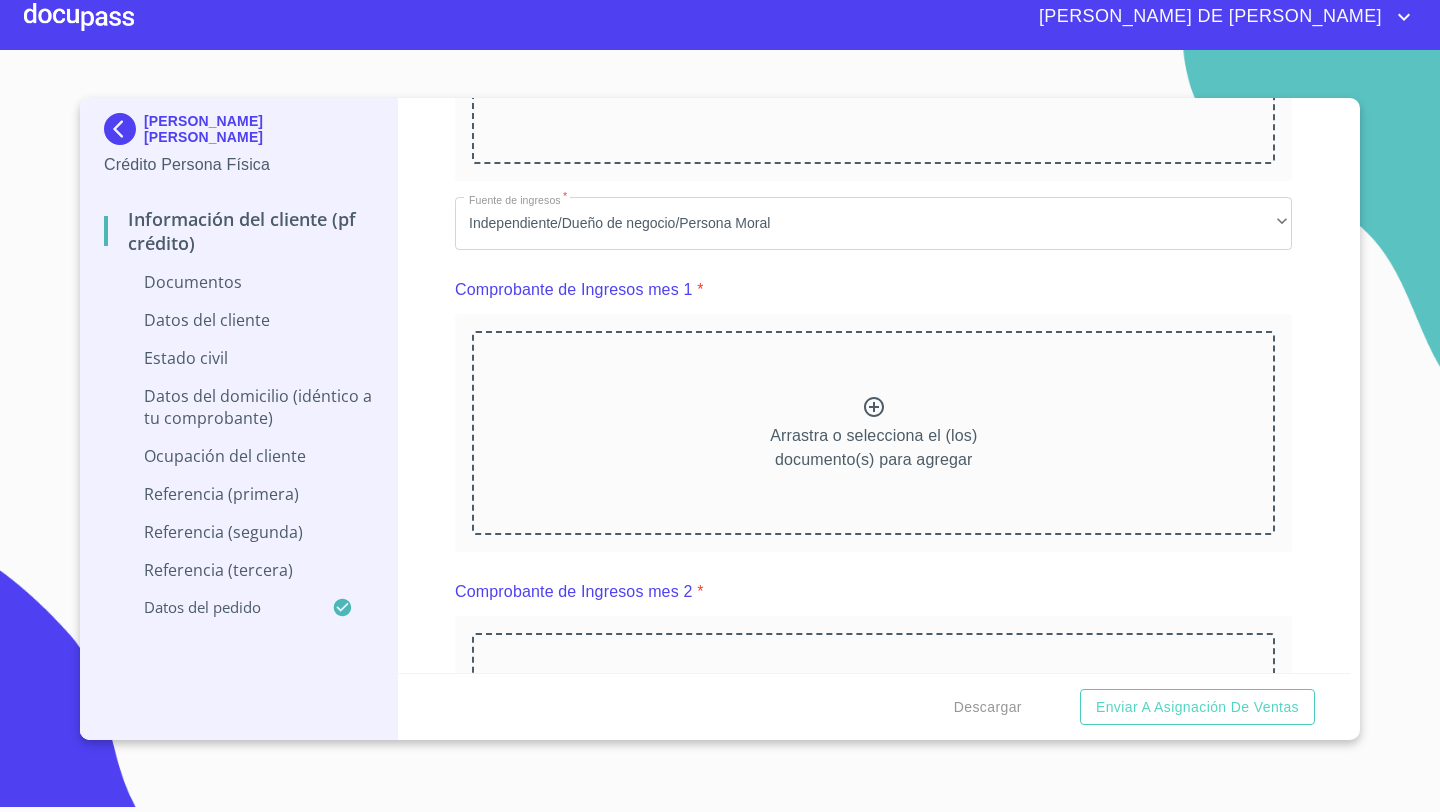 click on "Arrastra o selecciona el (los) documento(s) para agregar" at bounding box center (873, 61) 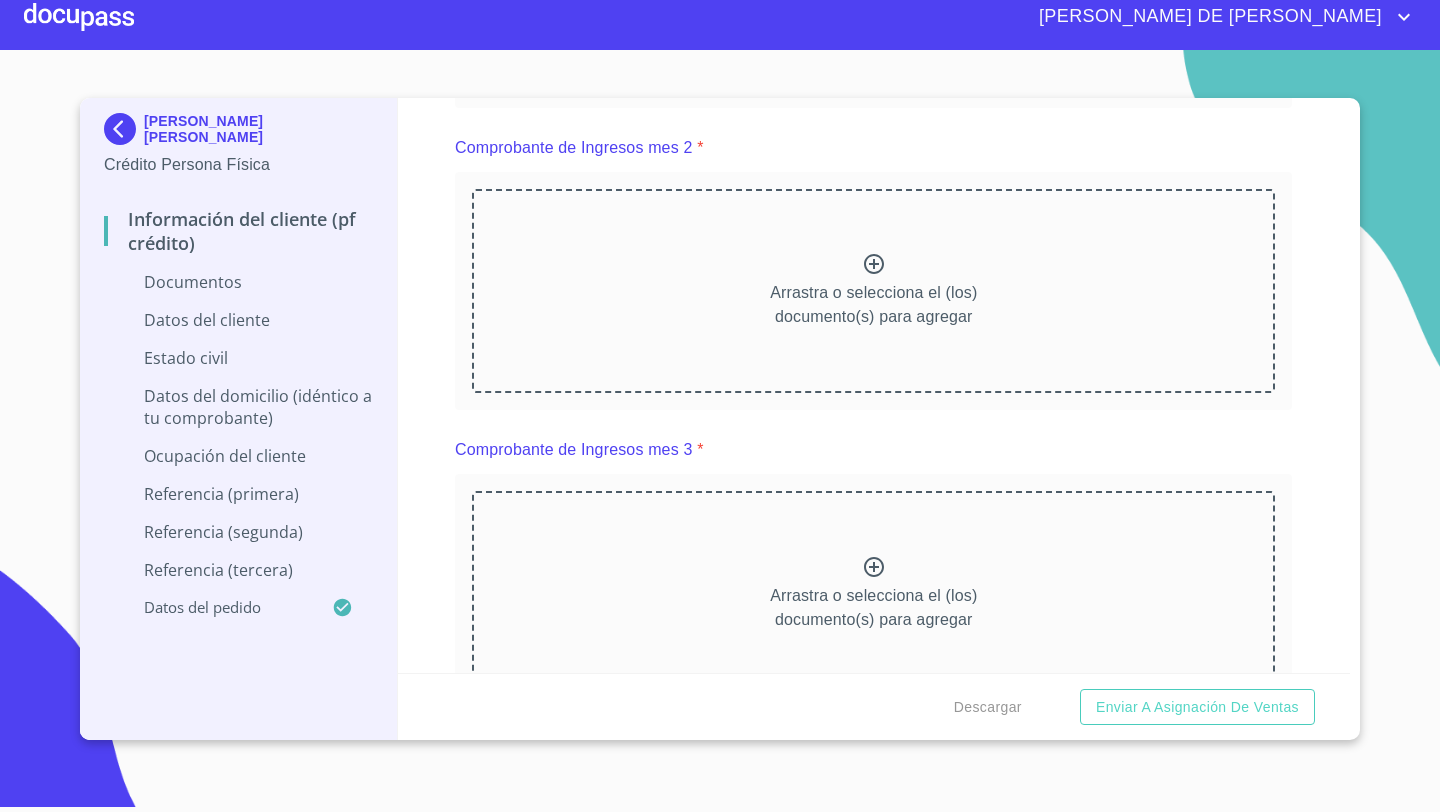 scroll, scrollTop: 1841, scrollLeft: 0, axis: vertical 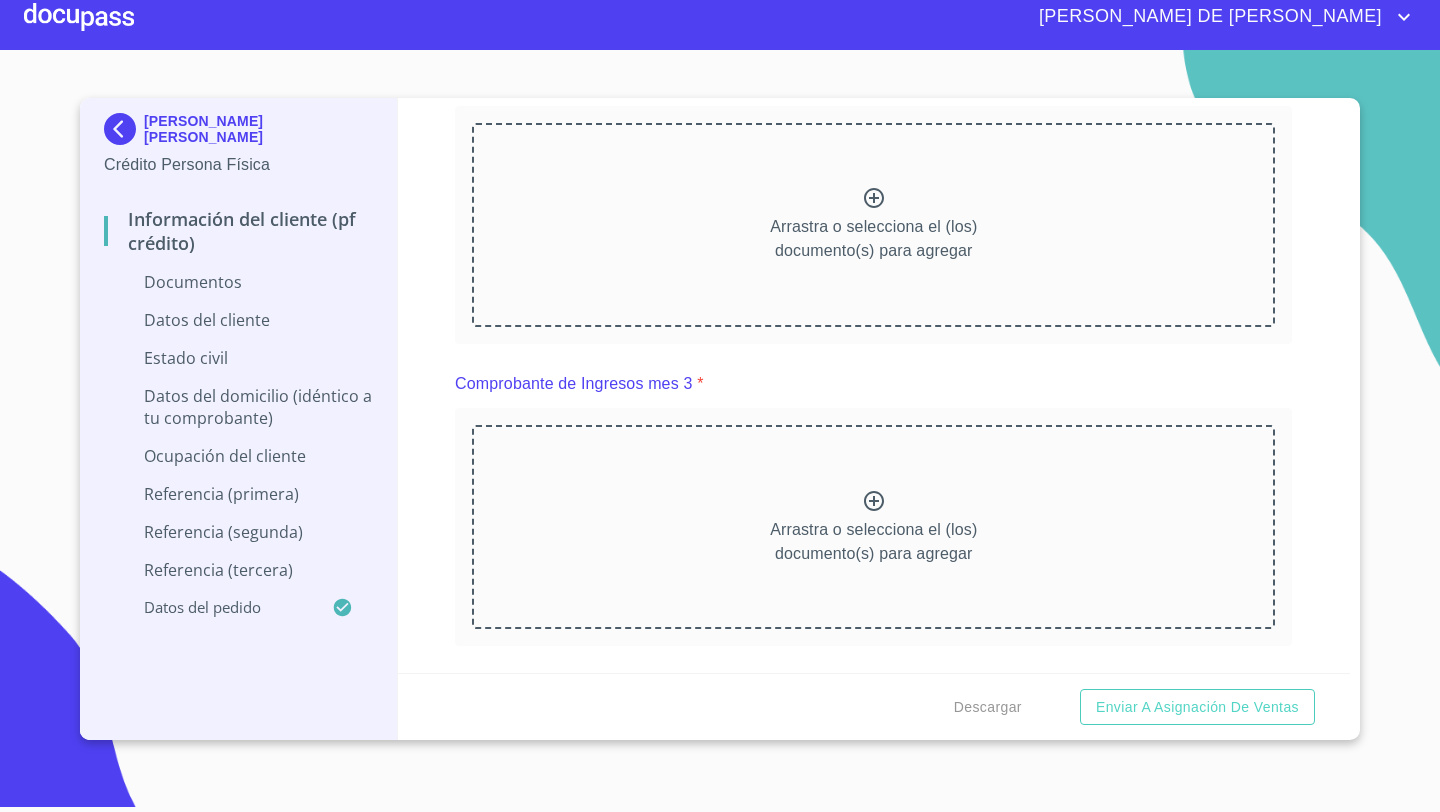 click on "Arrastra o selecciona el (los) documento(s) para agregar" at bounding box center [873, -78] 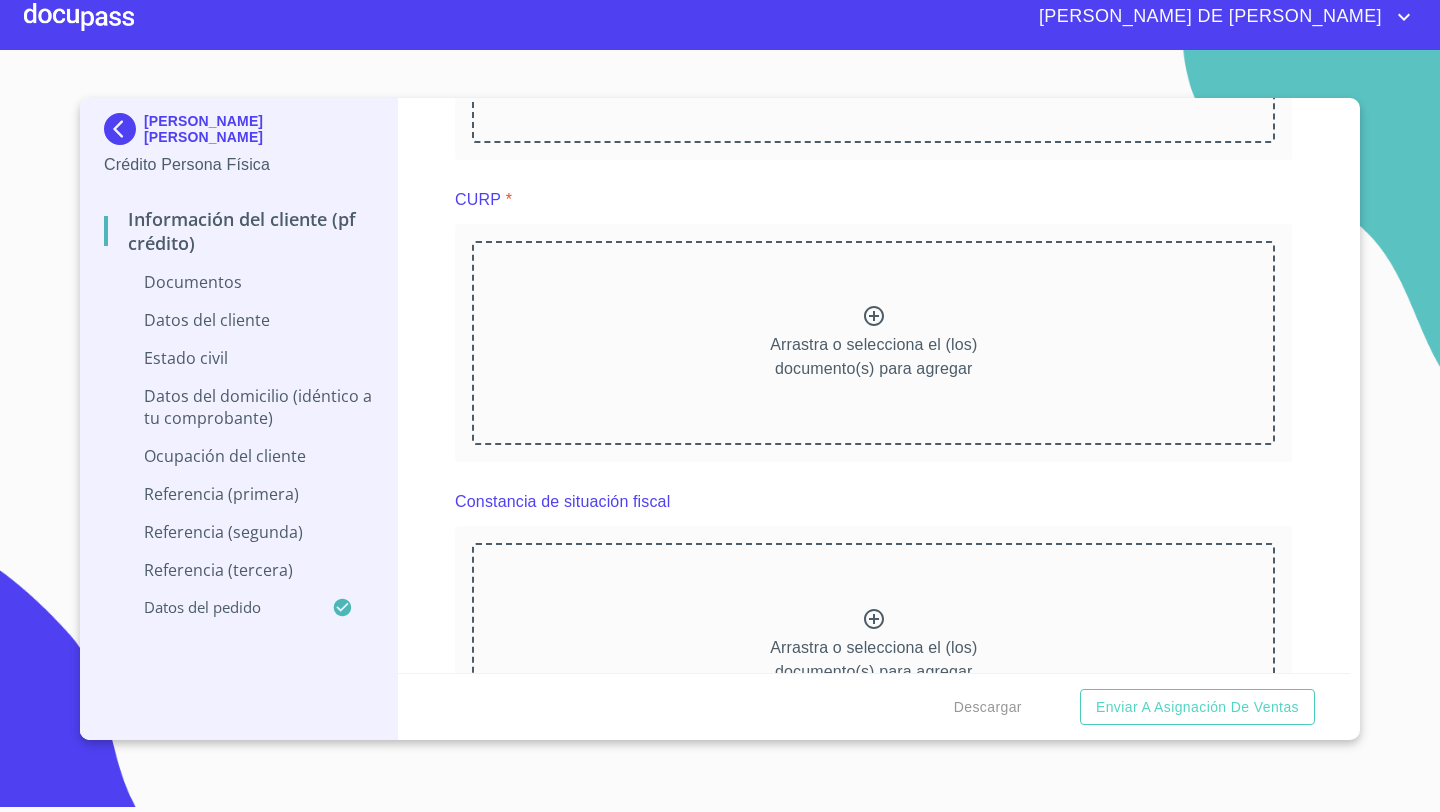 scroll, scrollTop: 2932, scrollLeft: 0, axis: vertical 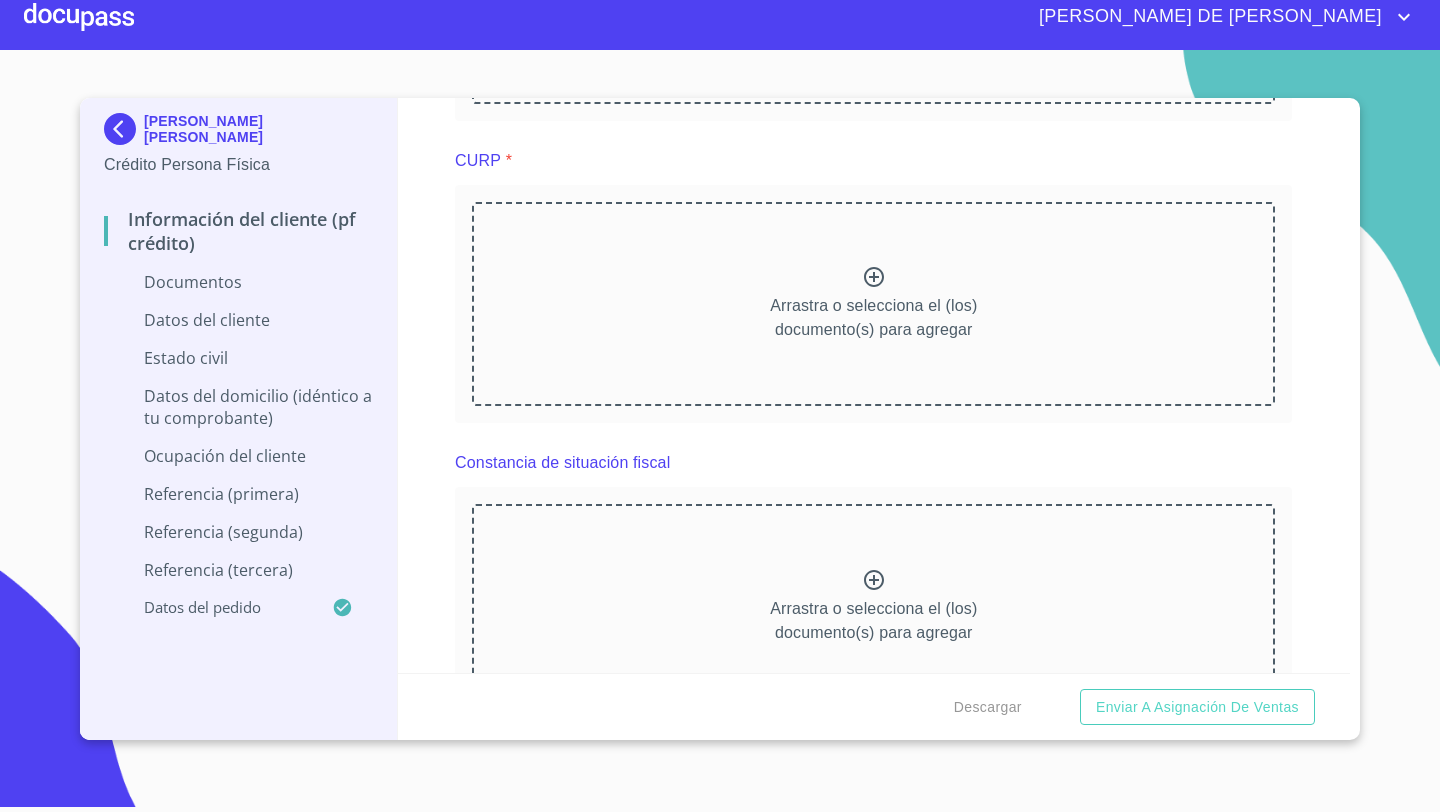 click on "Arrastra o selecciona el (los) documento(s) para agregar" at bounding box center [873, -301] 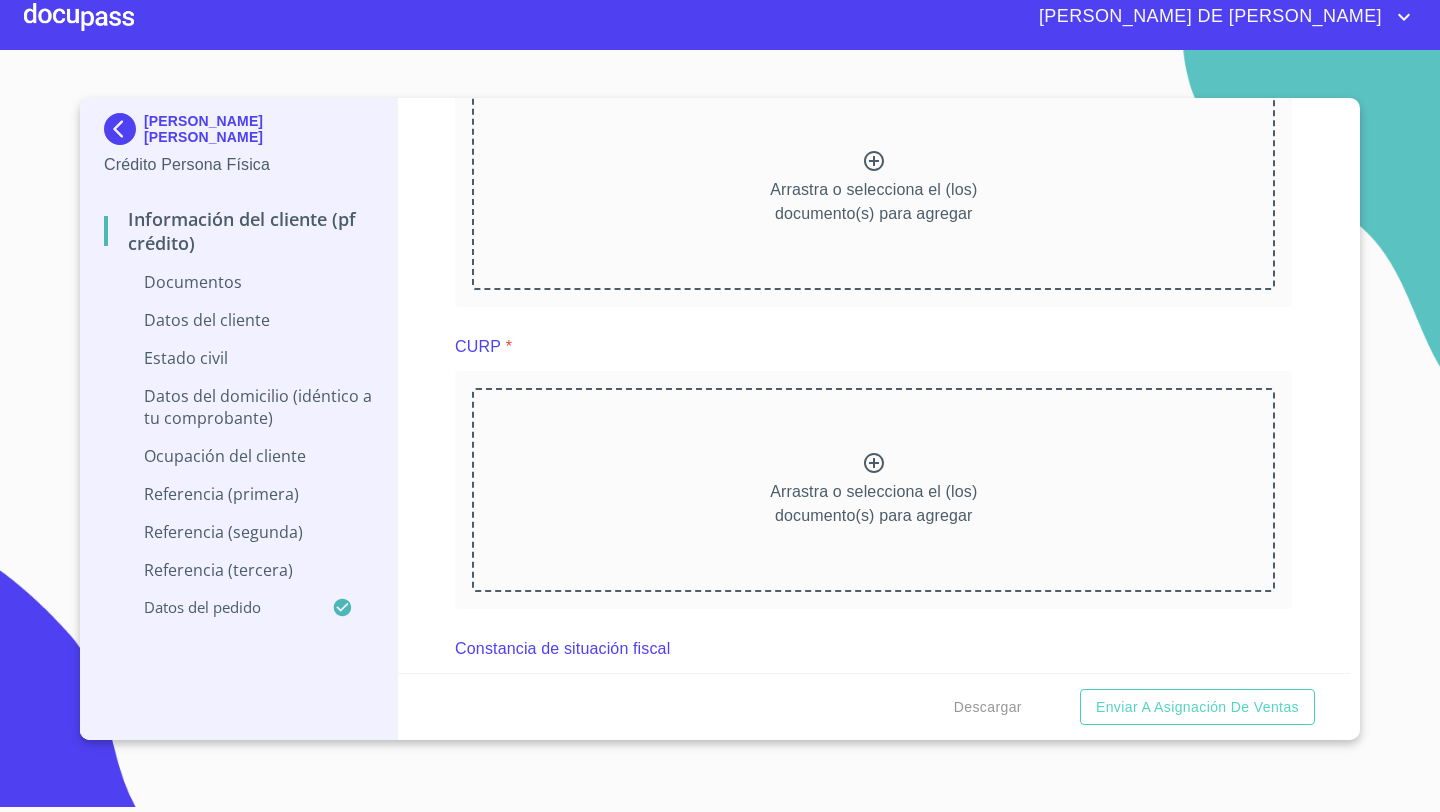 scroll, scrollTop: 3384, scrollLeft: 0, axis: vertical 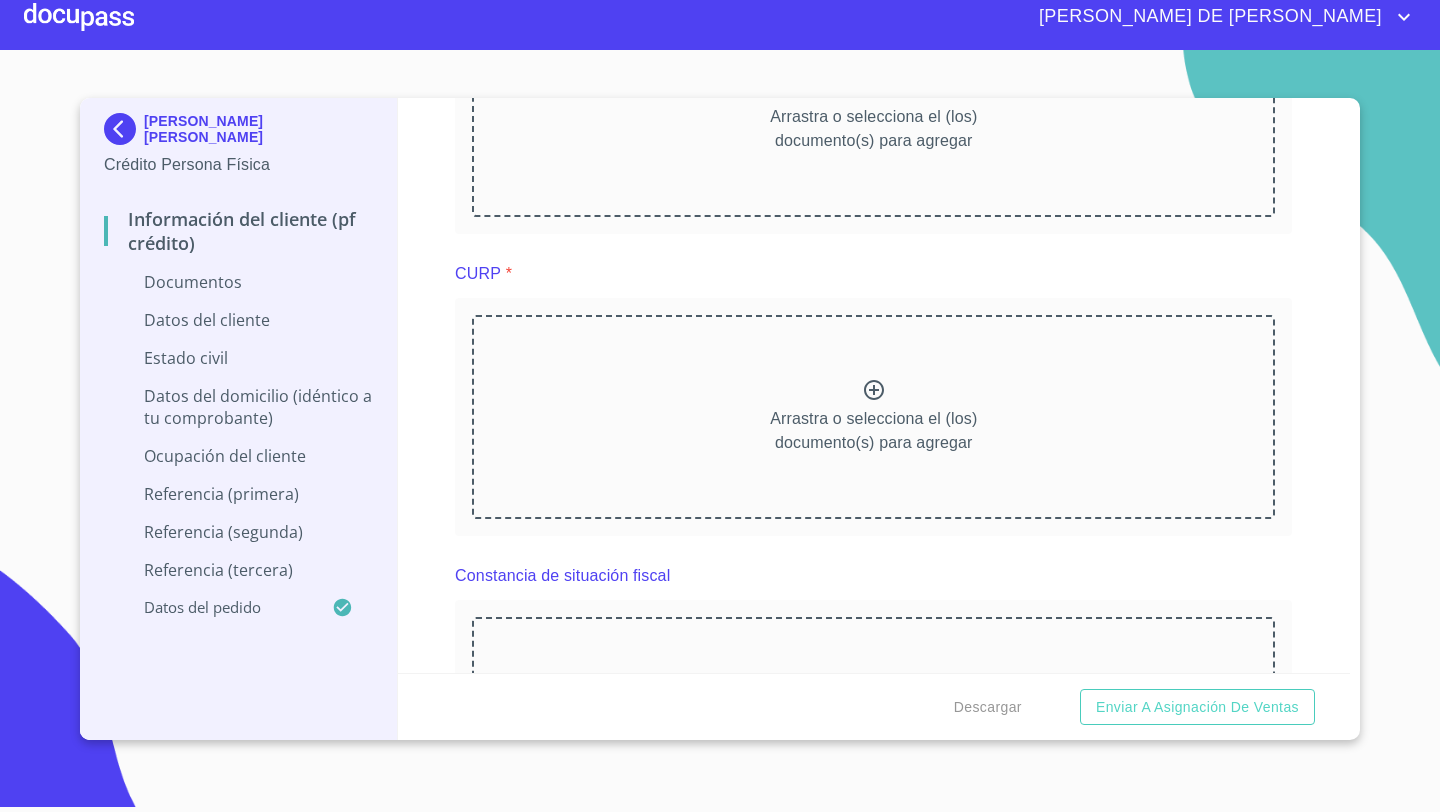 click on "Arrastra o selecciona el (los) documento(s) para agregar" at bounding box center (873, 114) 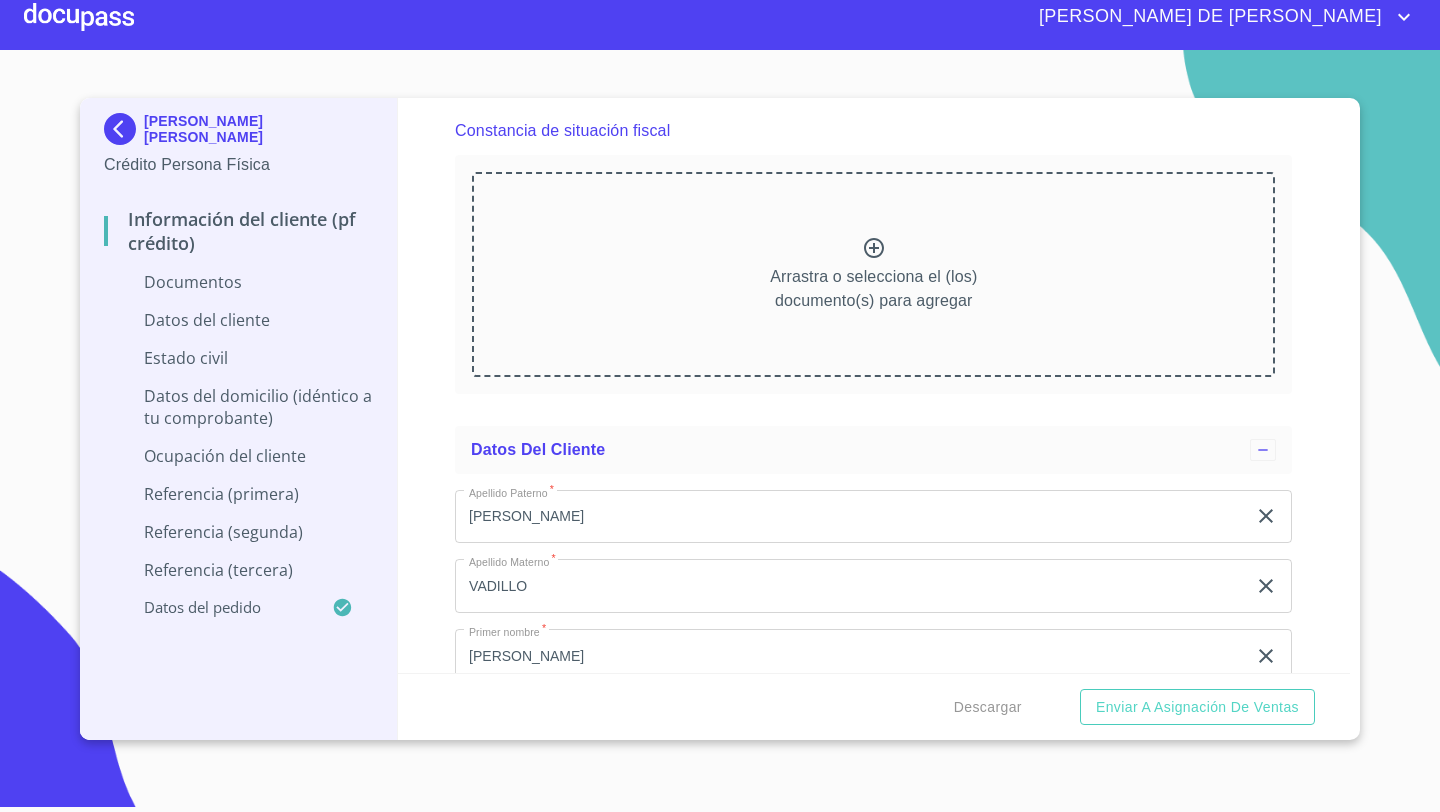 scroll, scrollTop: 4677, scrollLeft: 0, axis: vertical 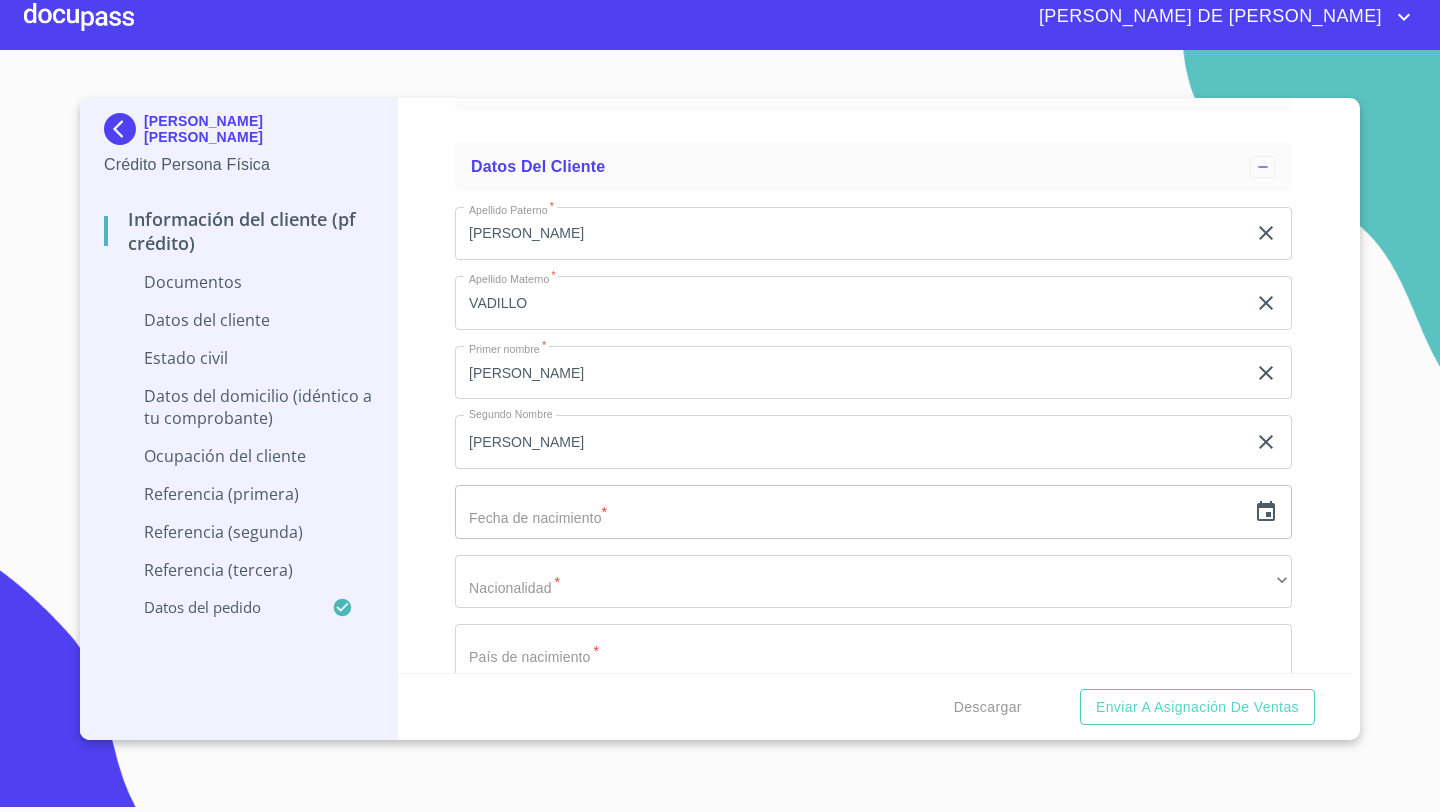 click on "Arrastra o selecciona el (los) documento(s) para agregar" at bounding box center (873, -311) 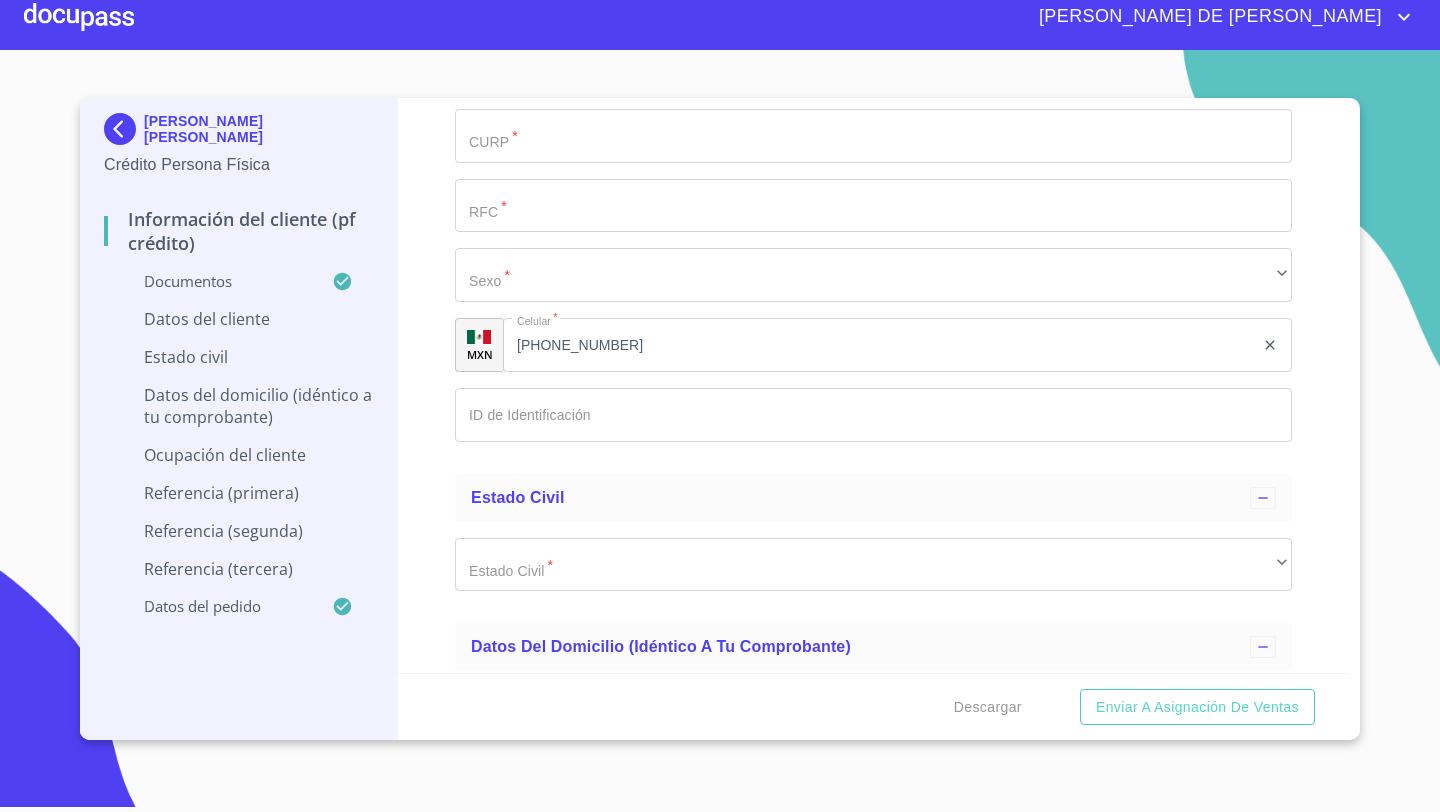 scroll, scrollTop: 5880, scrollLeft: 0, axis: vertical 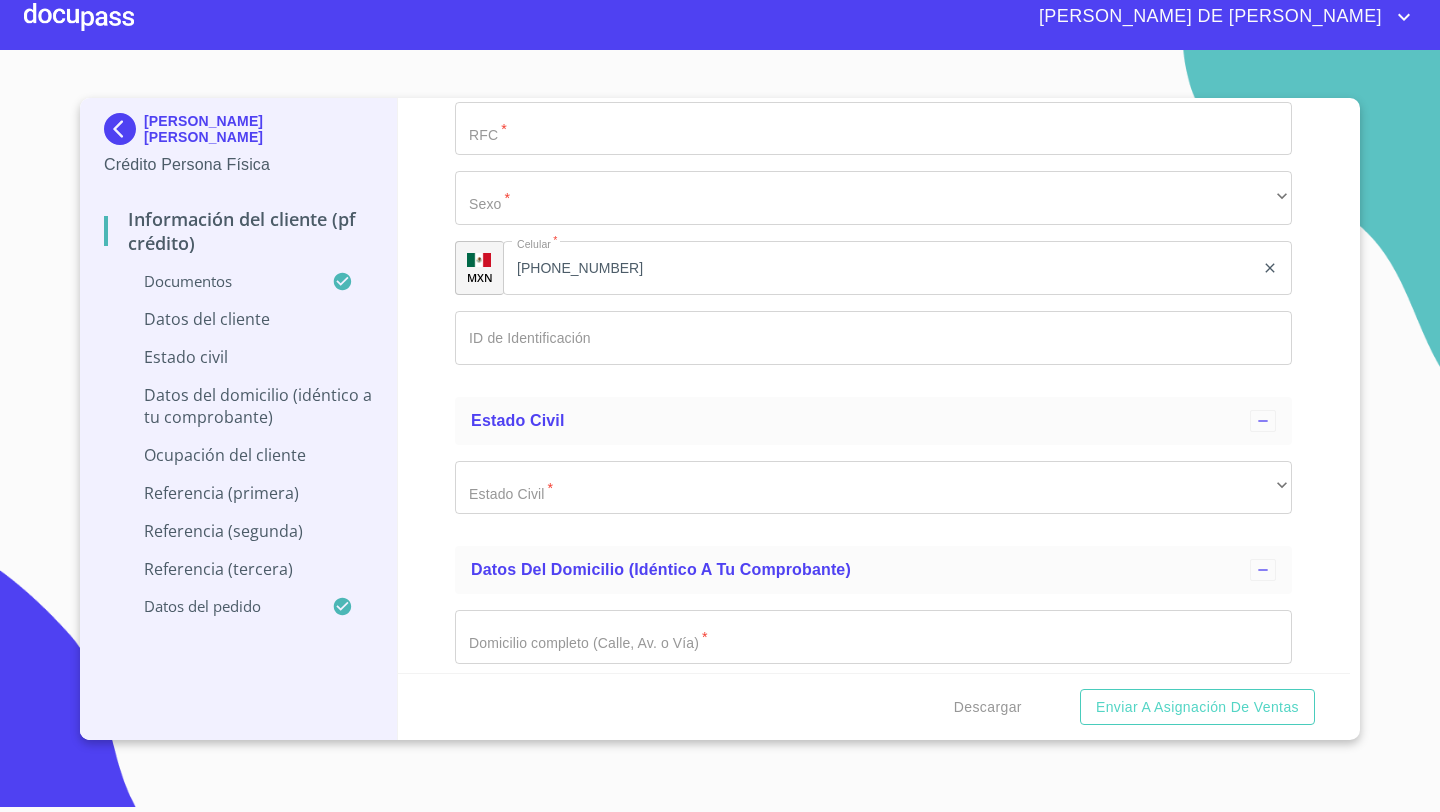 click 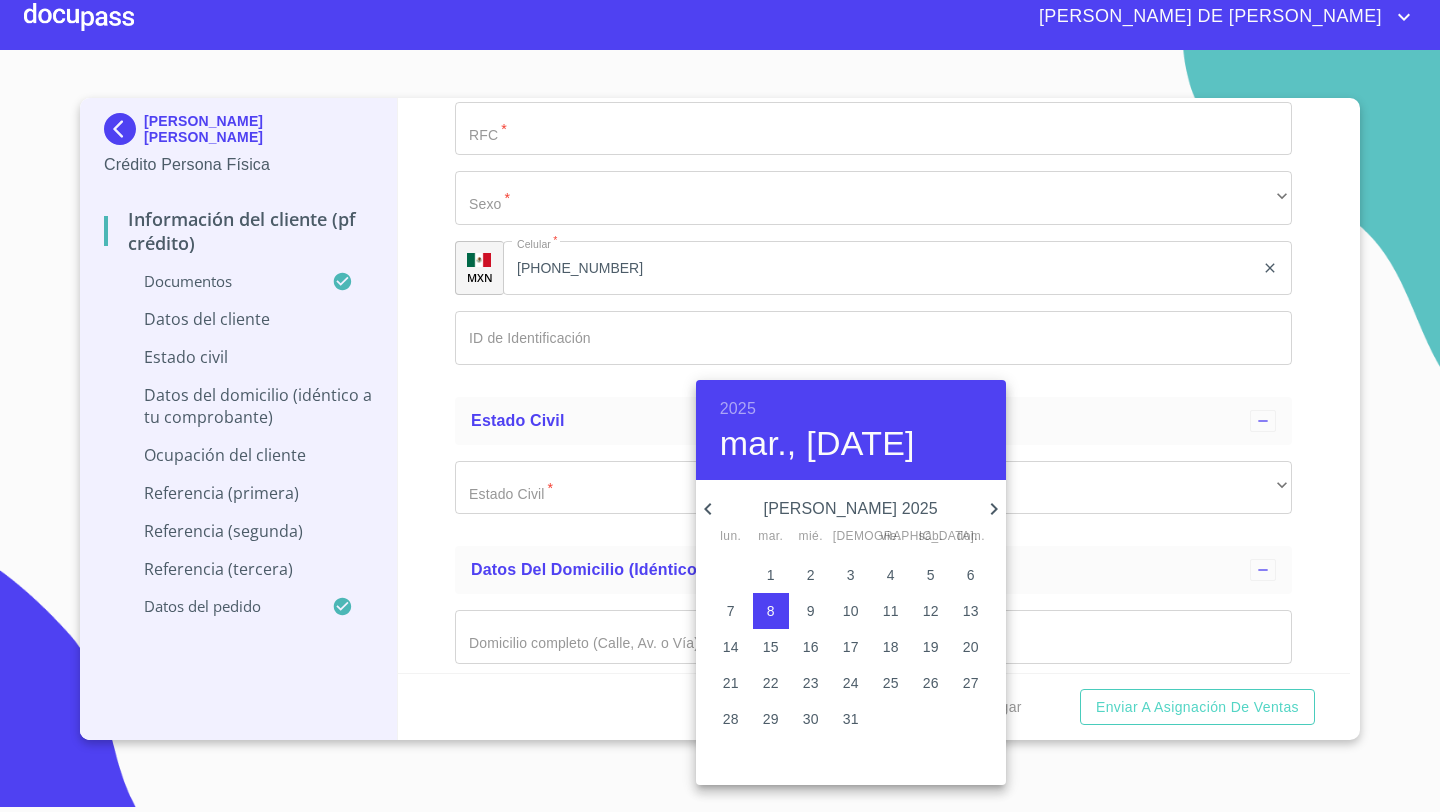 click on "2025" at bounding box center (738, 409) 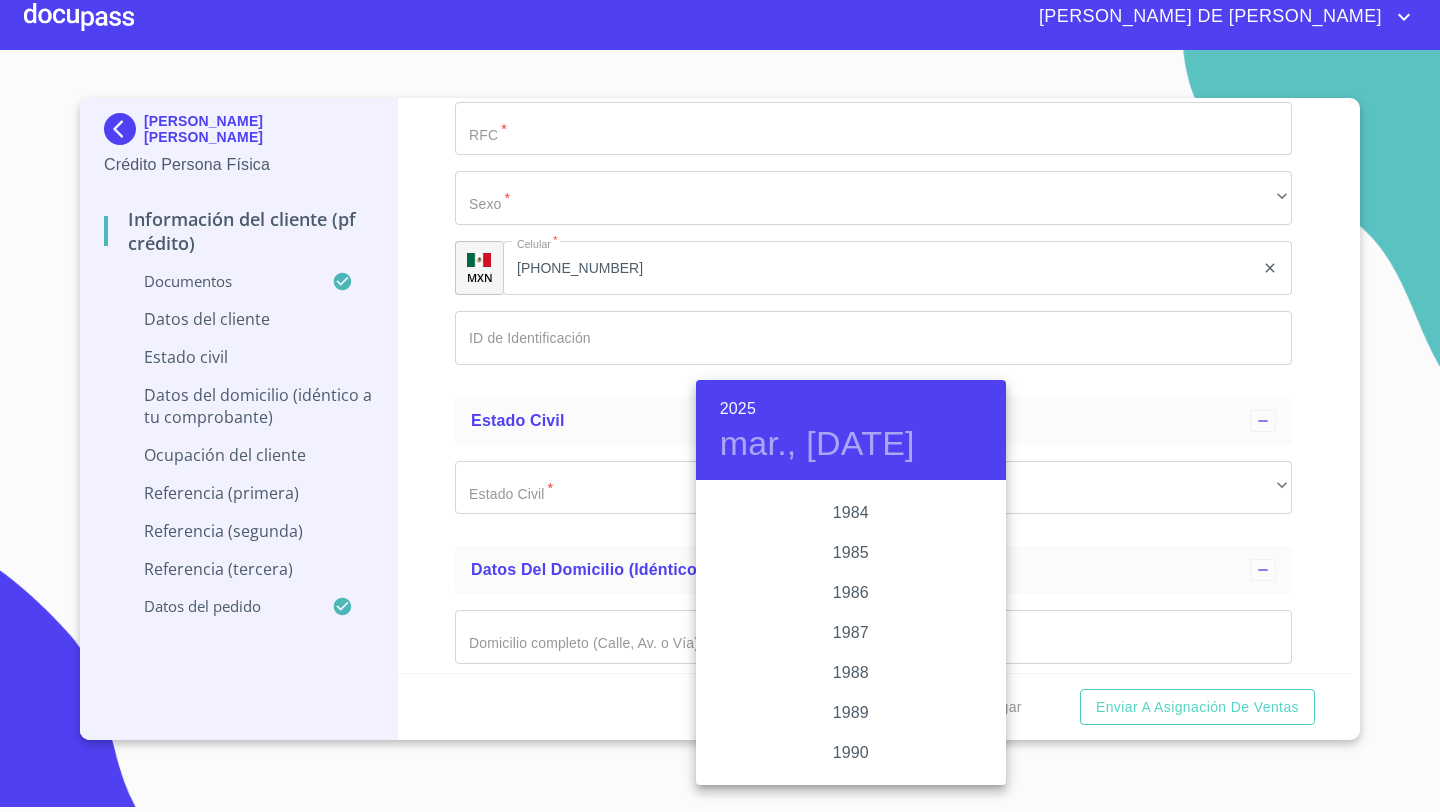 scroll, scrollTop: 2302, scrollLeft: 0, axis: vertical 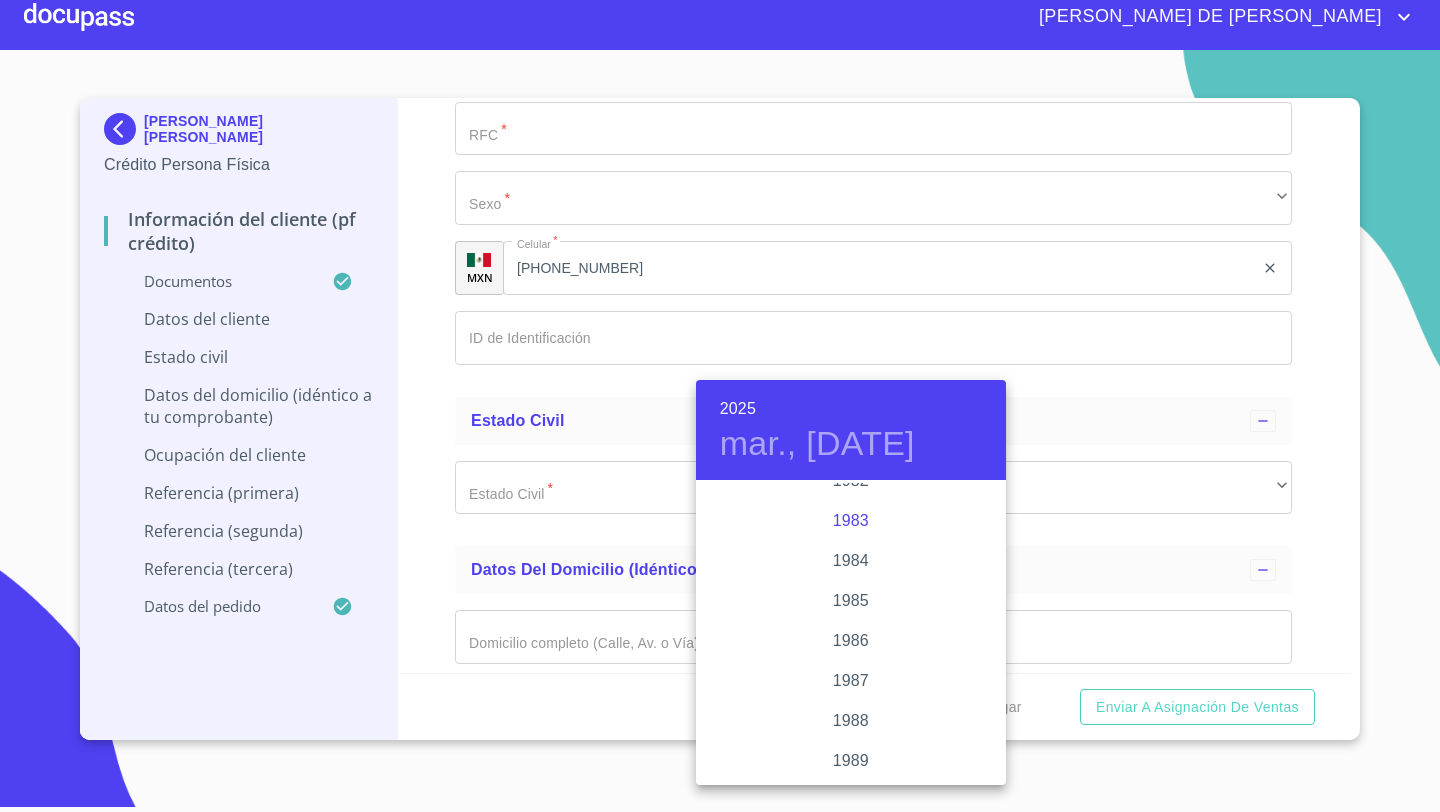 click on "1983" at bounding box center [851, 521] 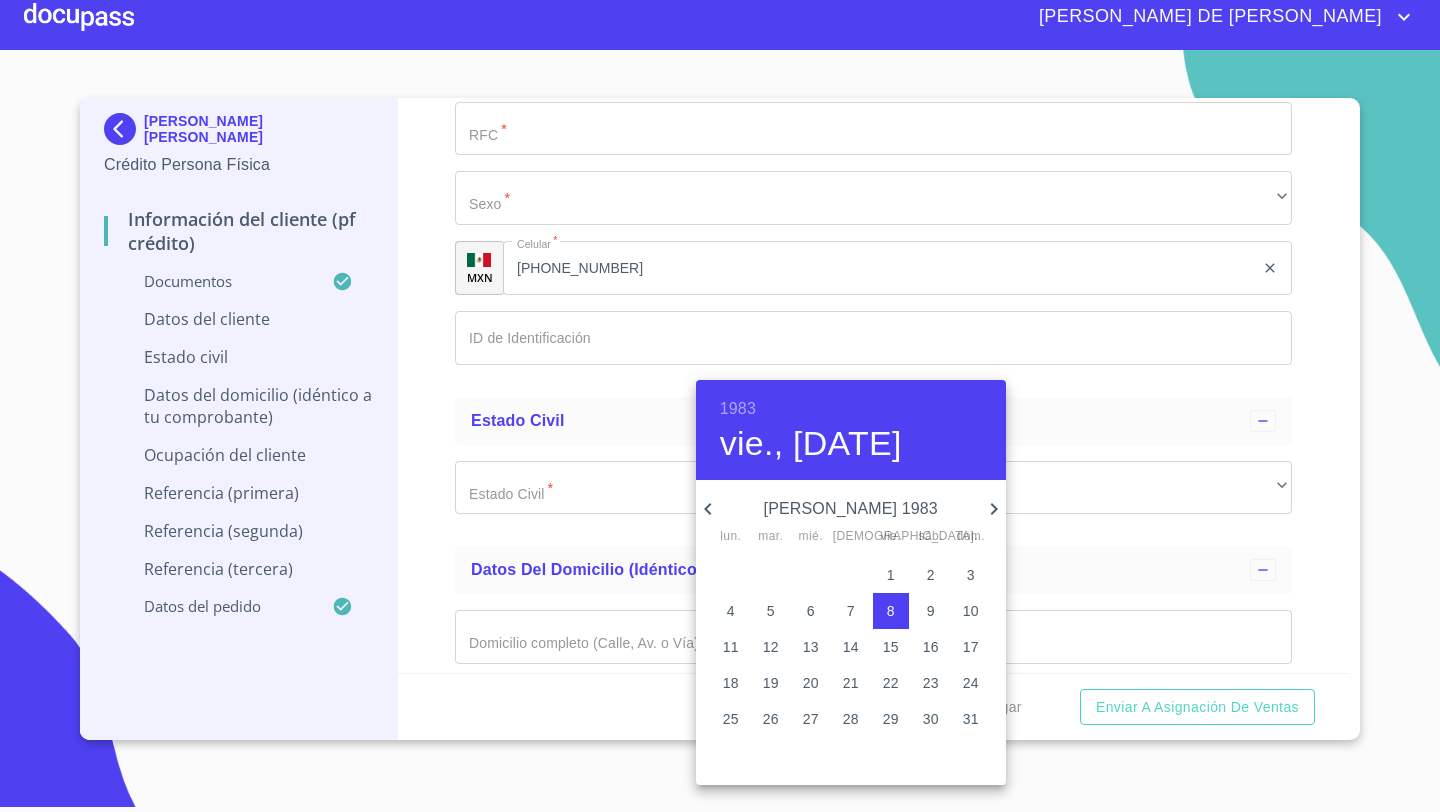 click 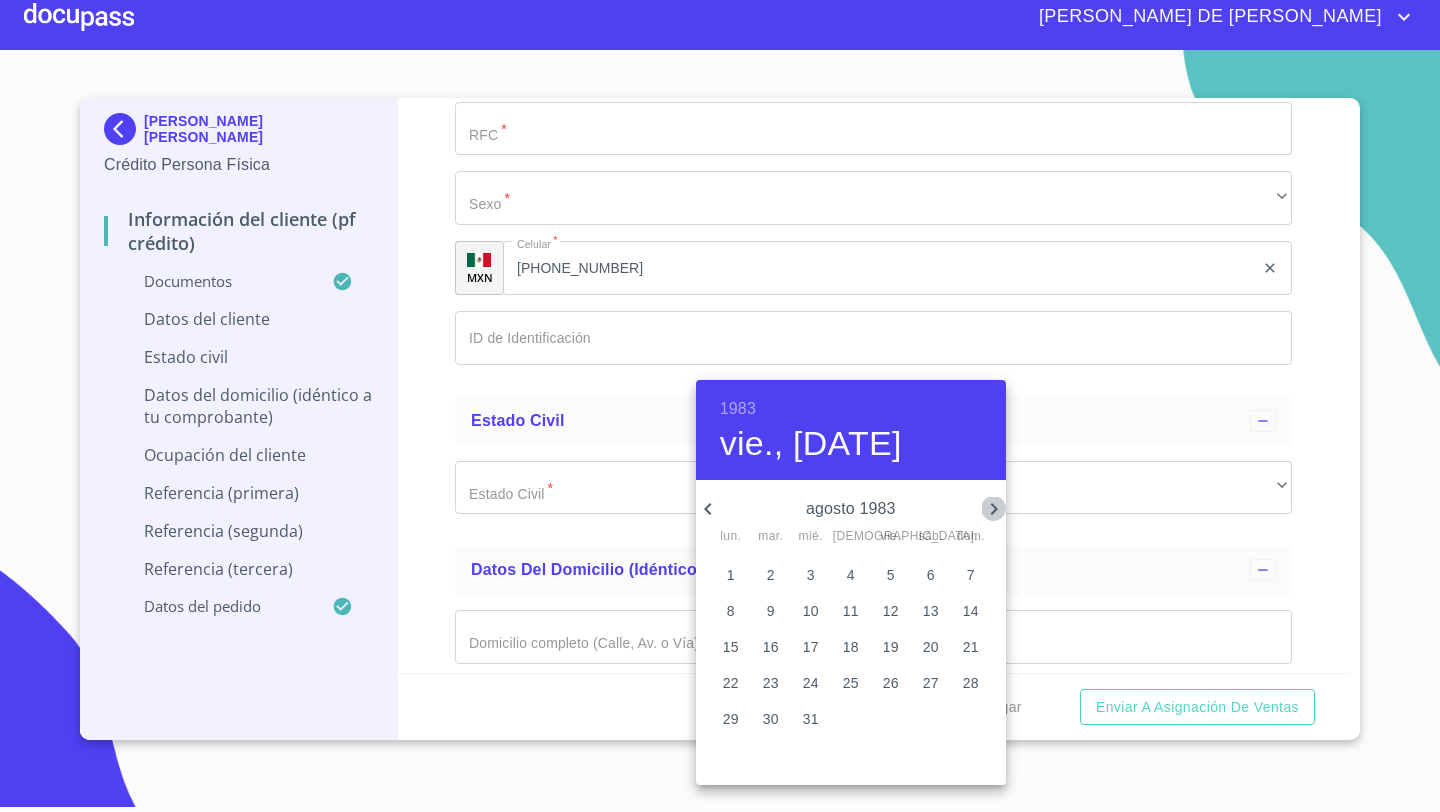 click 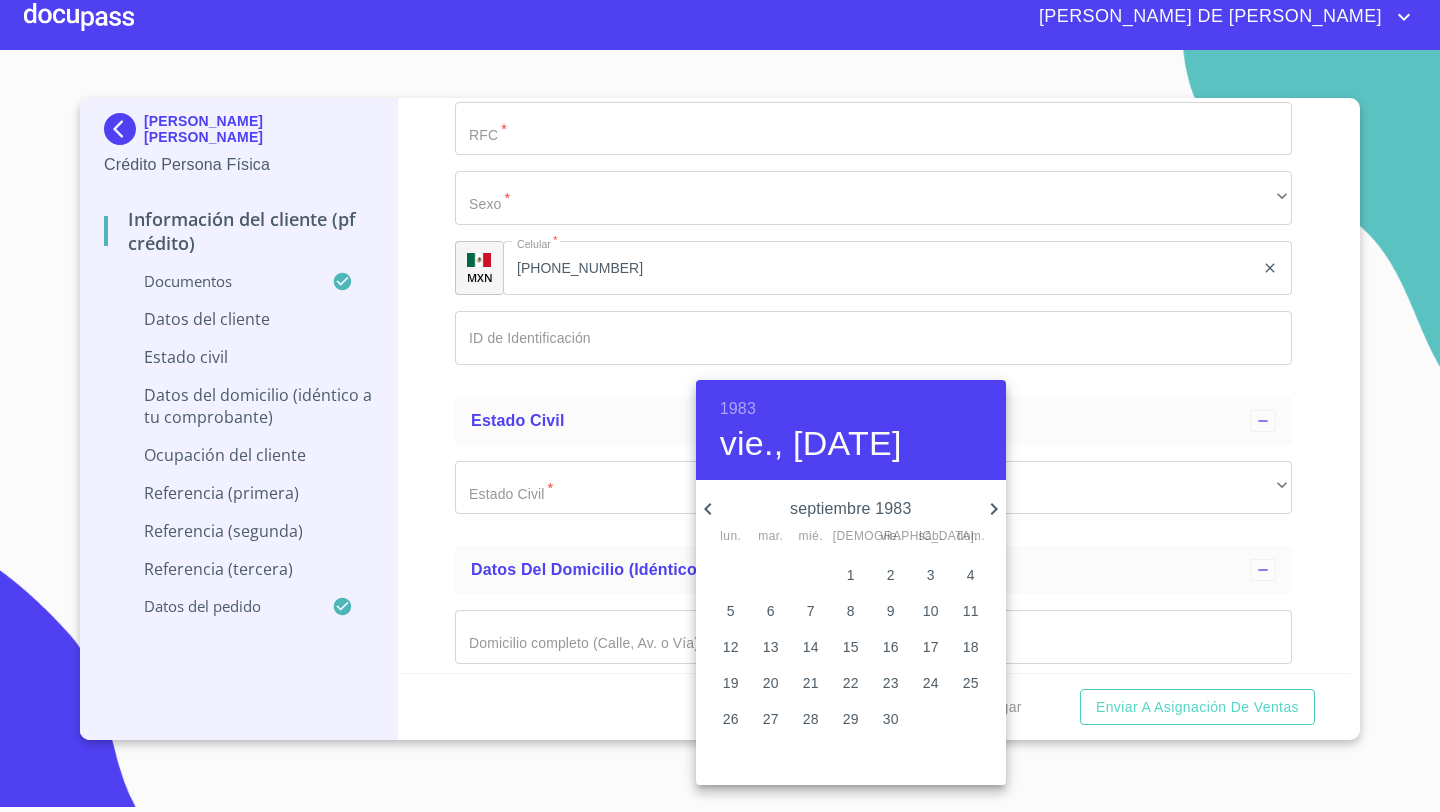 click 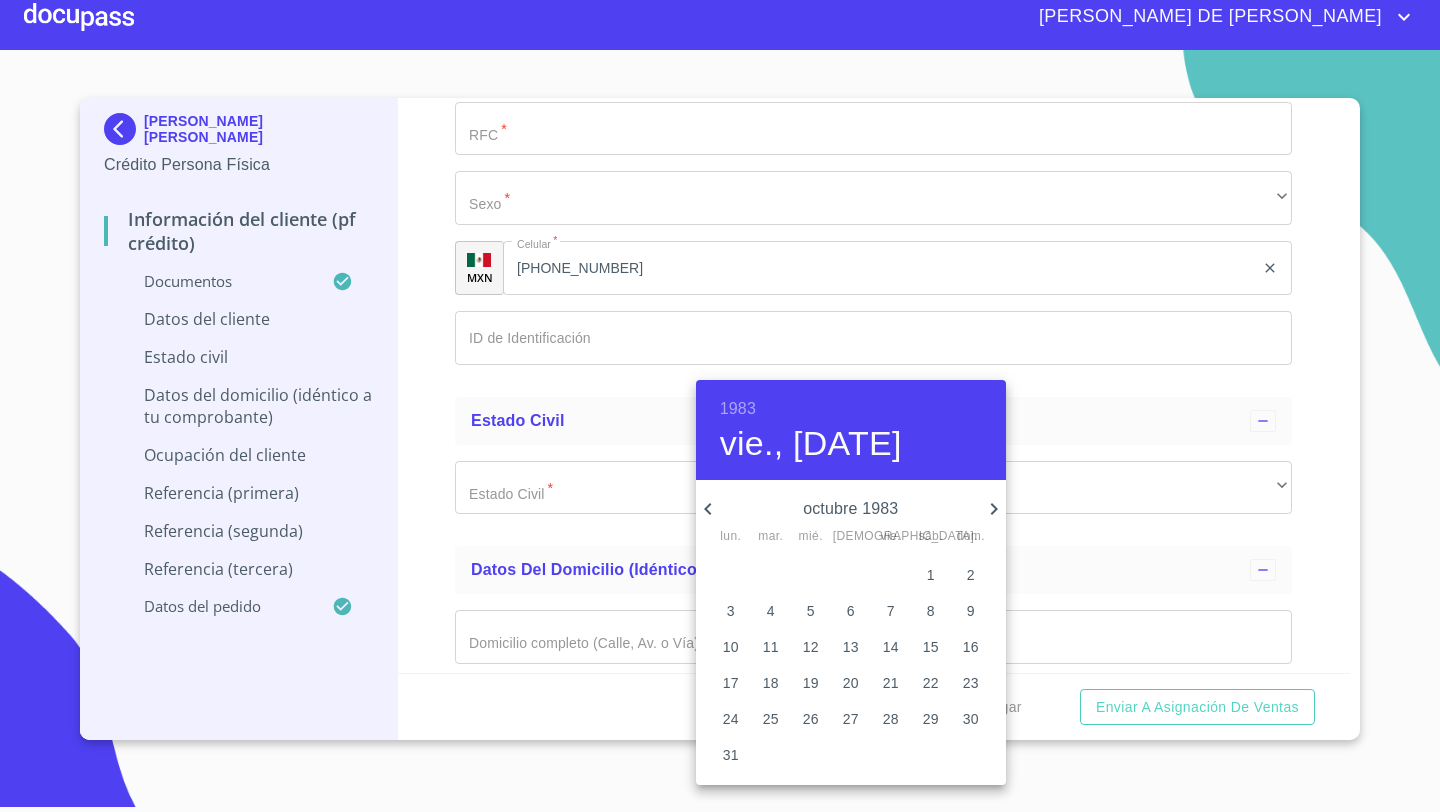 click 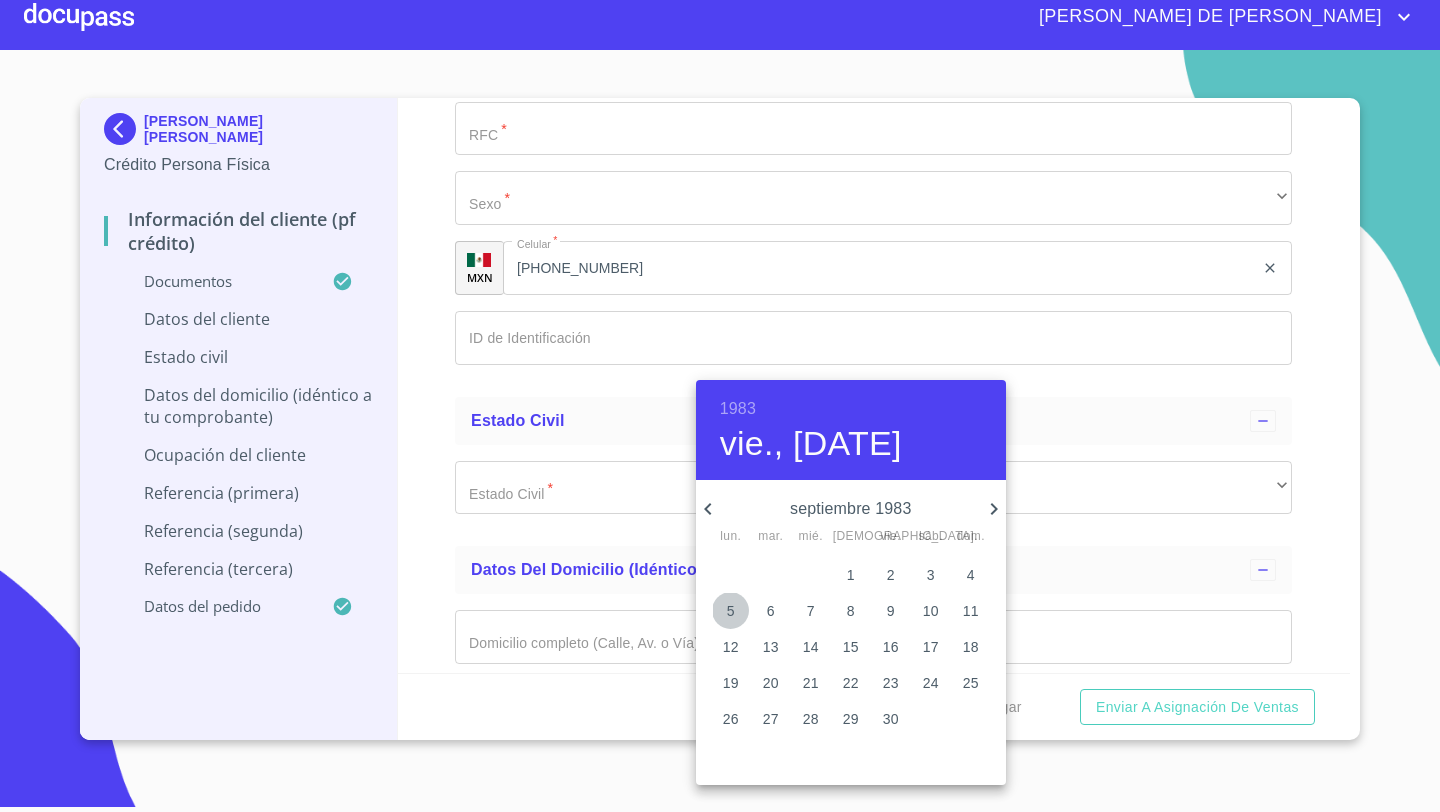 click on "5" at bounding box center [731, 611] 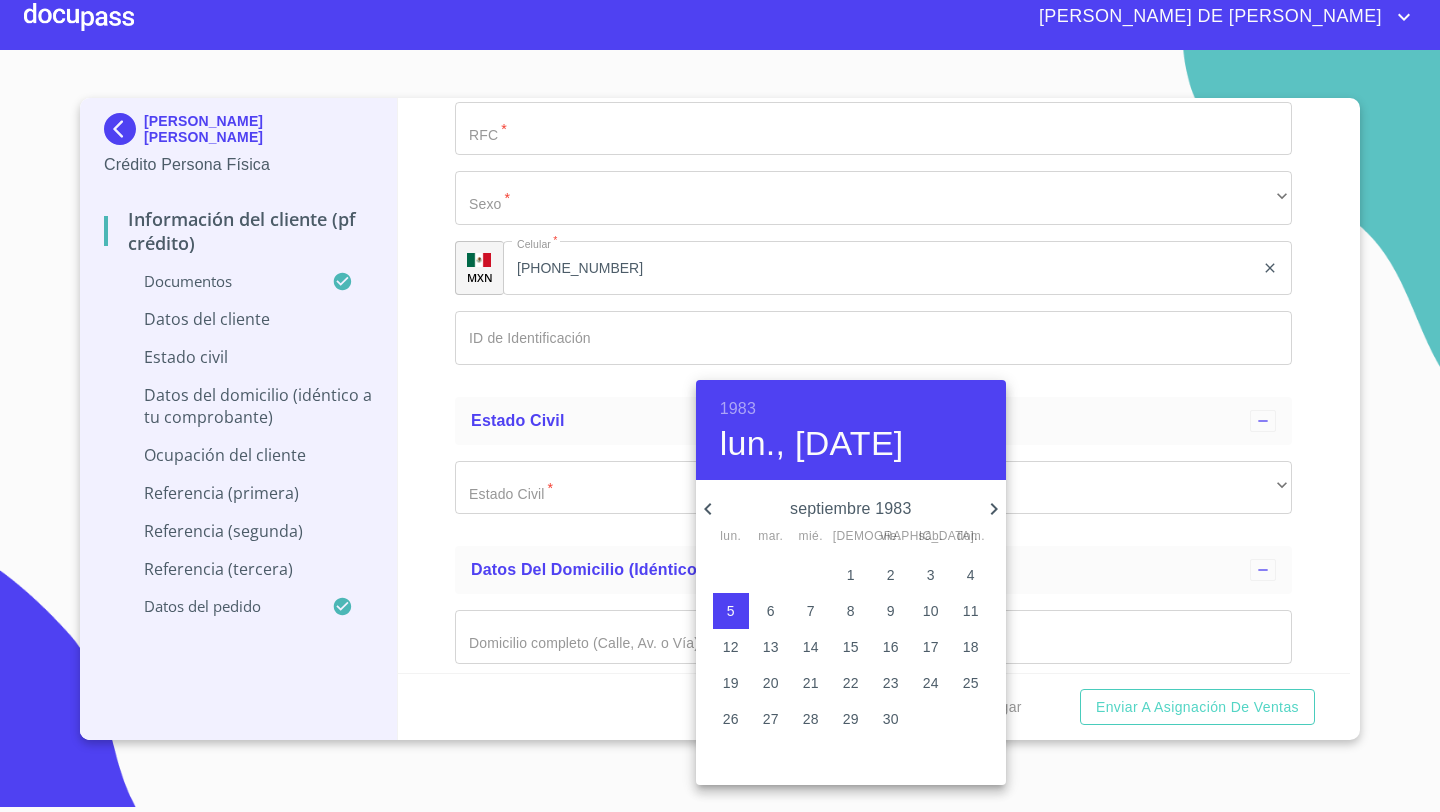 click at bounding box center (720, 406) 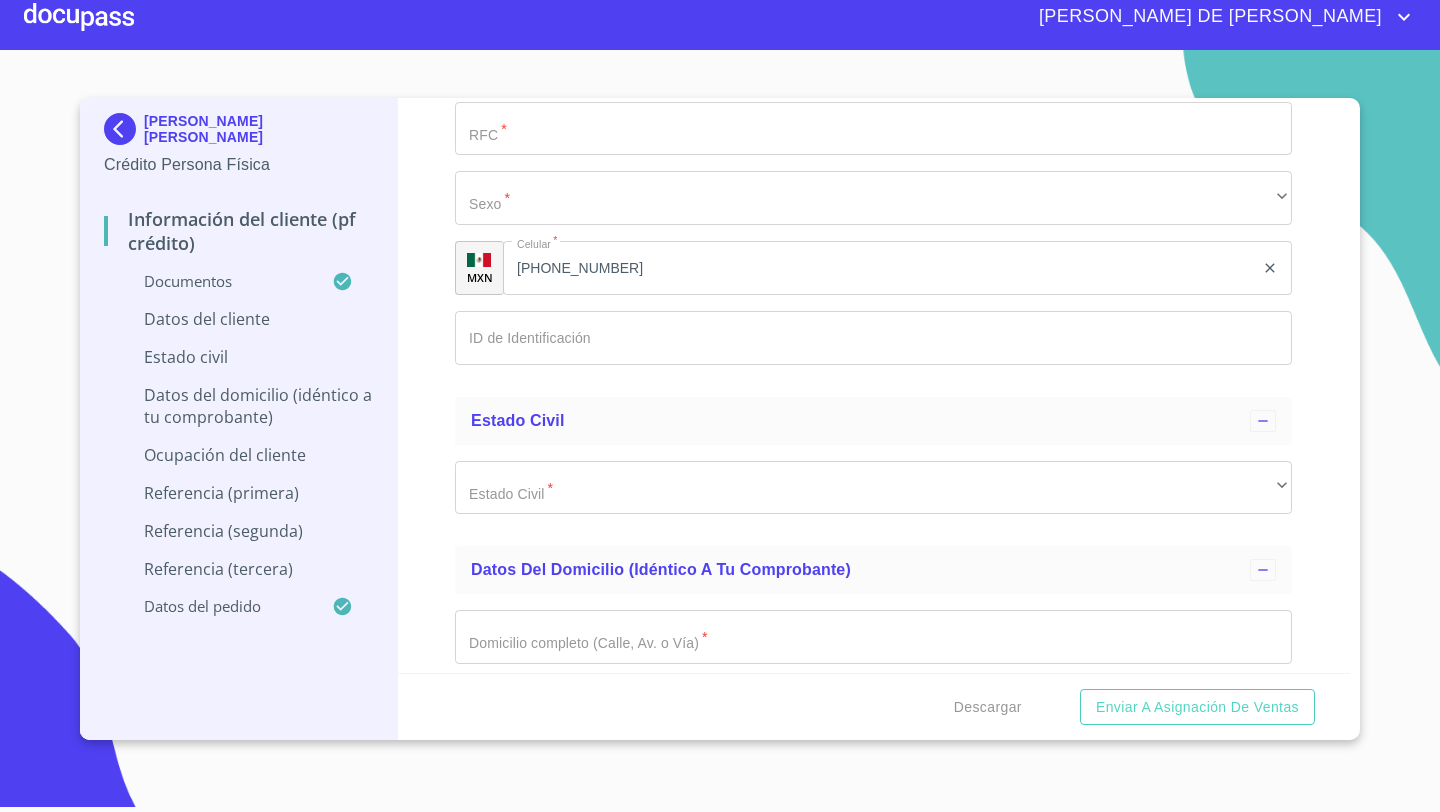 click on "​" at bounding box center [873, -80] 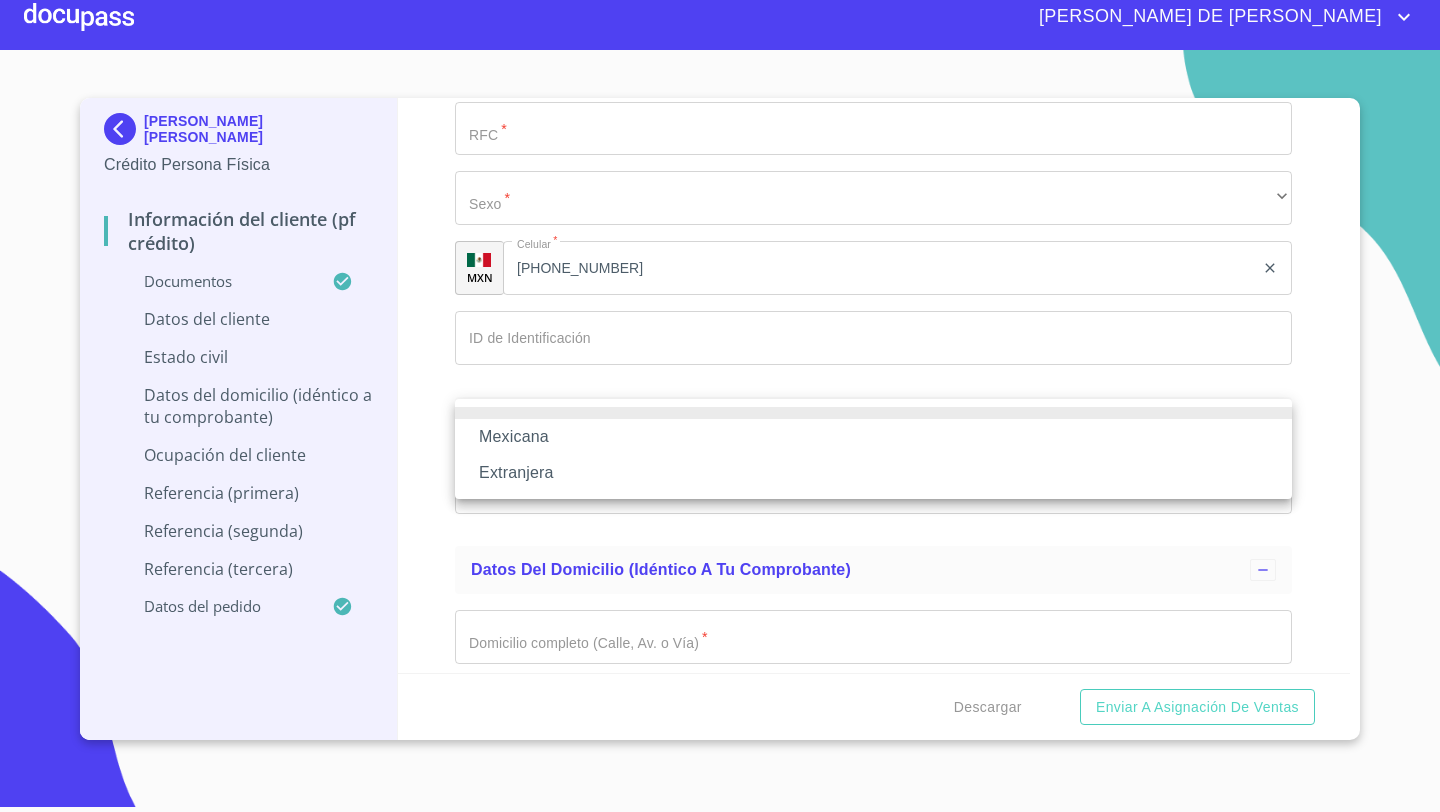 type 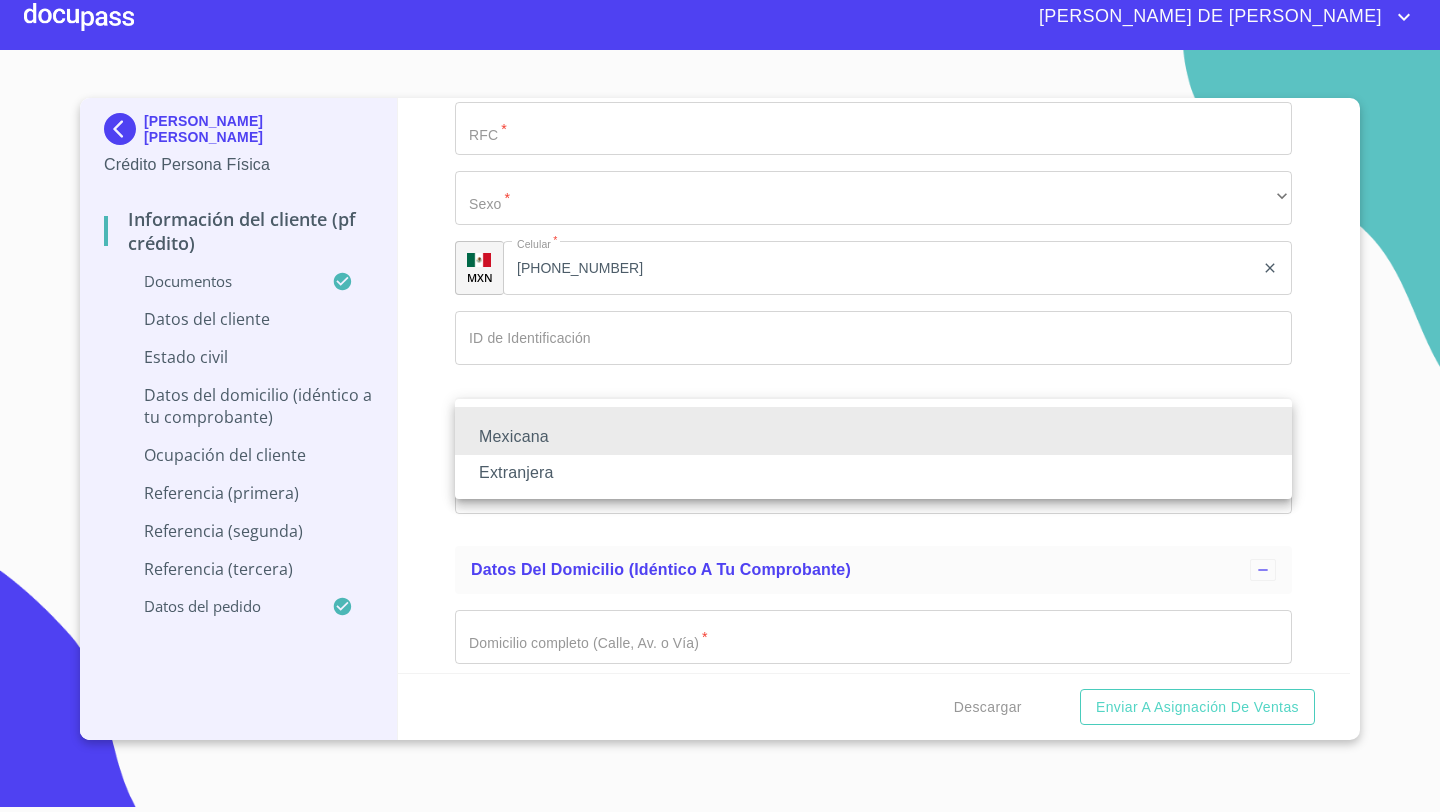 click on "Mexicana" at bounding box center [873, 437] 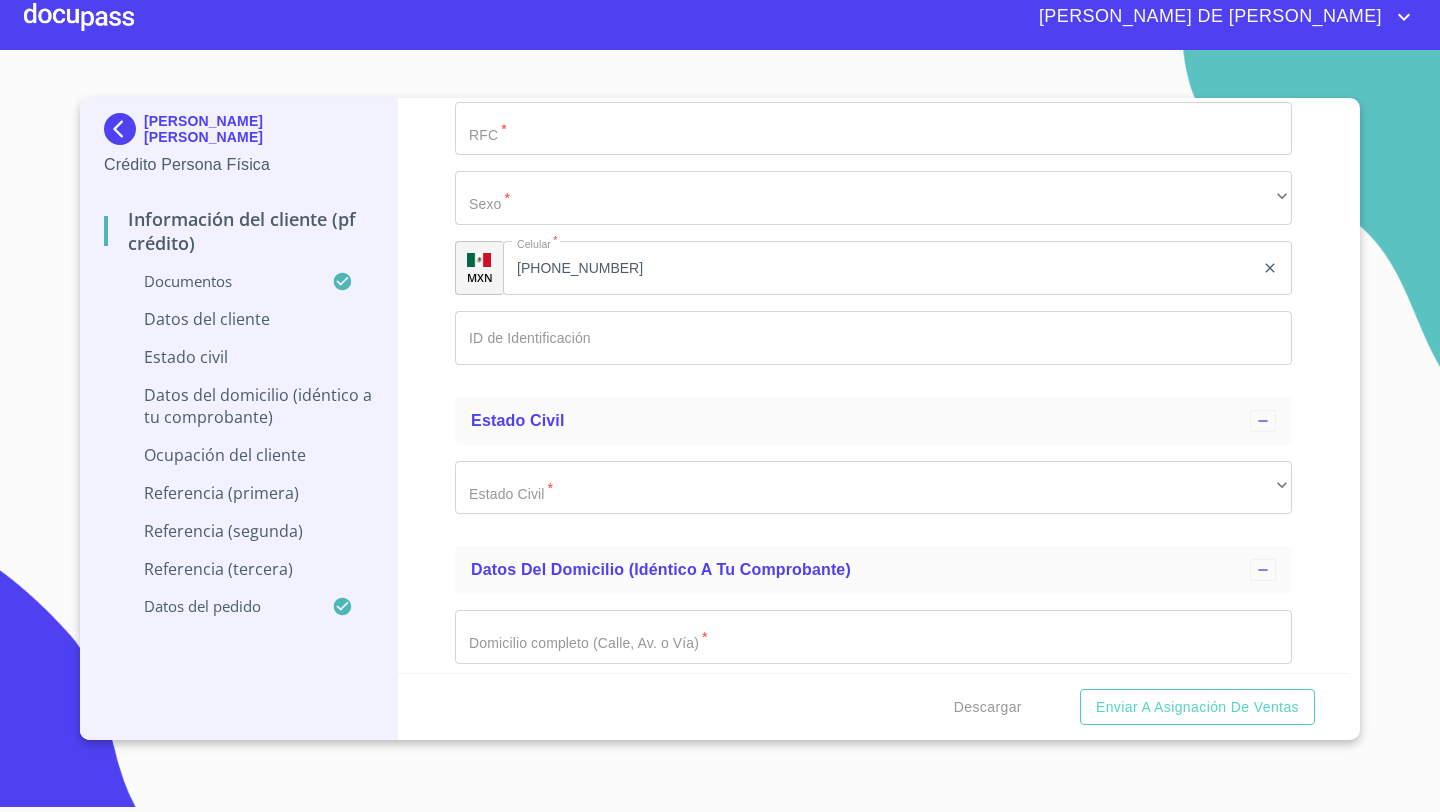 click on "Documento de identificación   *" at bounding box center [850, -428] 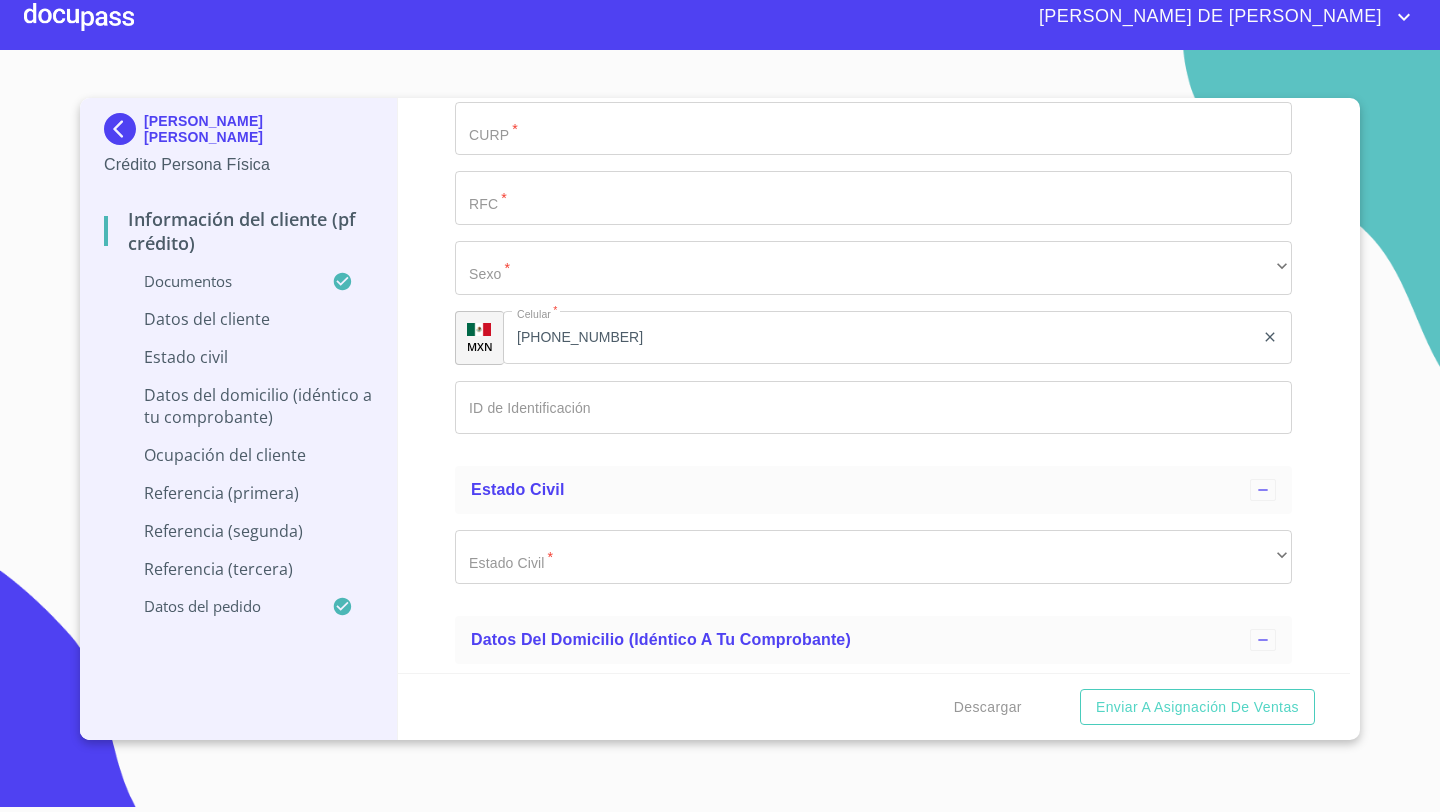type on "[GEOGRAPHIC_DATA]" 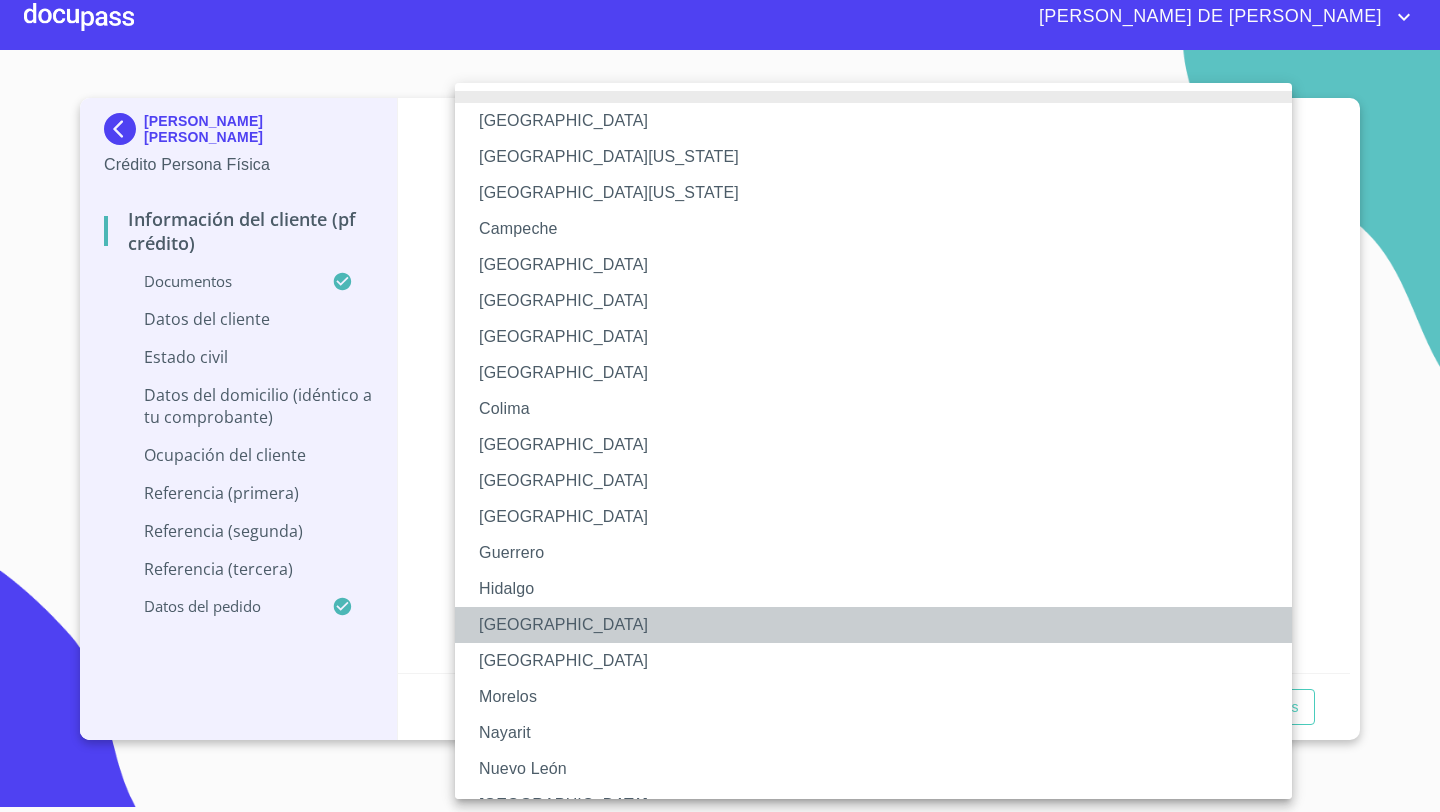 click on "[GEOGRAPHIC_DATA]" at bounding box center (873, 625) 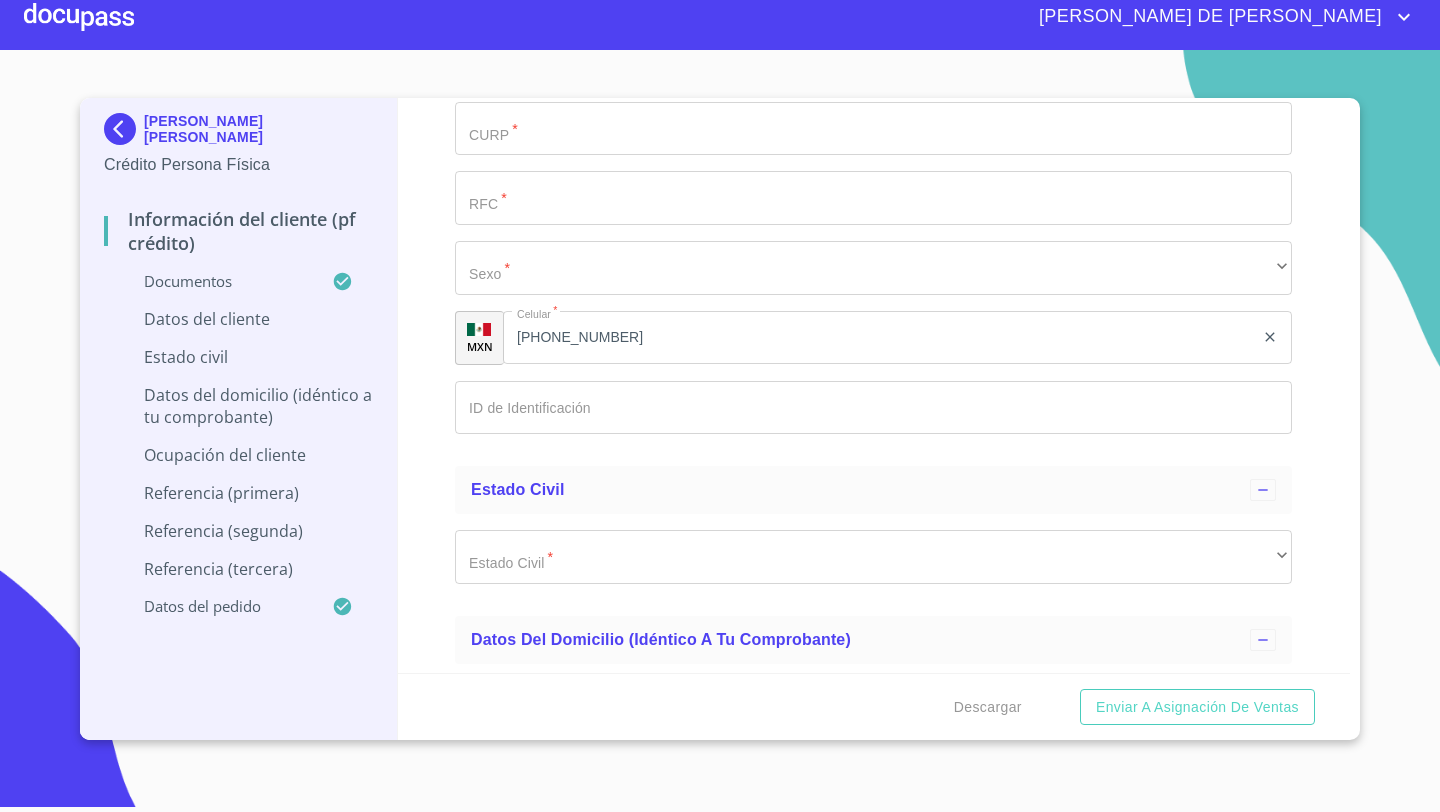 click on "Documento de identificación   *" at bounding box center (850, -428) 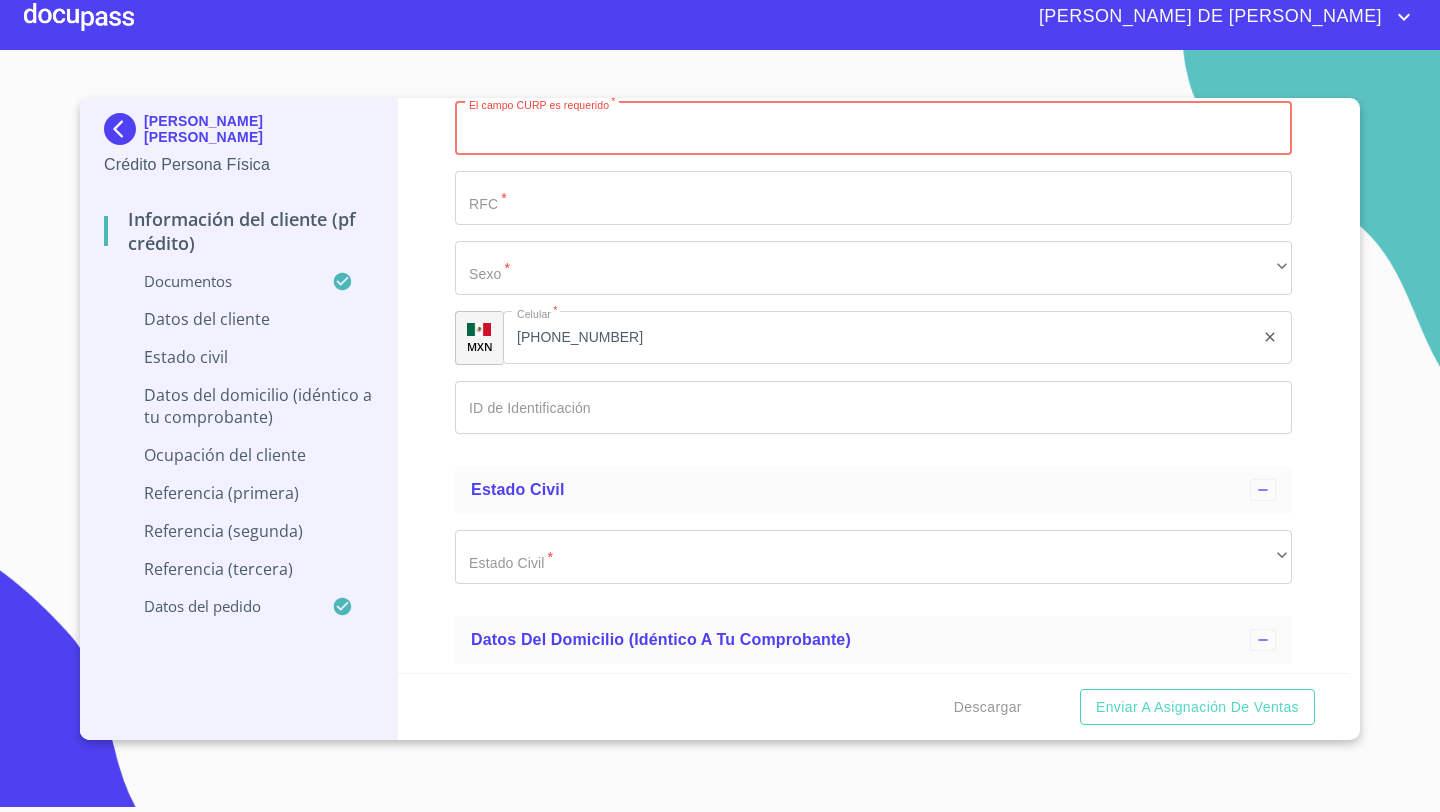 paste on "OEVE830905HJCRDR08" 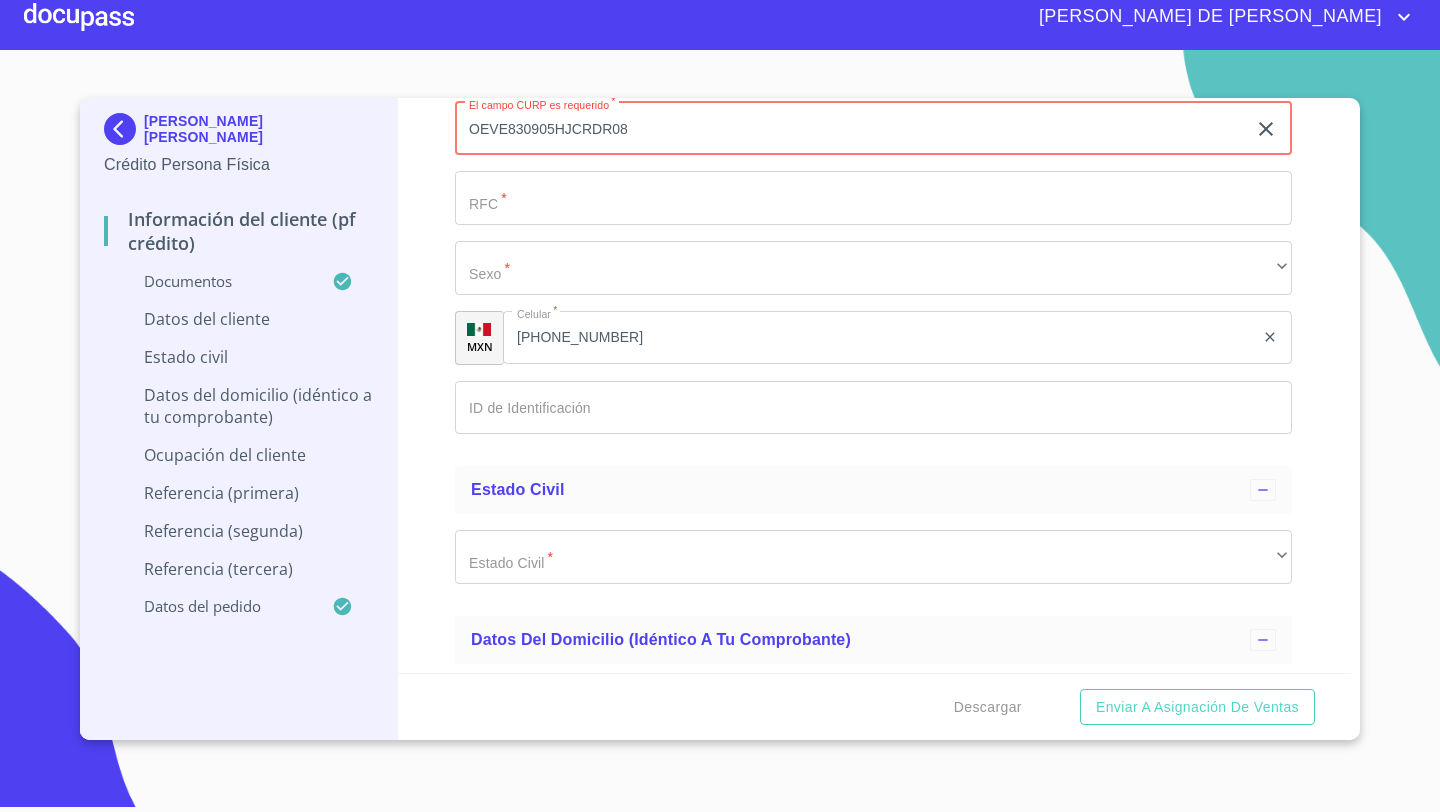 type on "OEVE830905HJCRDR08" 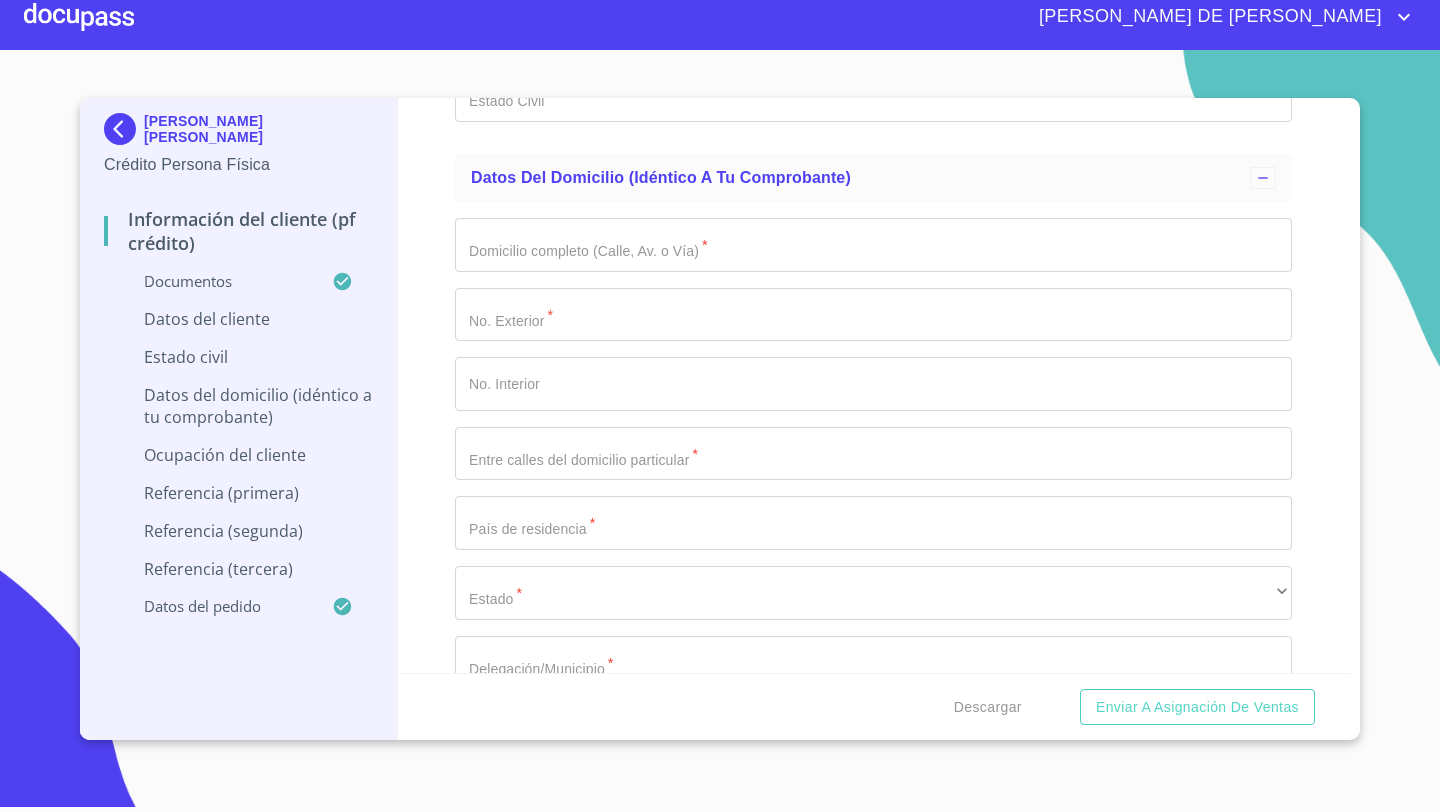 scroll, scrollTop: 6375, scrollLeft: 0, axis: vertical 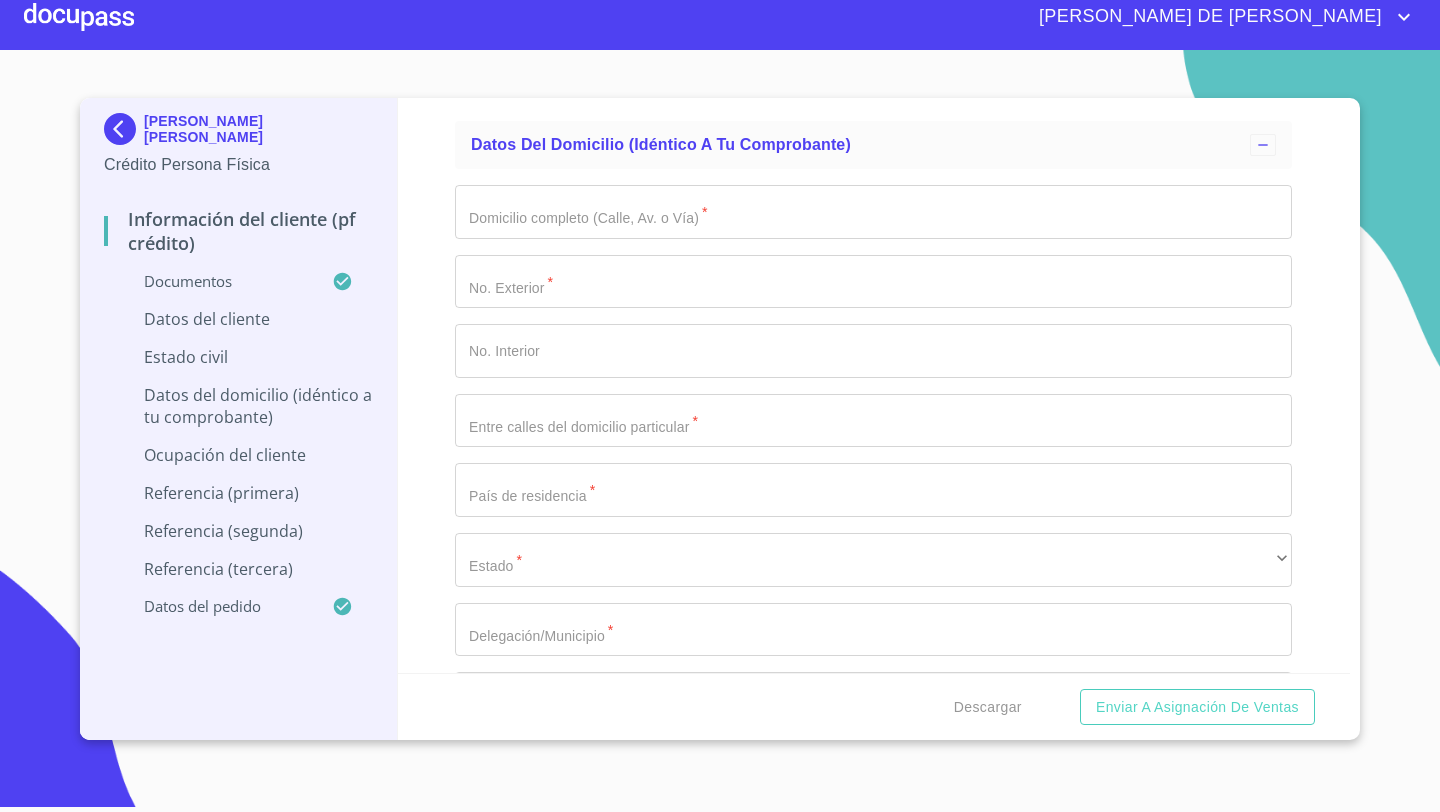 click on "Documento de identificación   *" at bounding box center [873, -297] 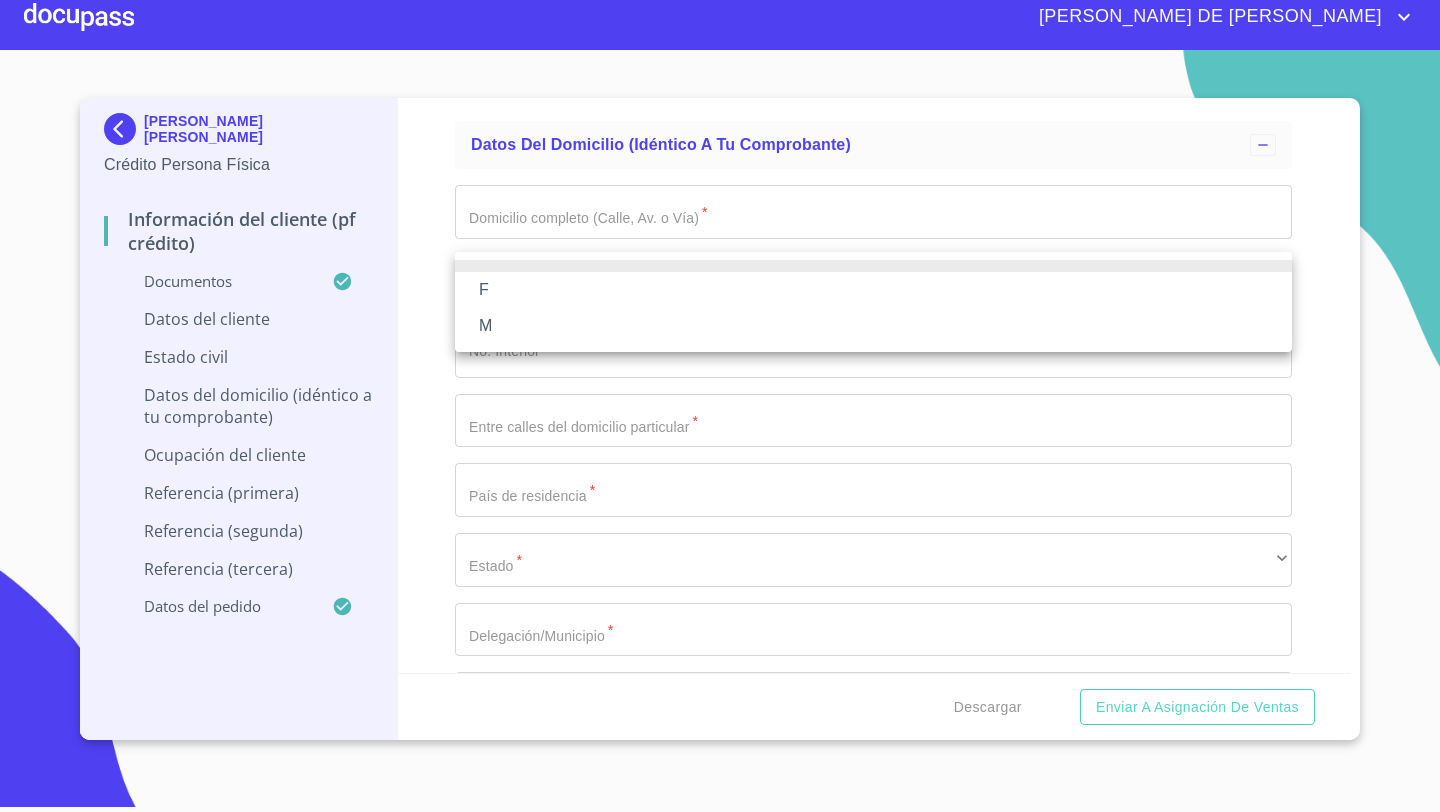 click on "M" at bounding box center [873, 326] 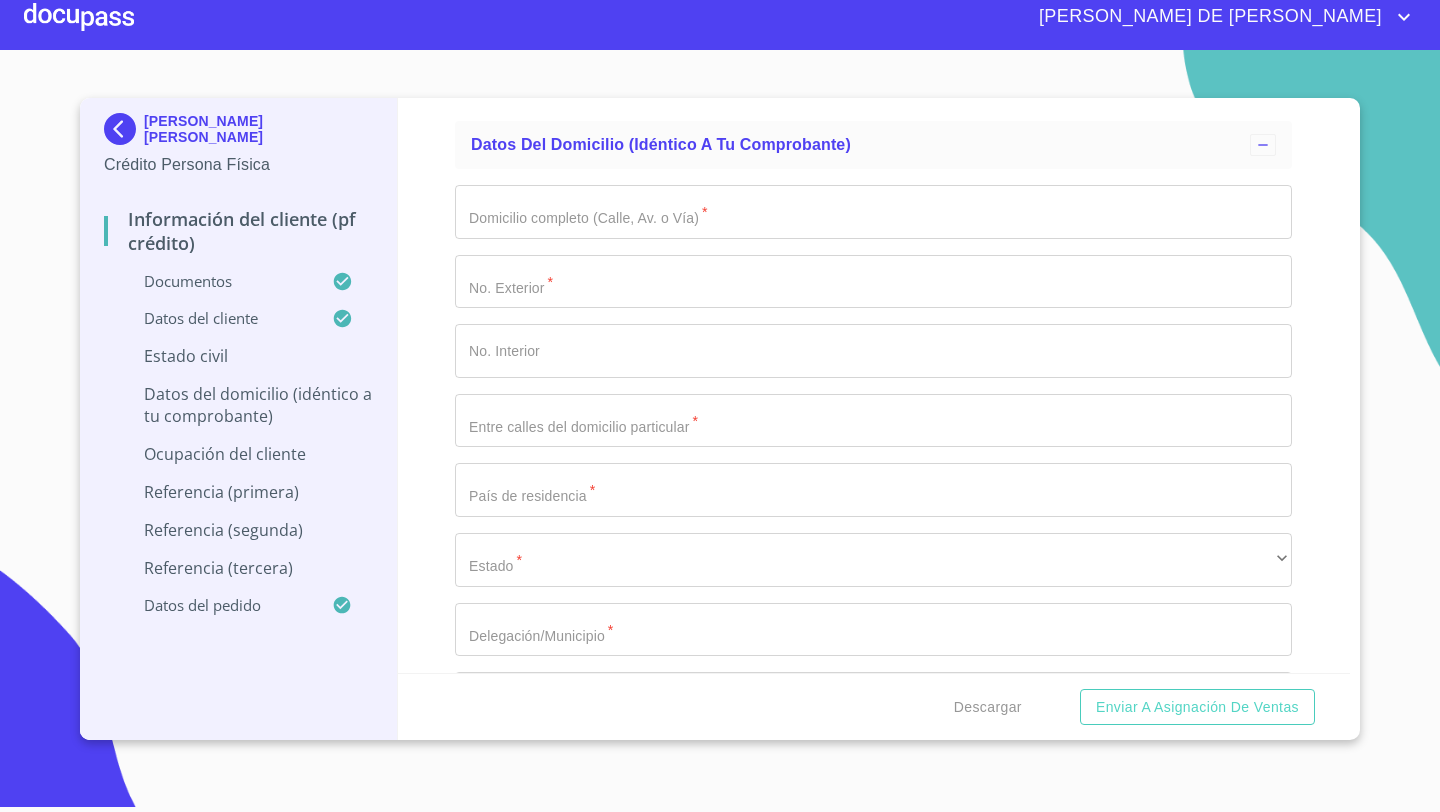 click on "Documento de identificación   *" at bounding box center [850, -923] 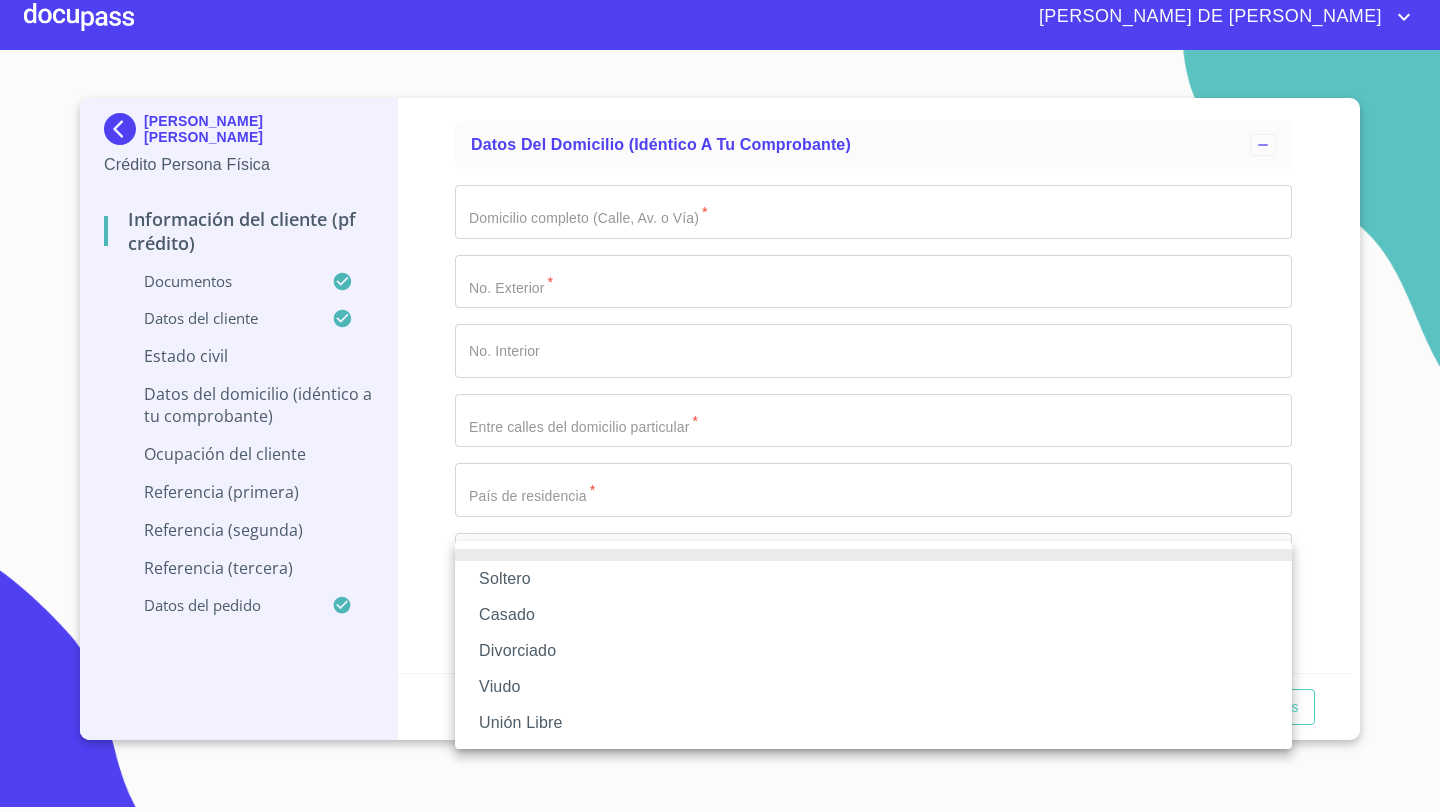 click on "Casado" at bounding box center [873, 615] 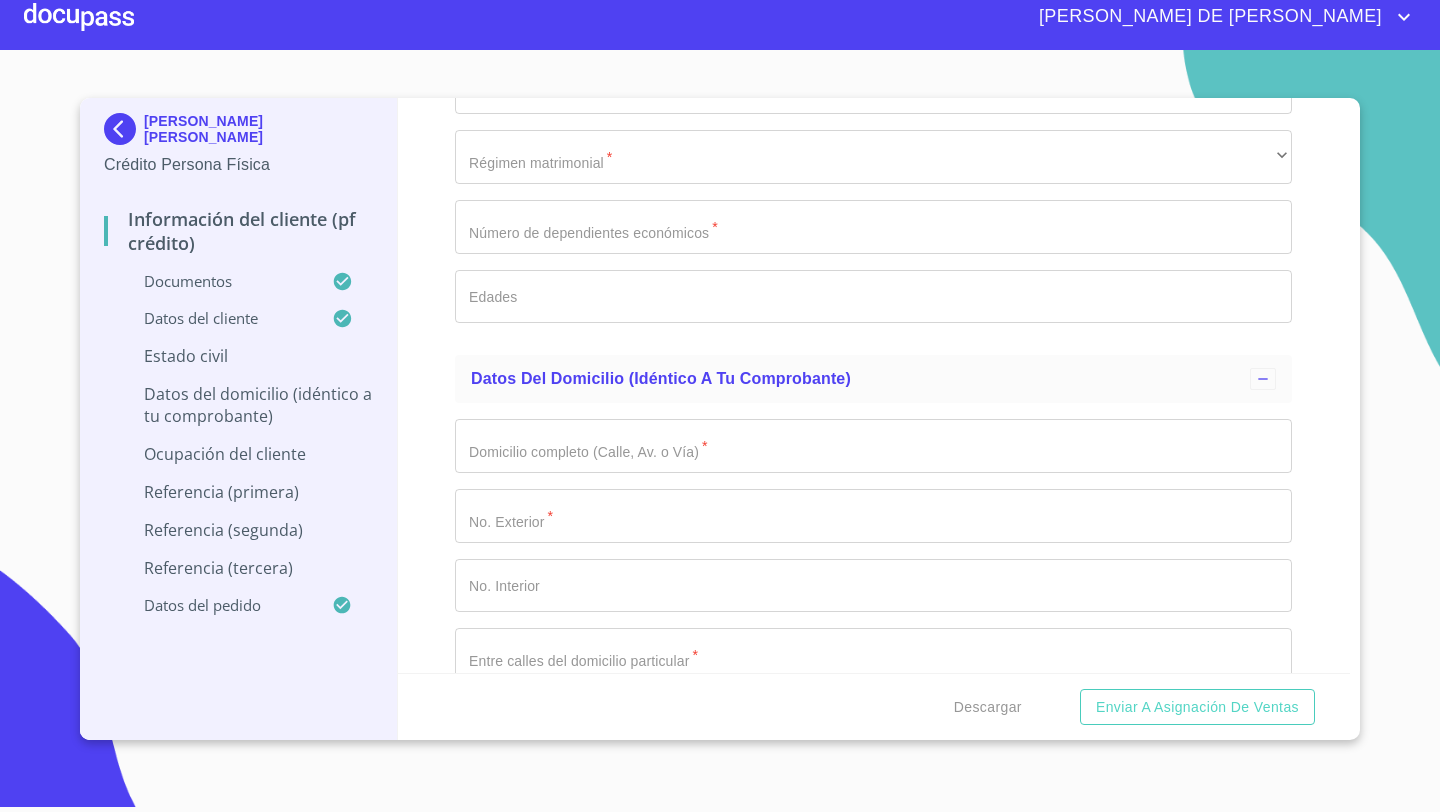 scroll, scrollTop: 6640, scrollLeft: 0, axis: vertical 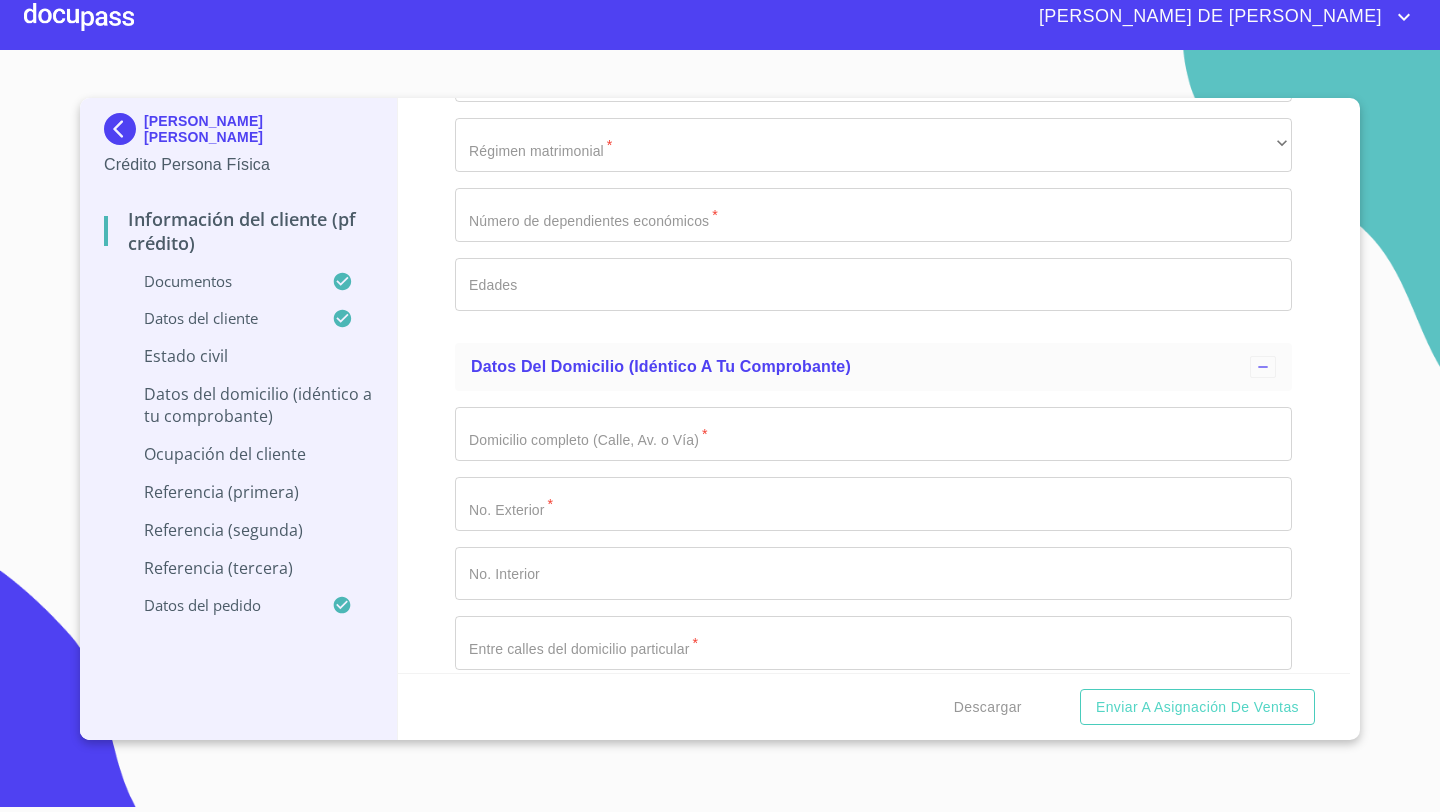 click on "Documento de identificación   *" at bounding box center (873, -133) 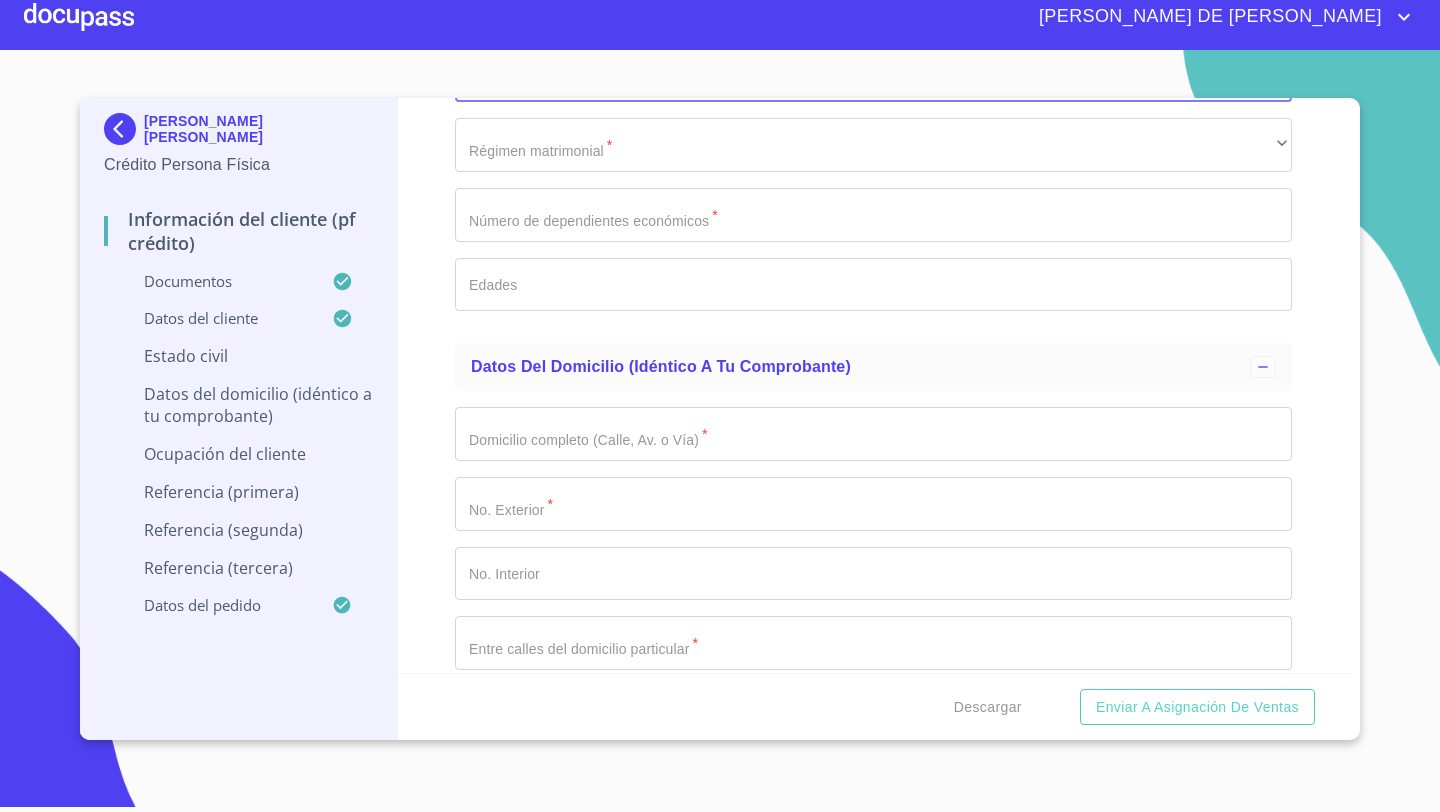 type on "[PERSON_NAME]" 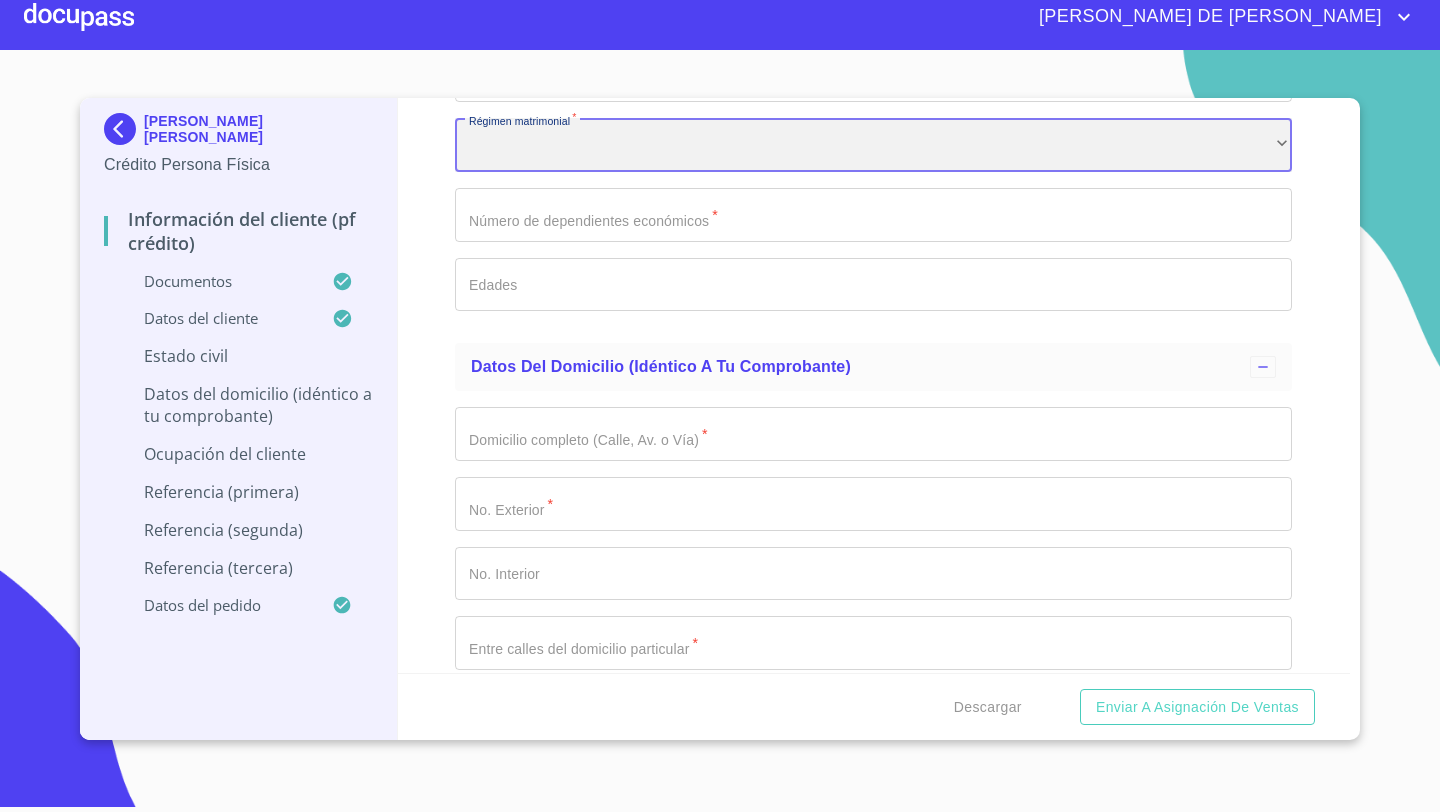 scroll, scrollTop: 6643, scrollLeft: 0, axis: vertical 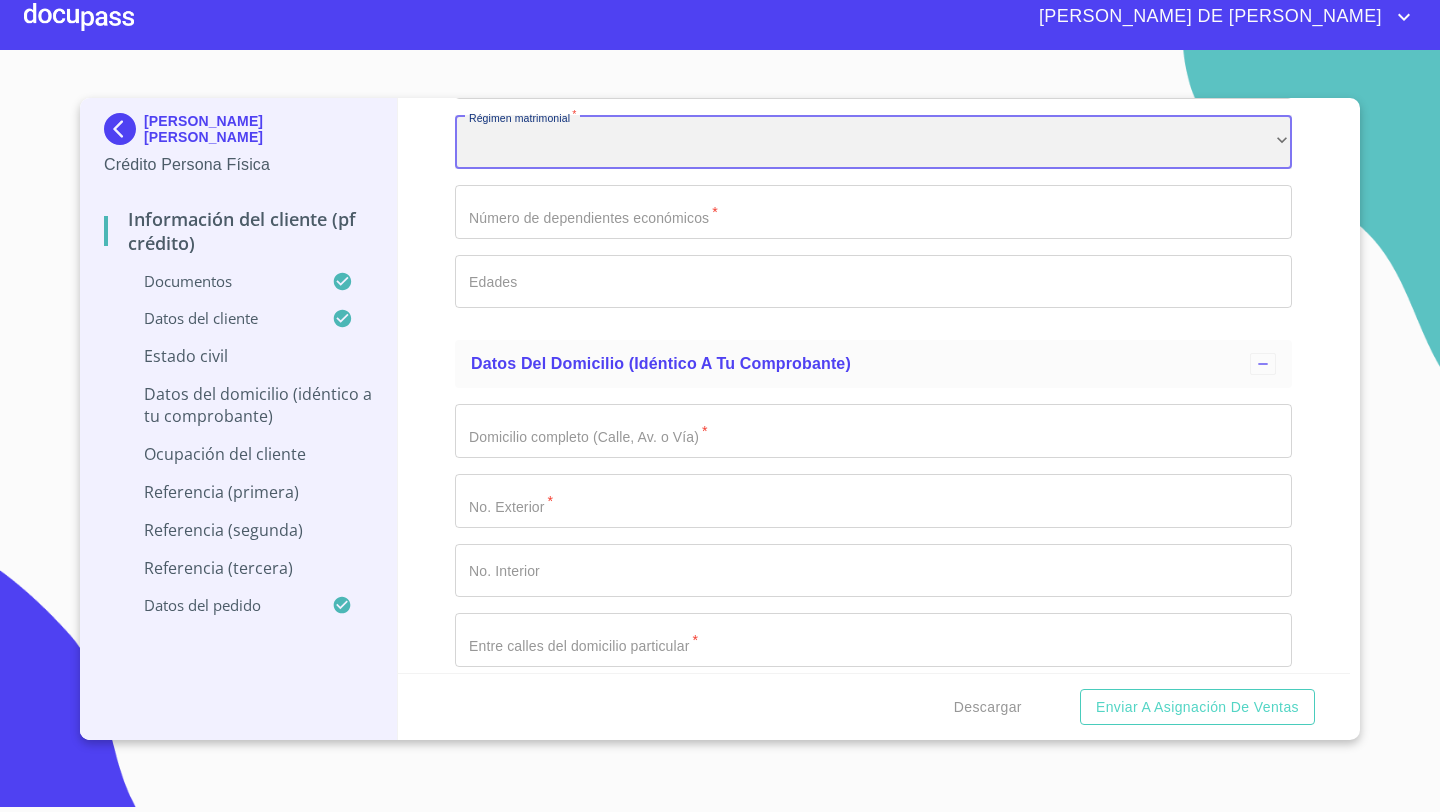 click on "​" at bounding box center [873, 142] 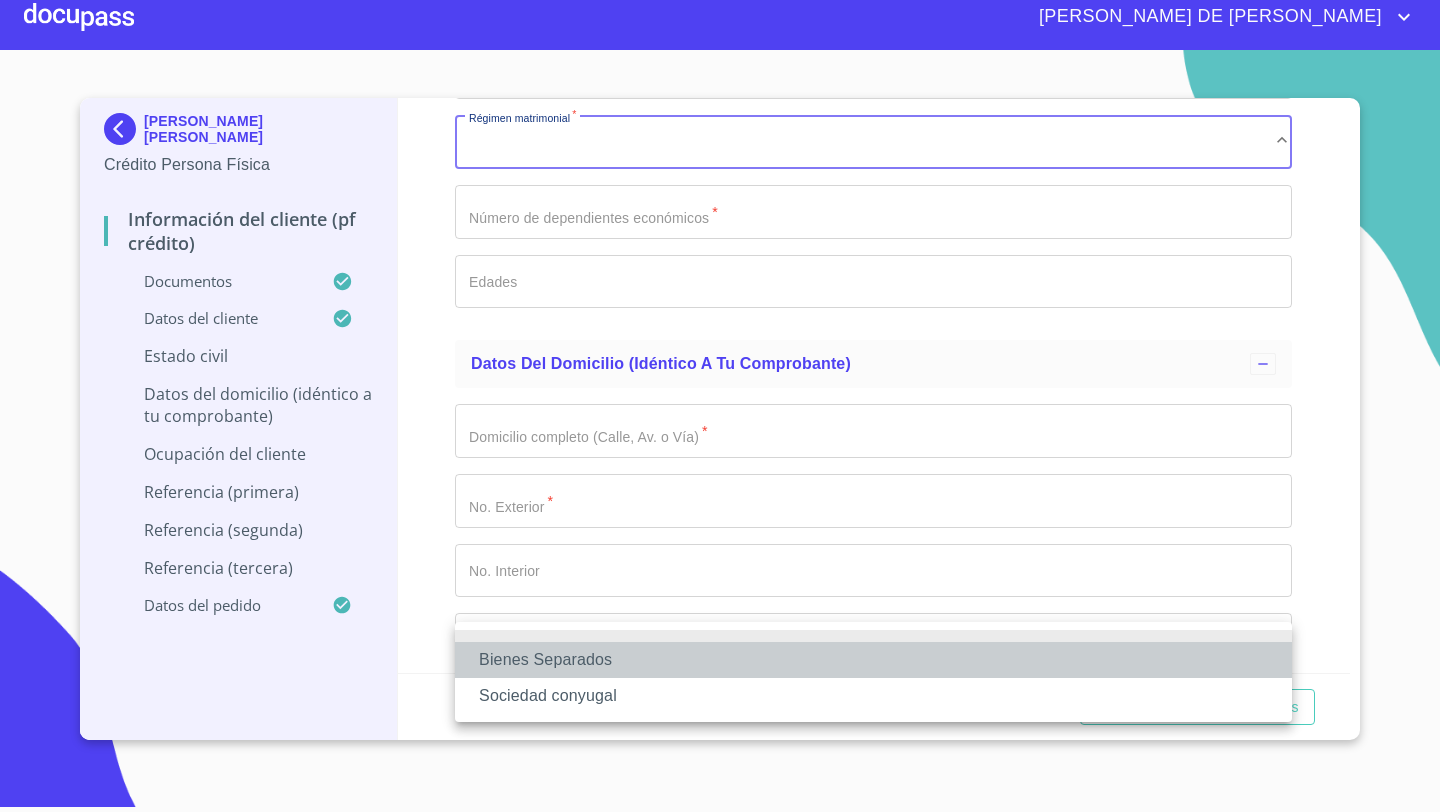 click on "Bienes Separados" at bounding box center (873, 660) 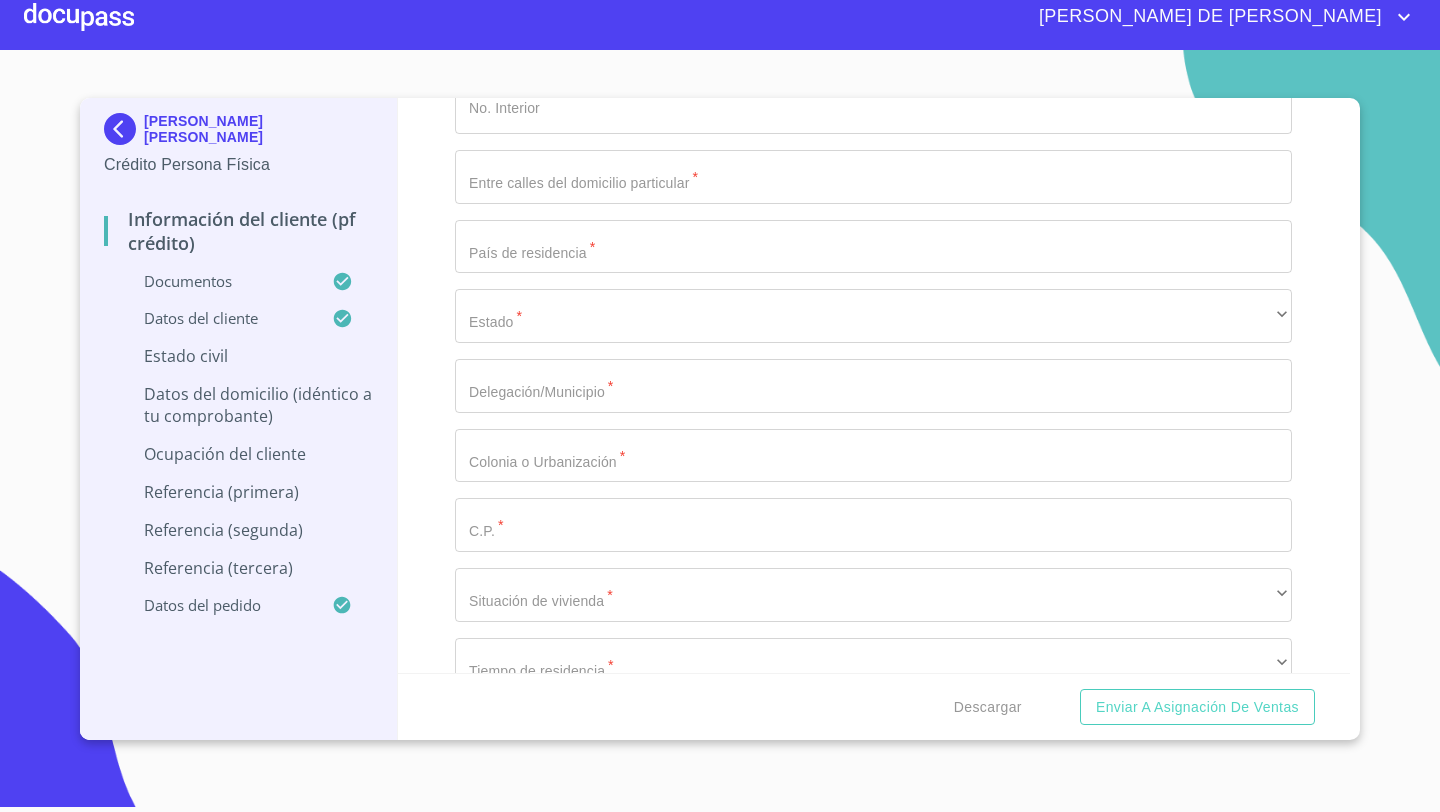 scroll, scrollTop: 6963, scrollLeft: 0, axis: vertical 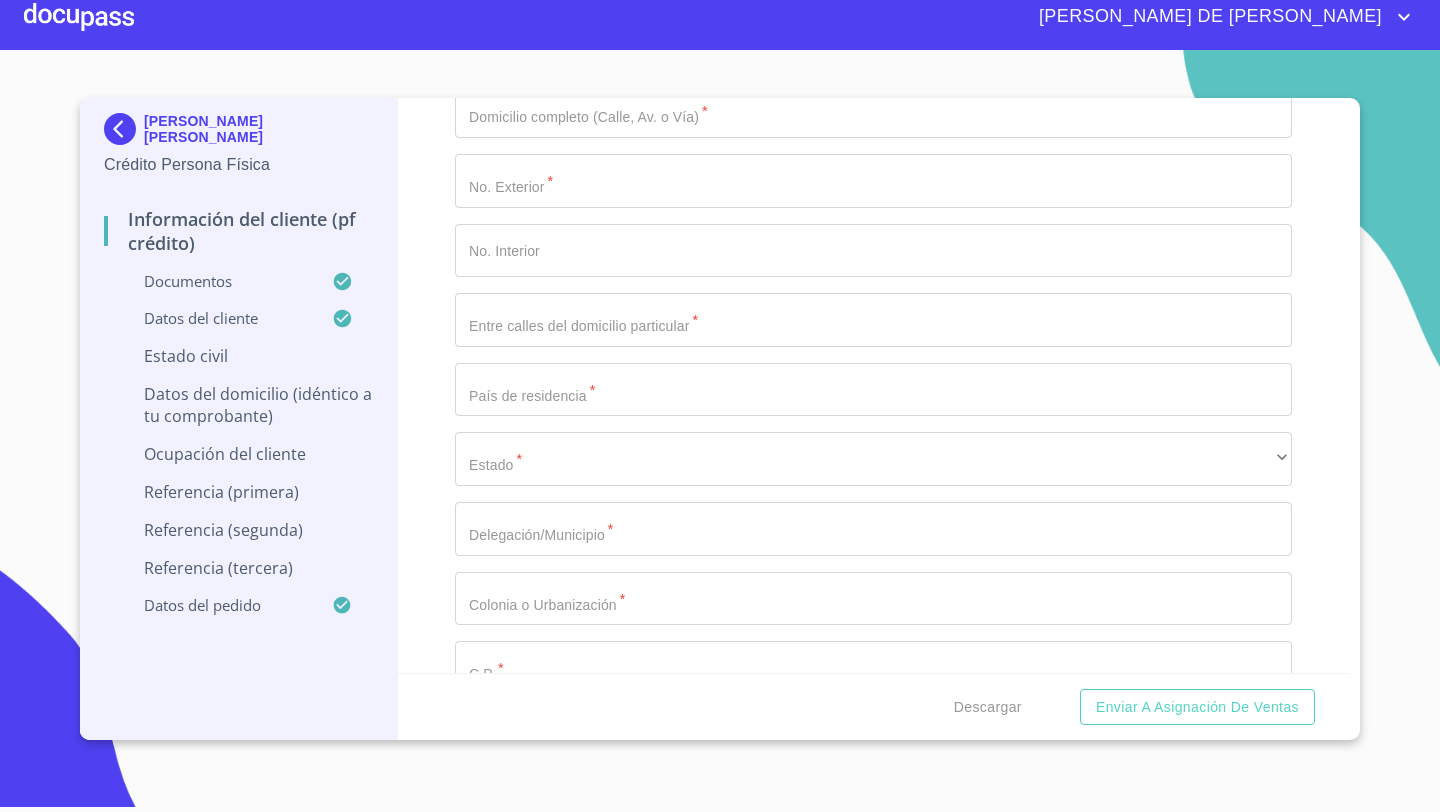 click on "Documento de identificación   *" at bounding box center (850, -1511) 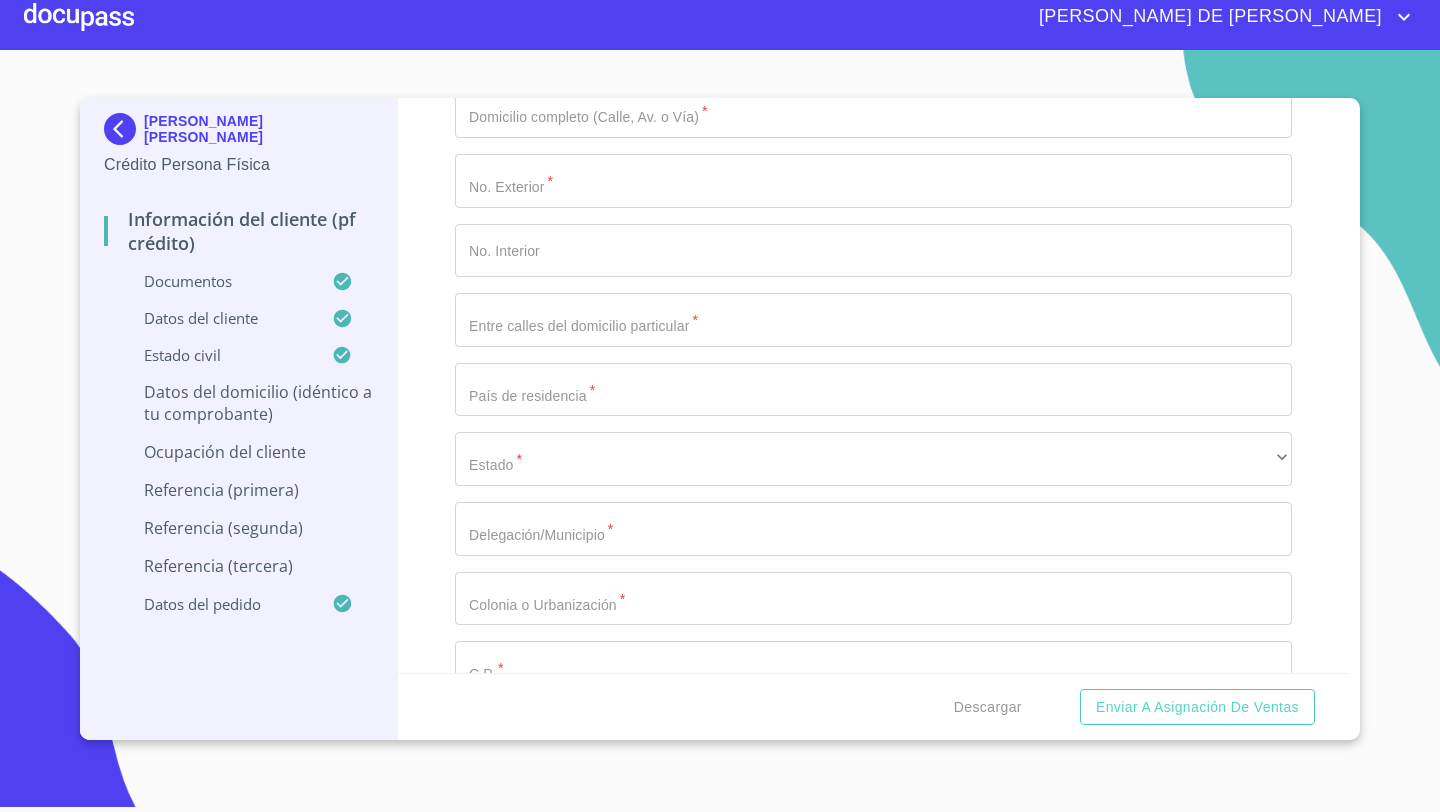 type on "1" 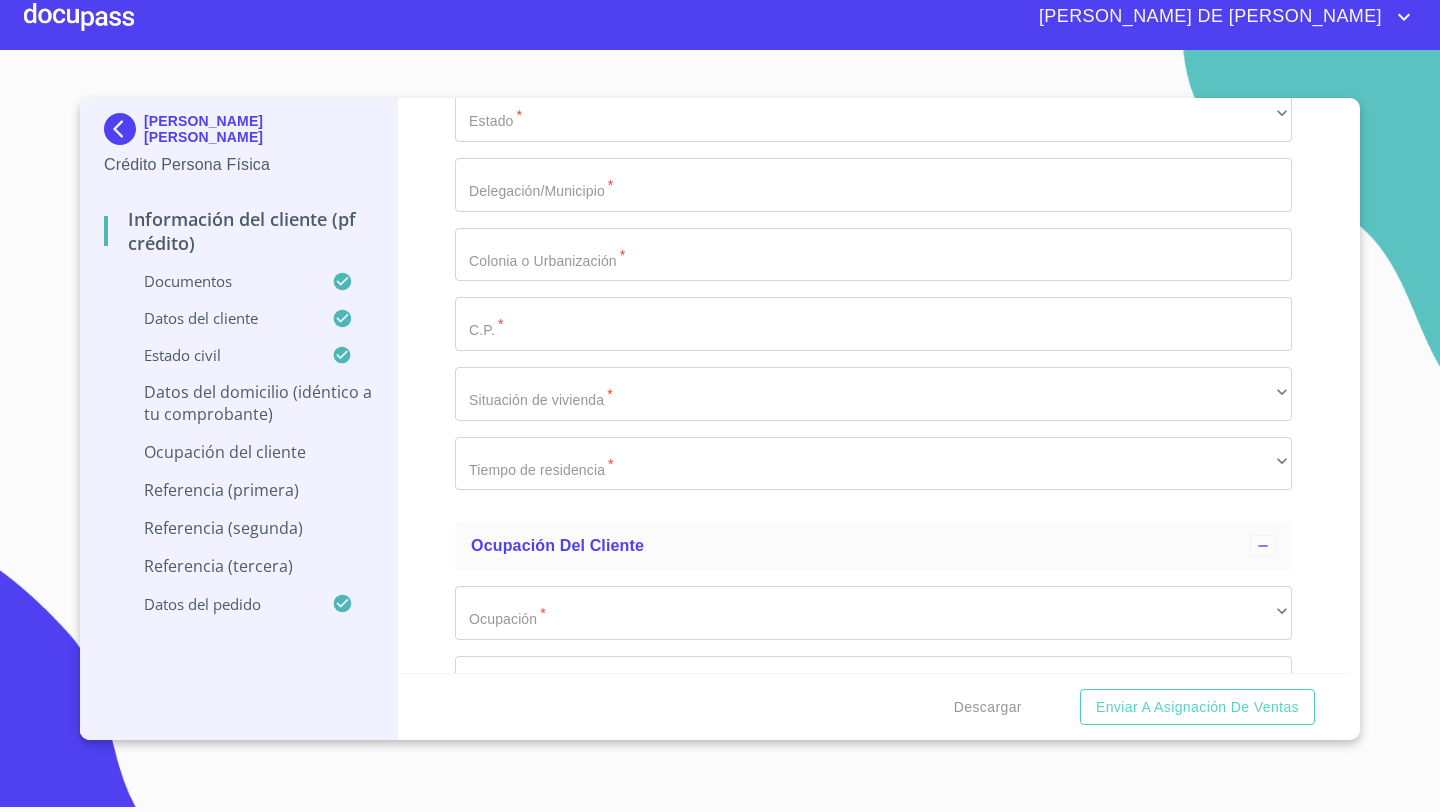scroll, scrollTop: 7314, scrollLeft: 0, axis: vertical 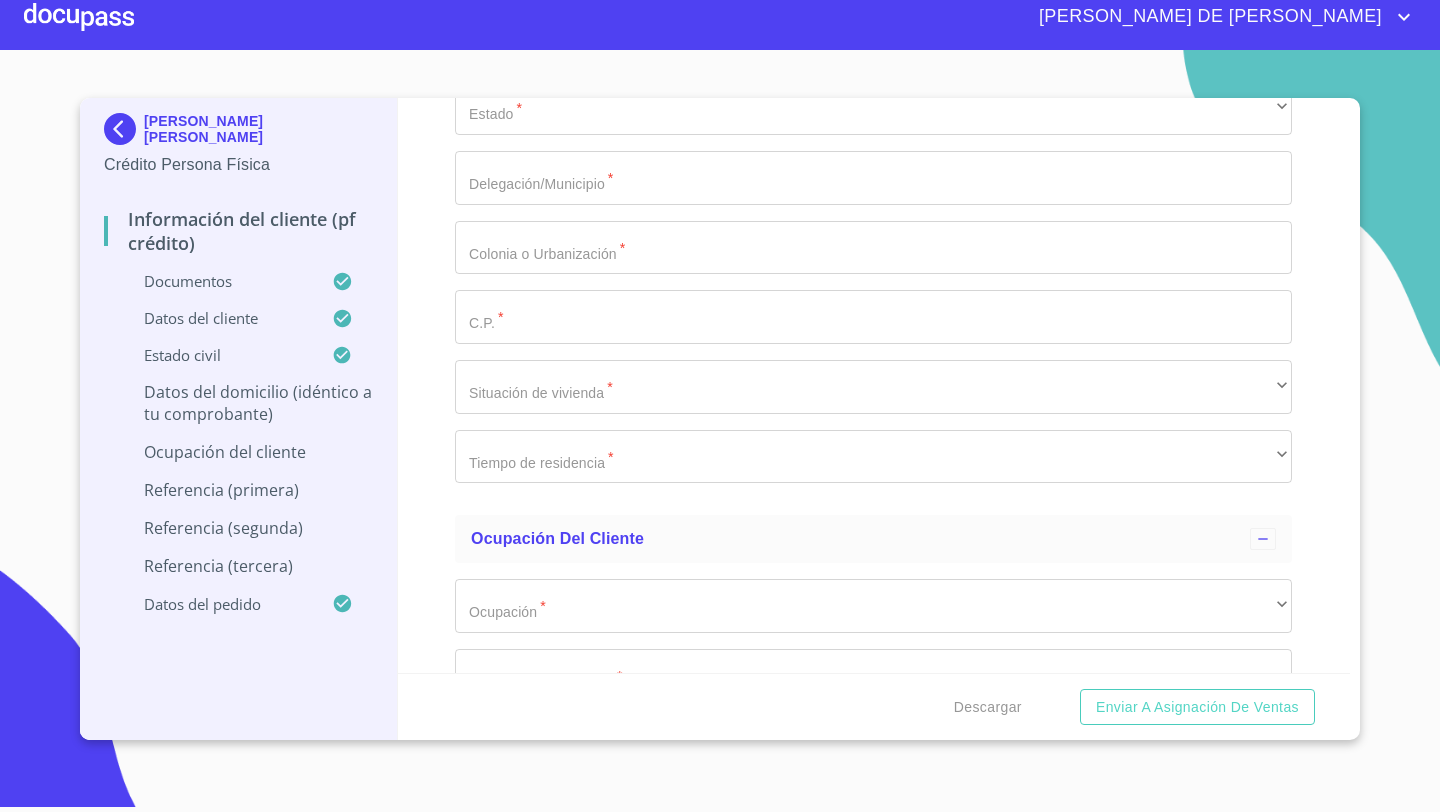 type on "MONICELLO" 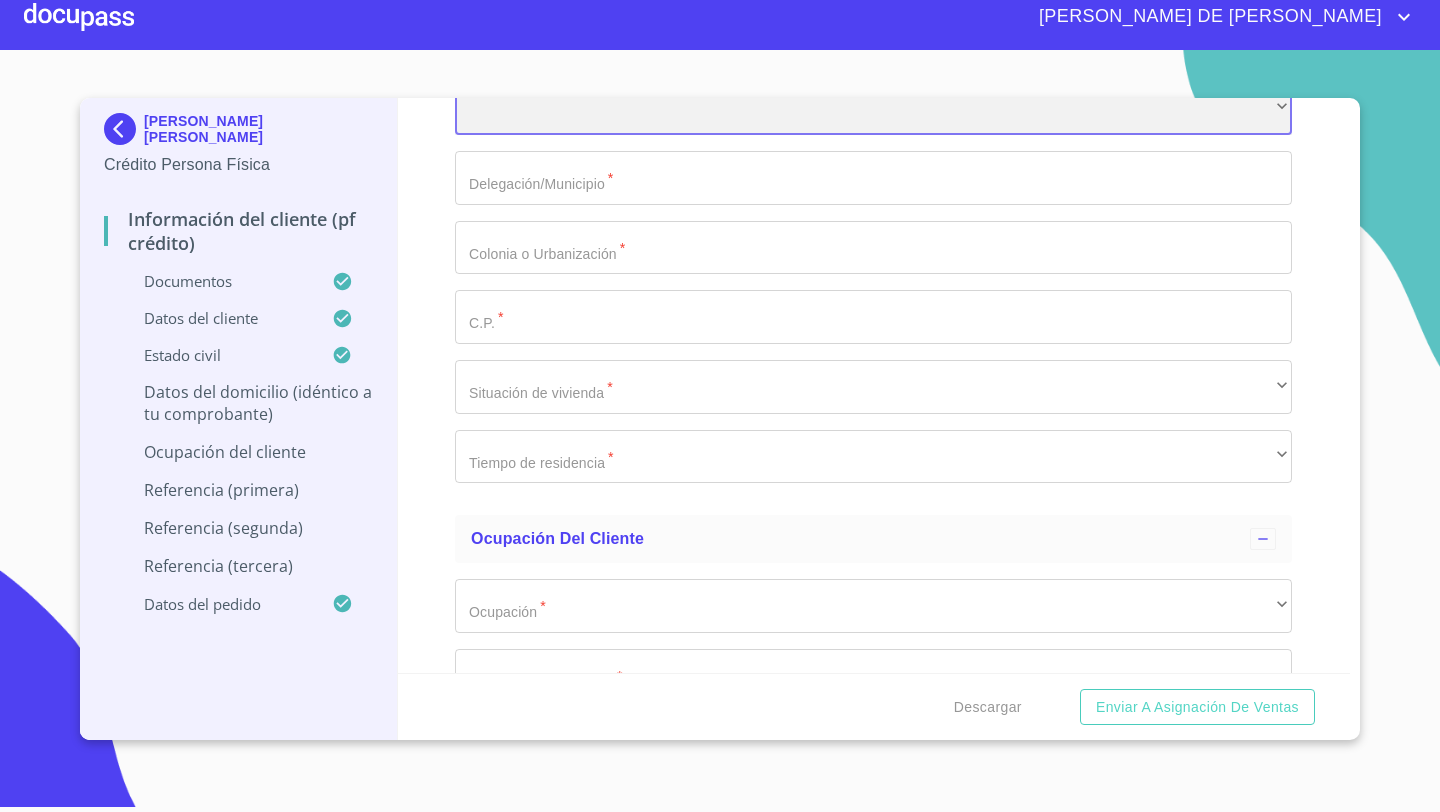 click on "​" at bounding box center [873, 108] 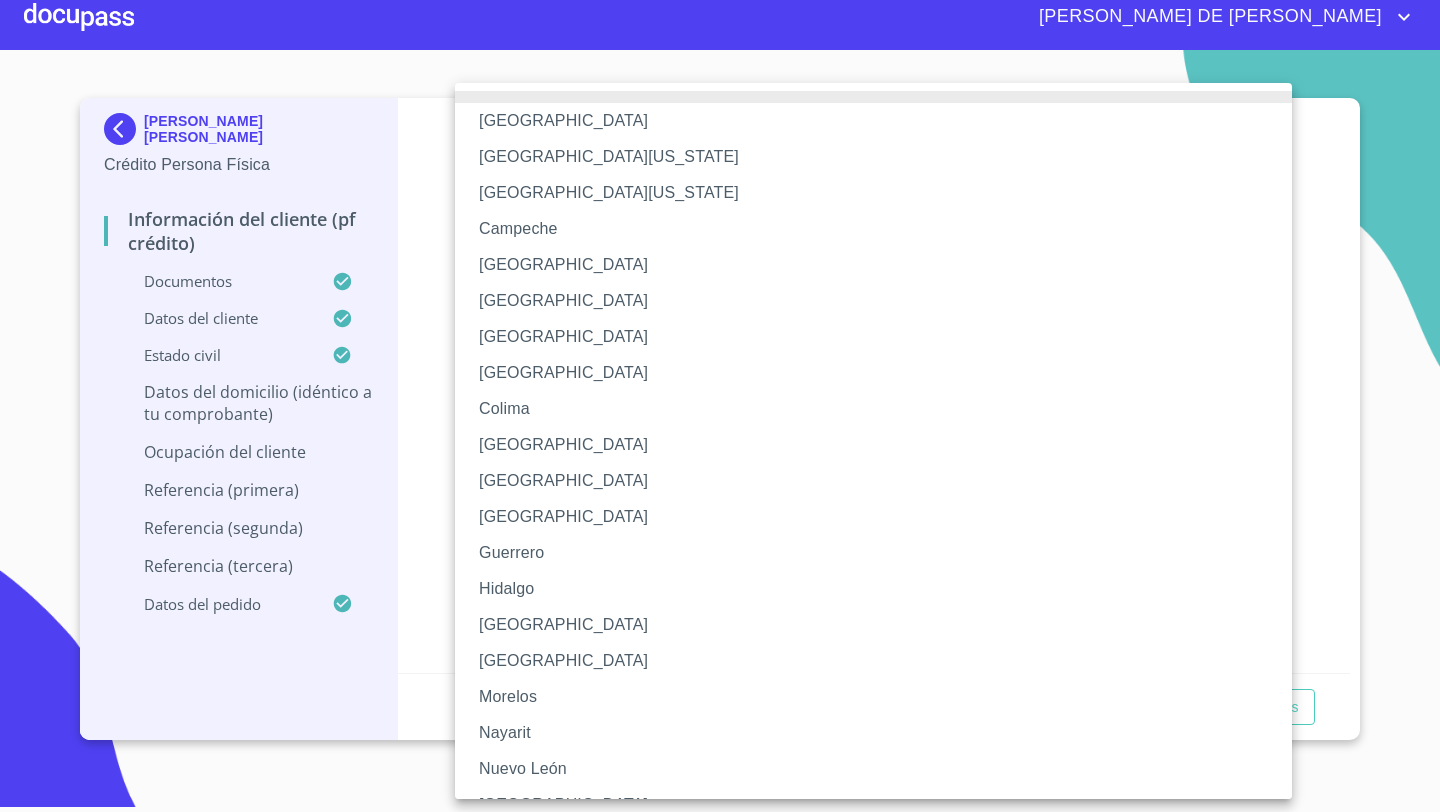 click on "[GEOGRAPHIC_DATA]" at bounding box center [873, 625] 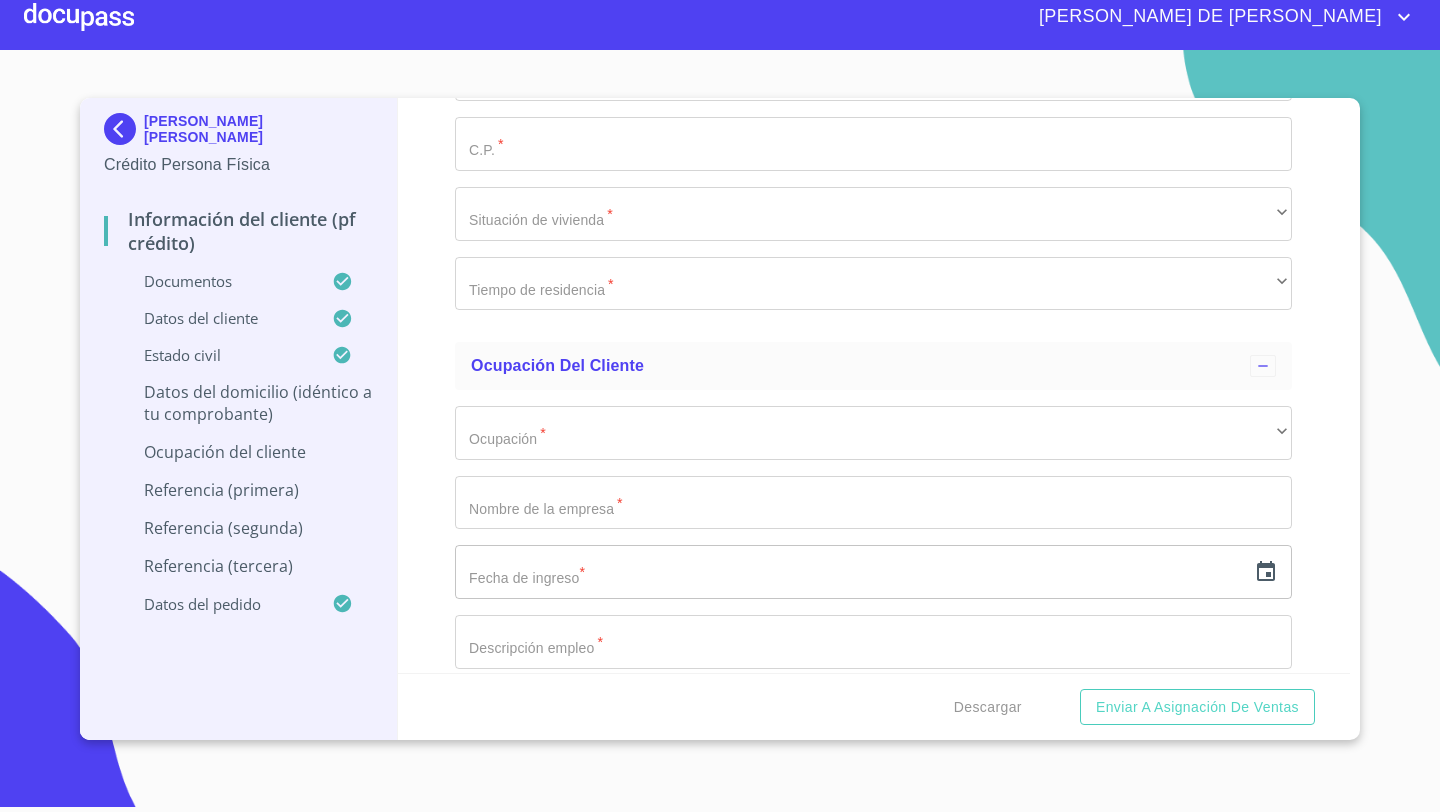 scroll, scrollTop: 7564, scrollLeft: 0, axis: vertical 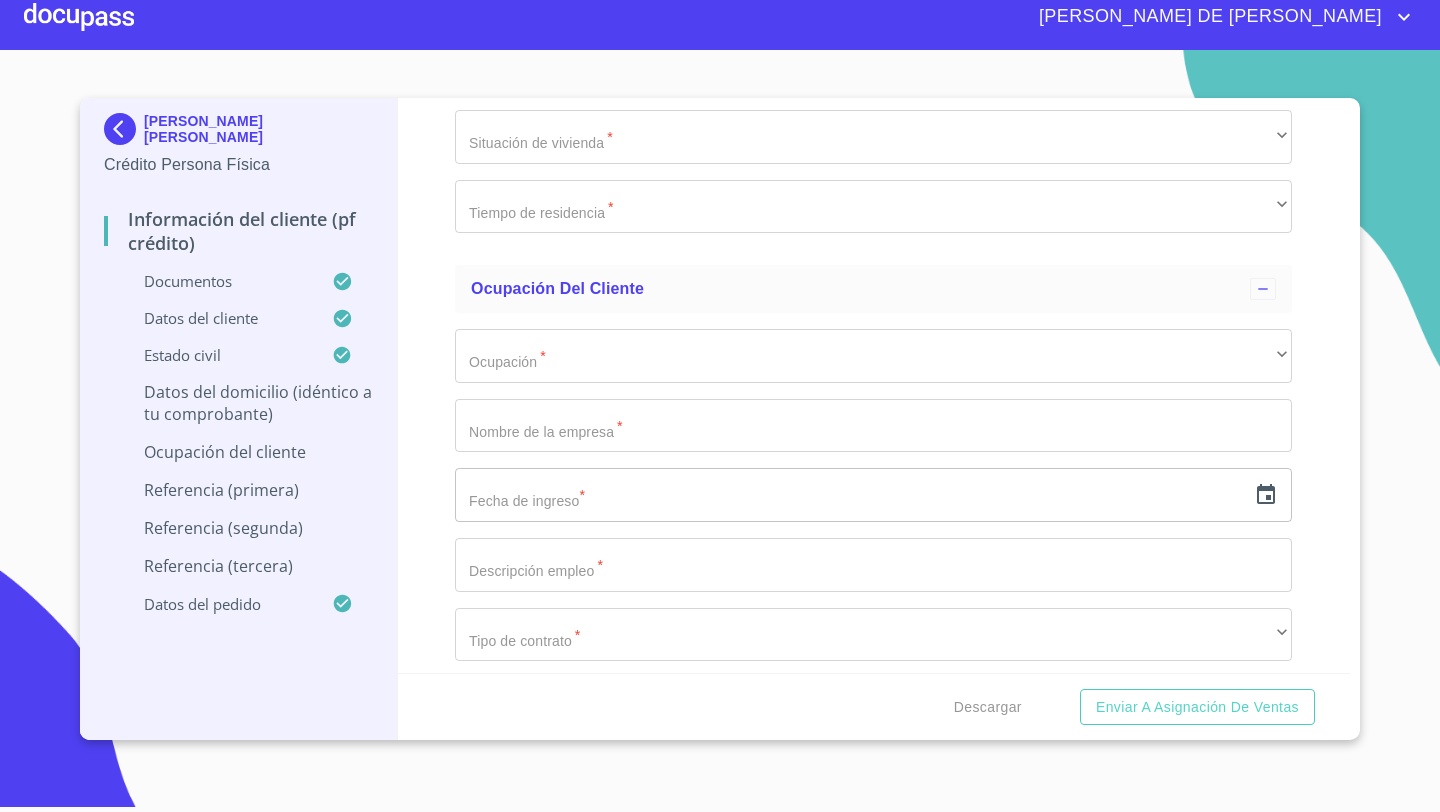 click on "Documento de identificación   *" at bounding box center (850, -2112) 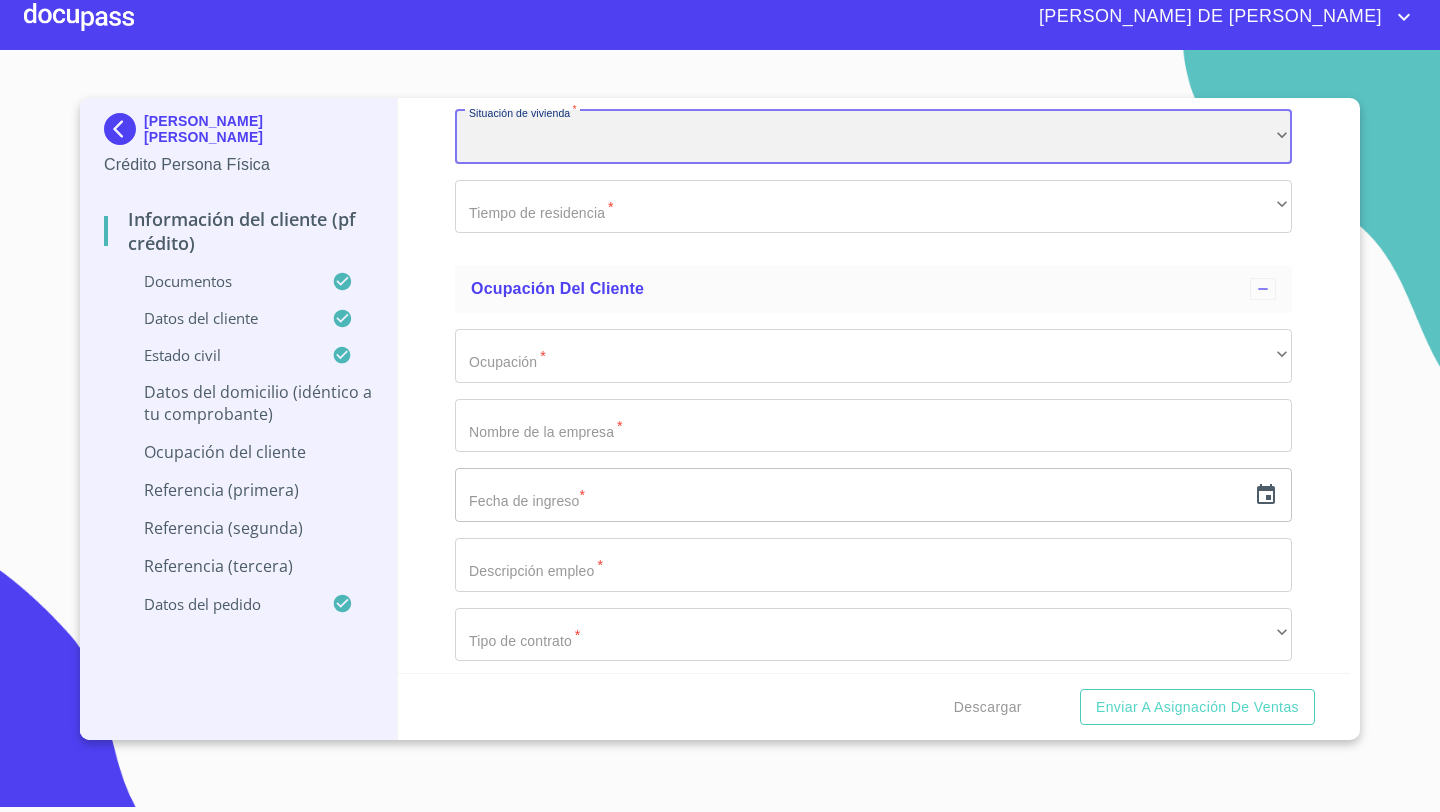click on "​" at bounding box center [873, 137] 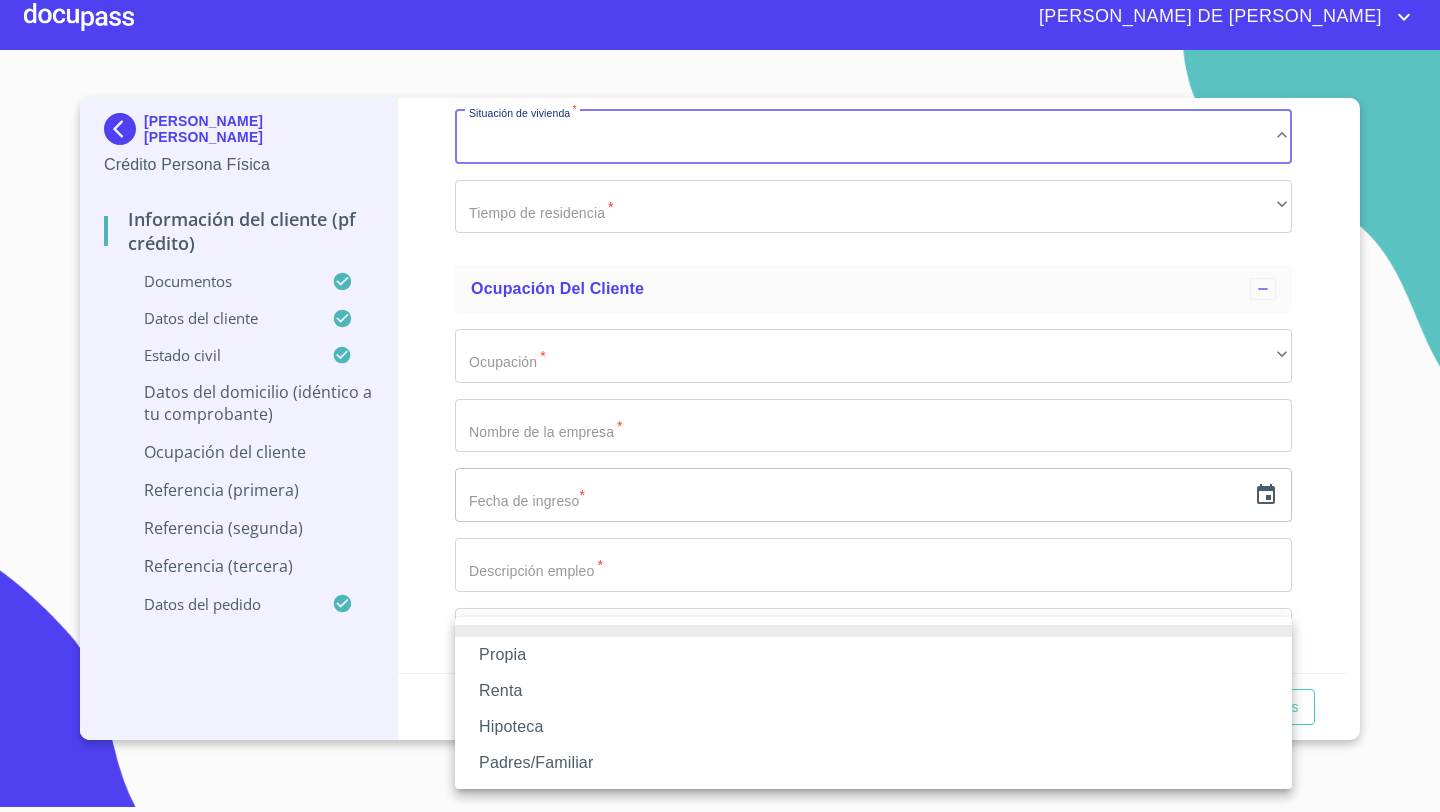 click on "Renta" at bounding box center [873, 691] 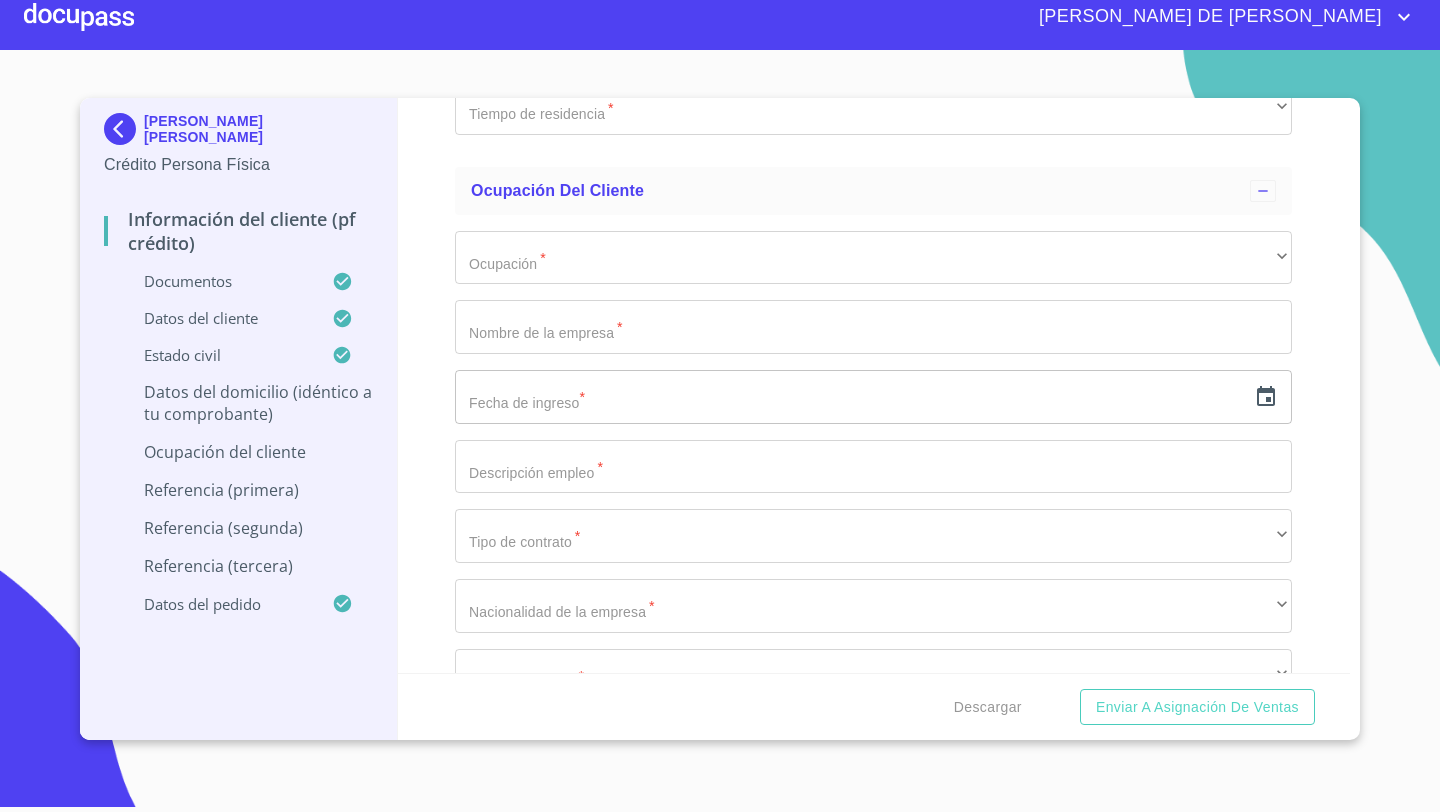 scroll, scrollTop: 7780, scrollLeft: 0, axis: vertical 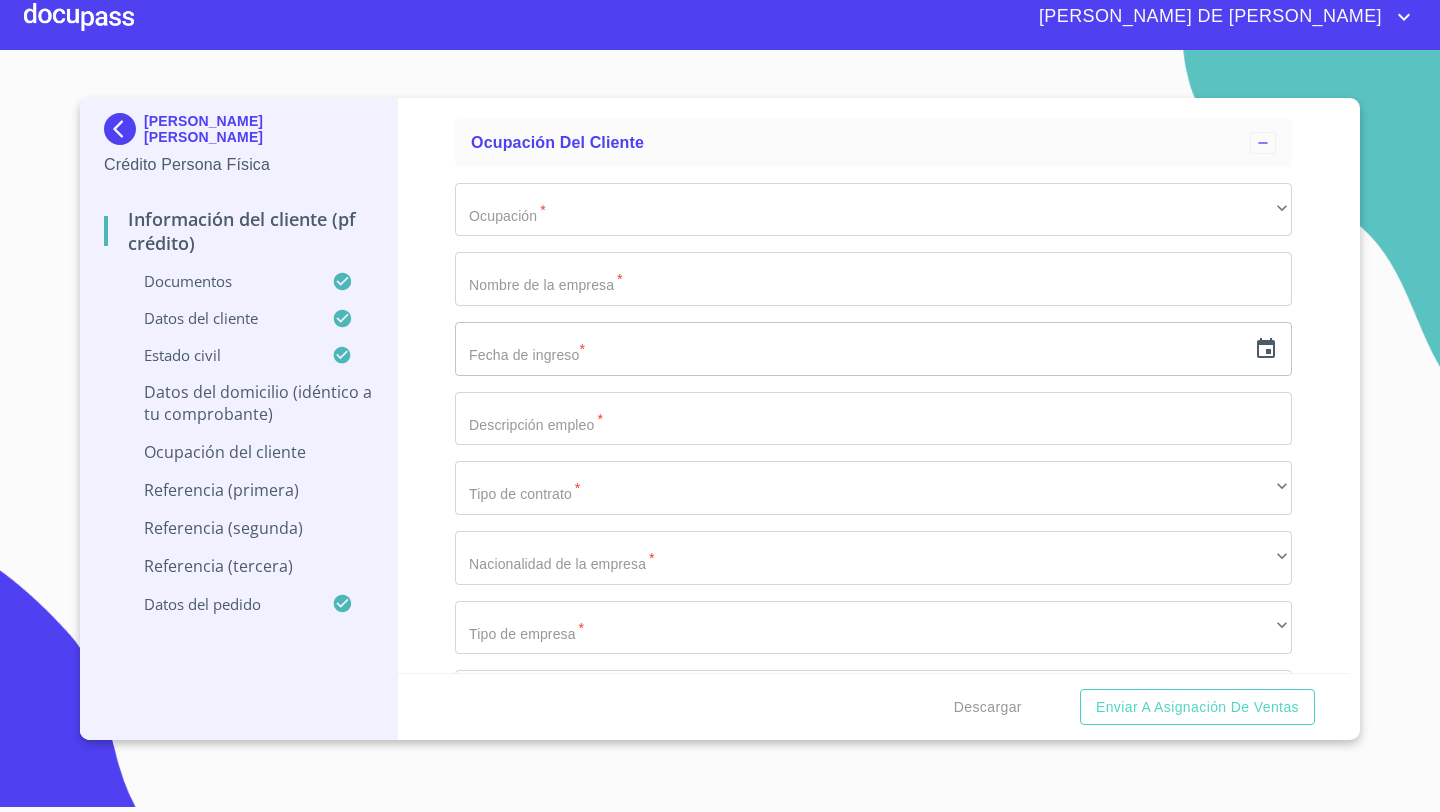 click on "Documento de identificación   *" at bounding box center [850, -2328] 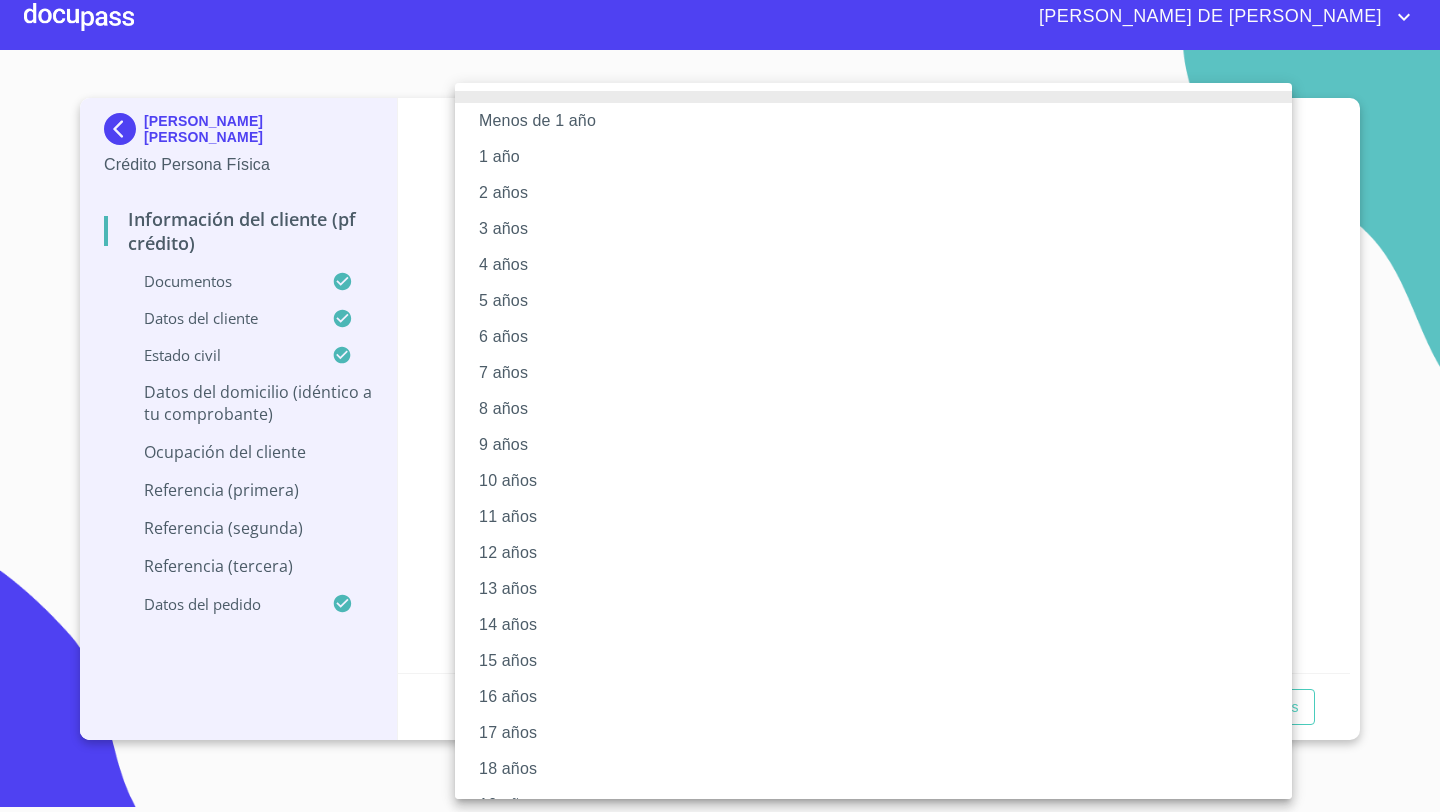 click on "1 año" at bounding box center (873, 157) 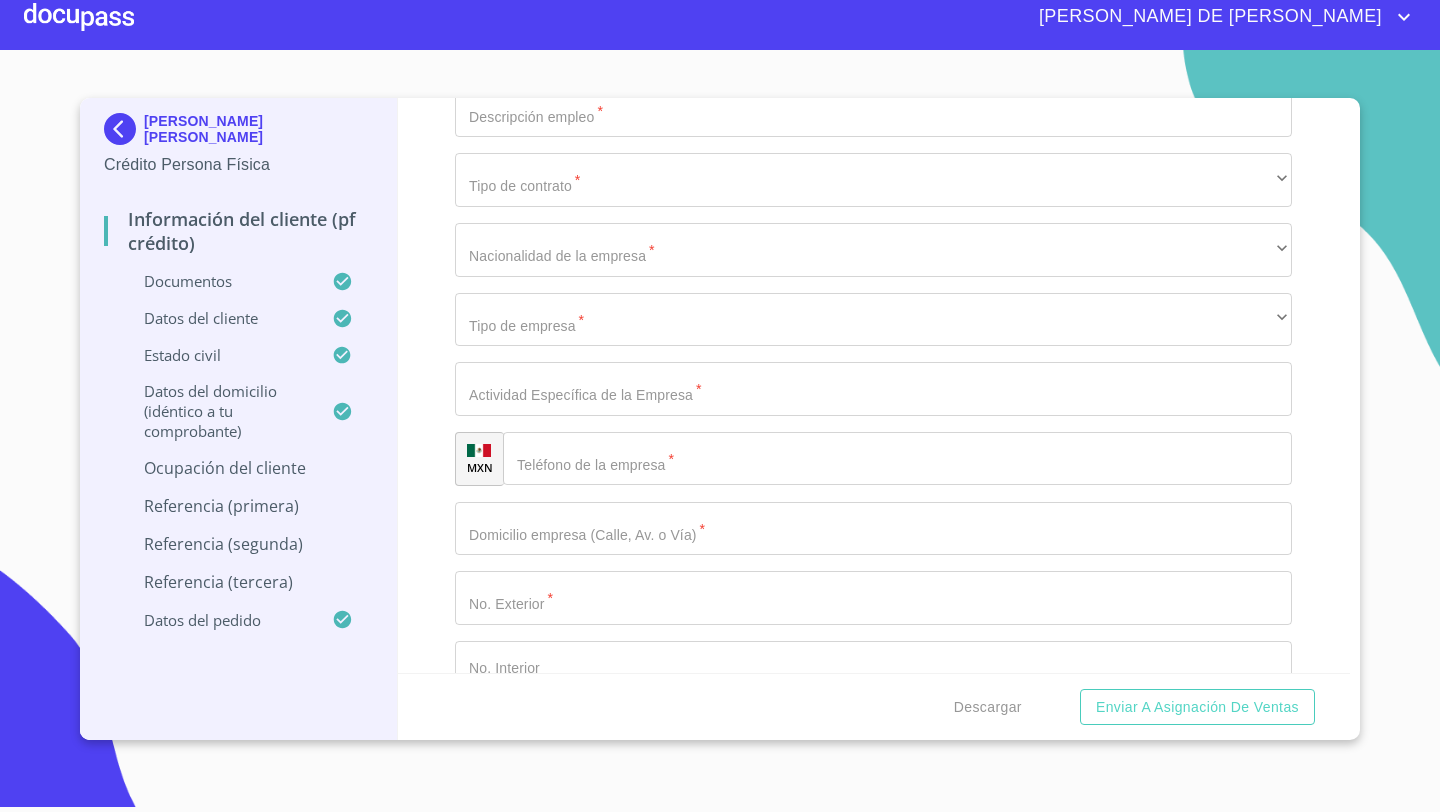 scroll, scrollTop: 8243, scrollLeft: 0, axis: vertical 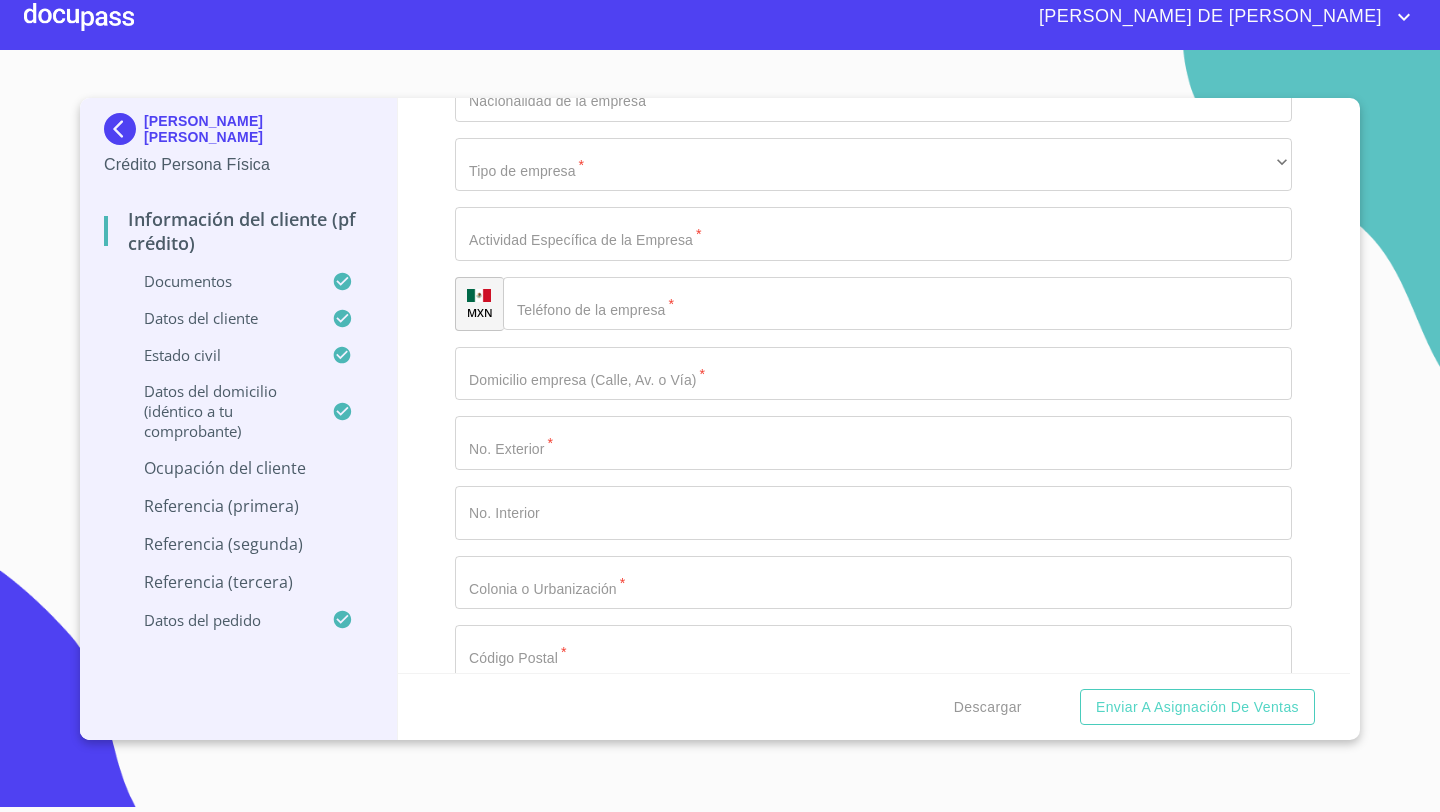 click on "​" at bounding box center (873, -253) 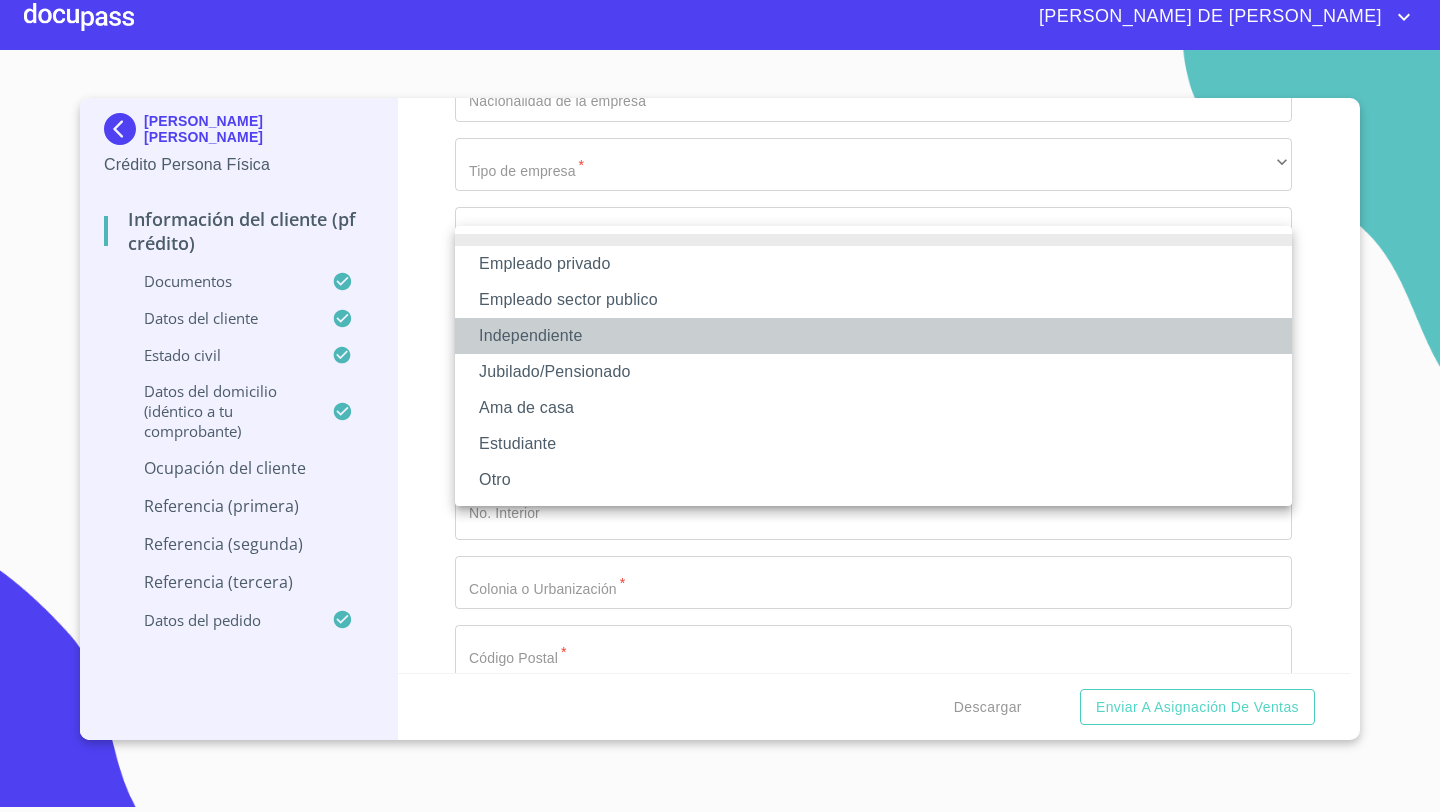 click on "Independiente" at bounding box center [873, 336] 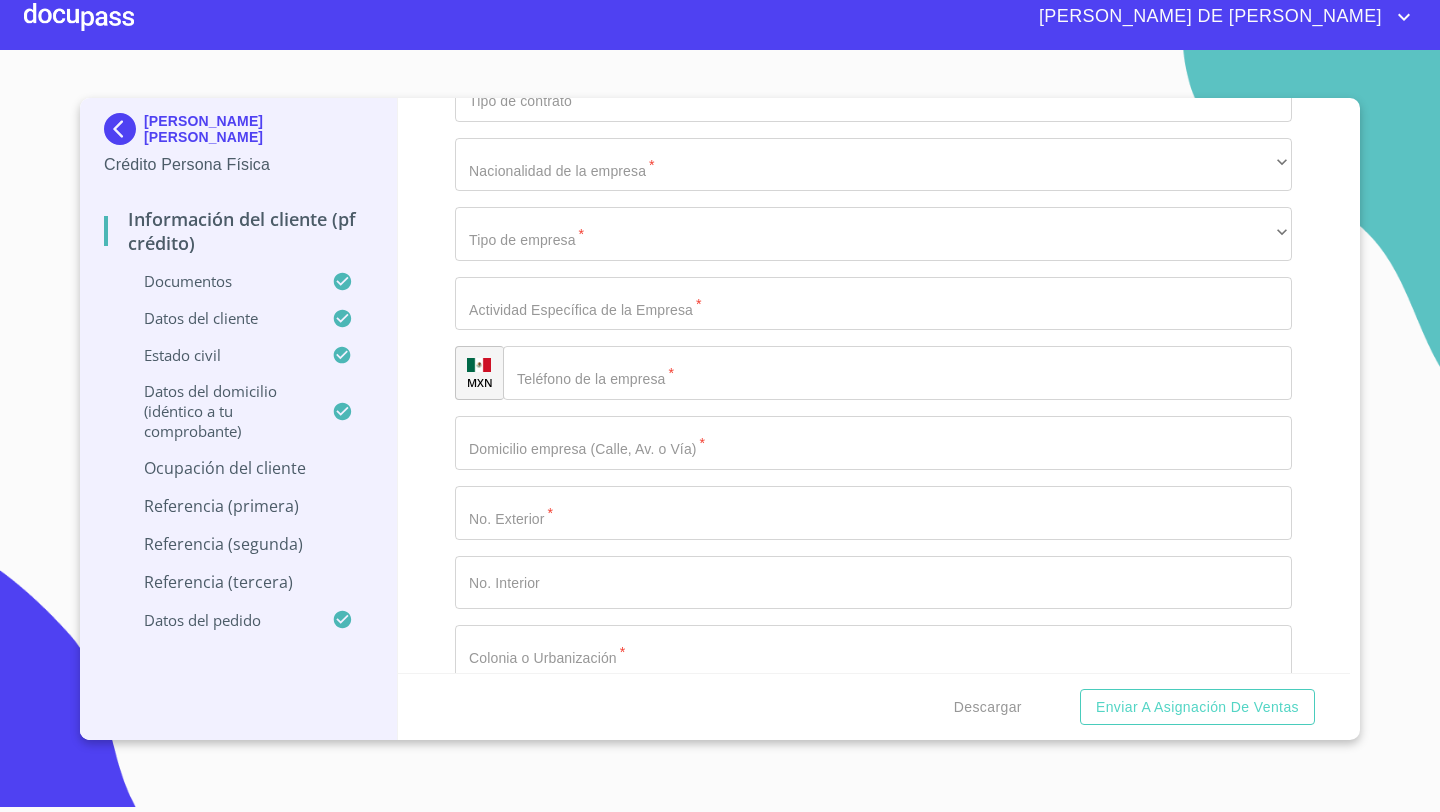 paste on "IBGO GRUPO EMPRESARIAL" 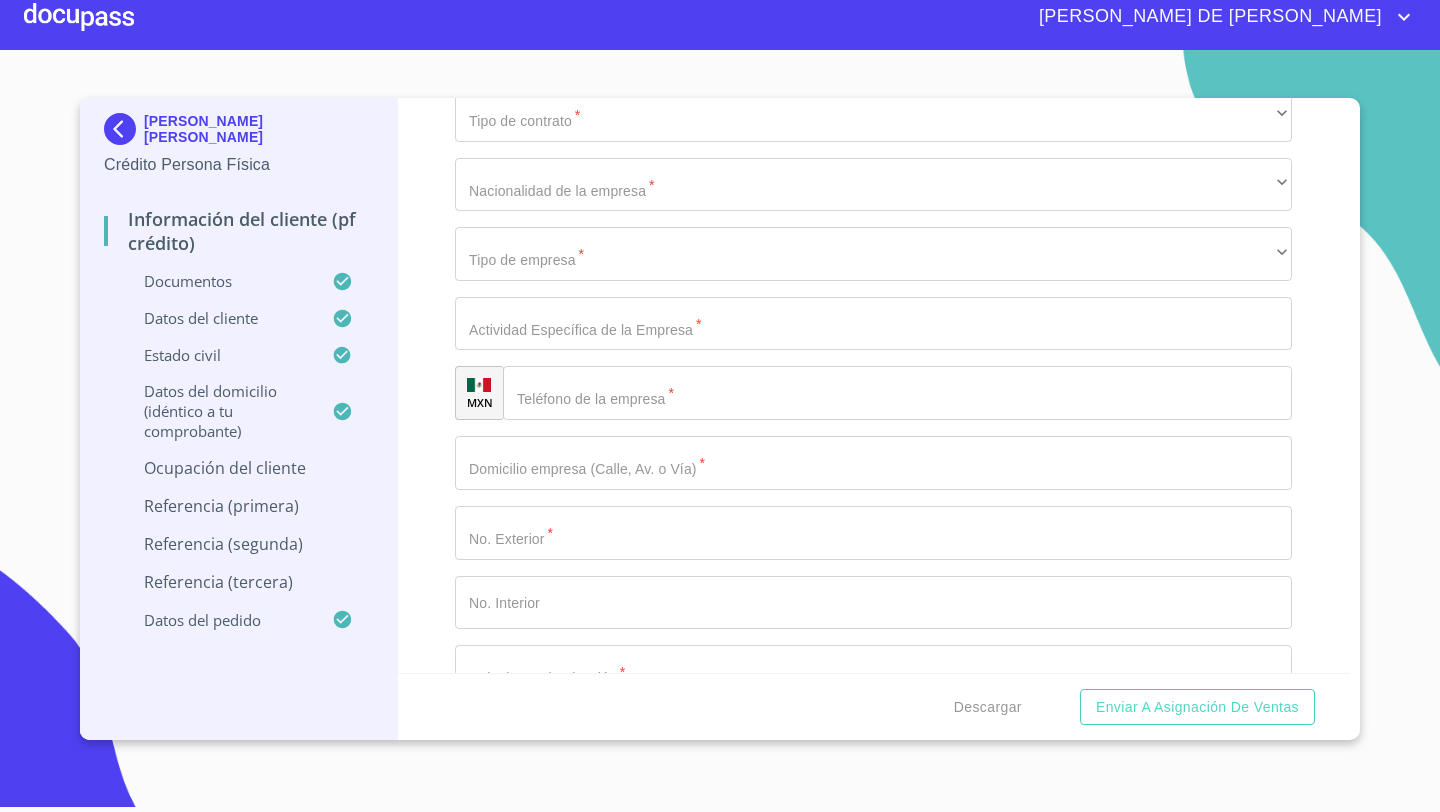 type on "80" 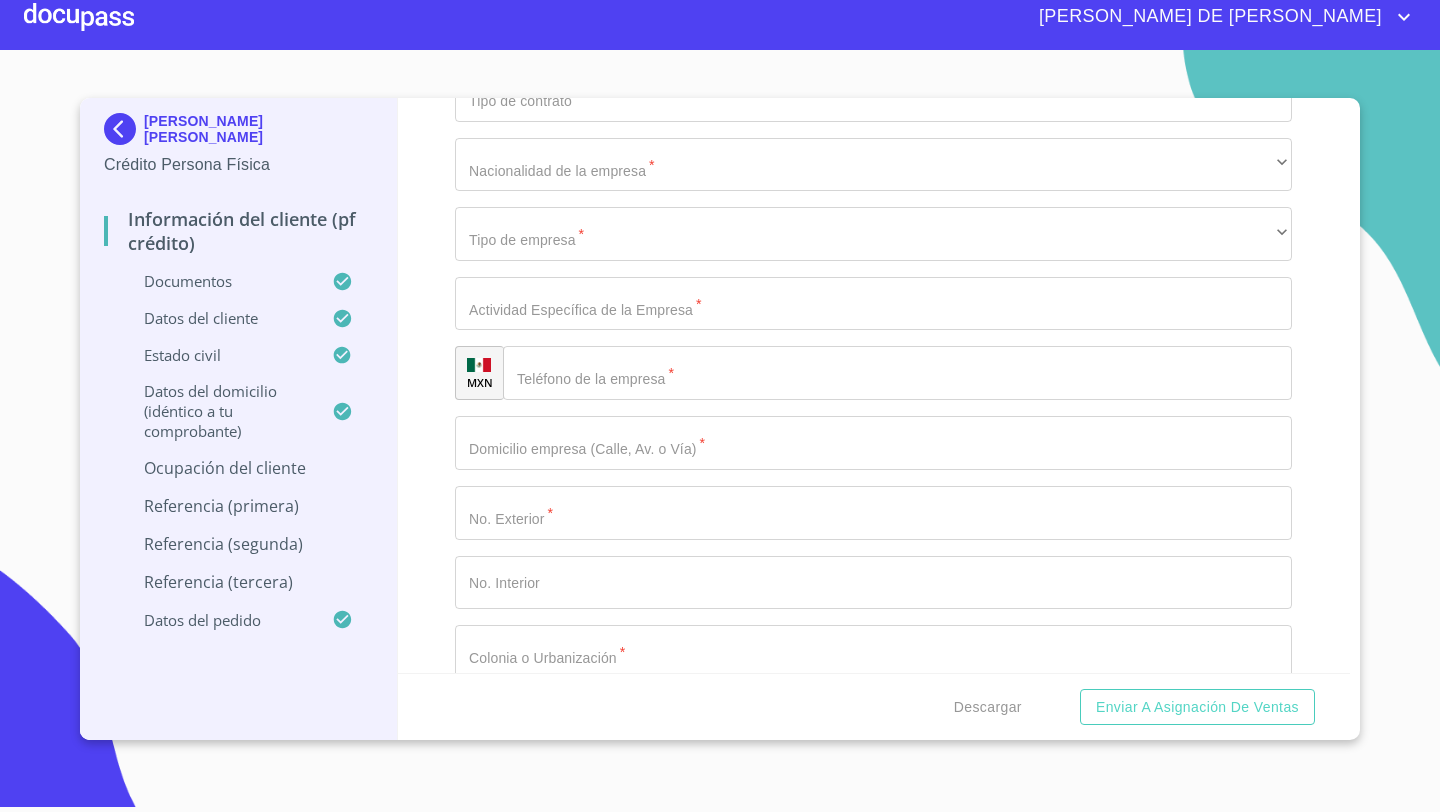 click at bounding box center [850, -44] 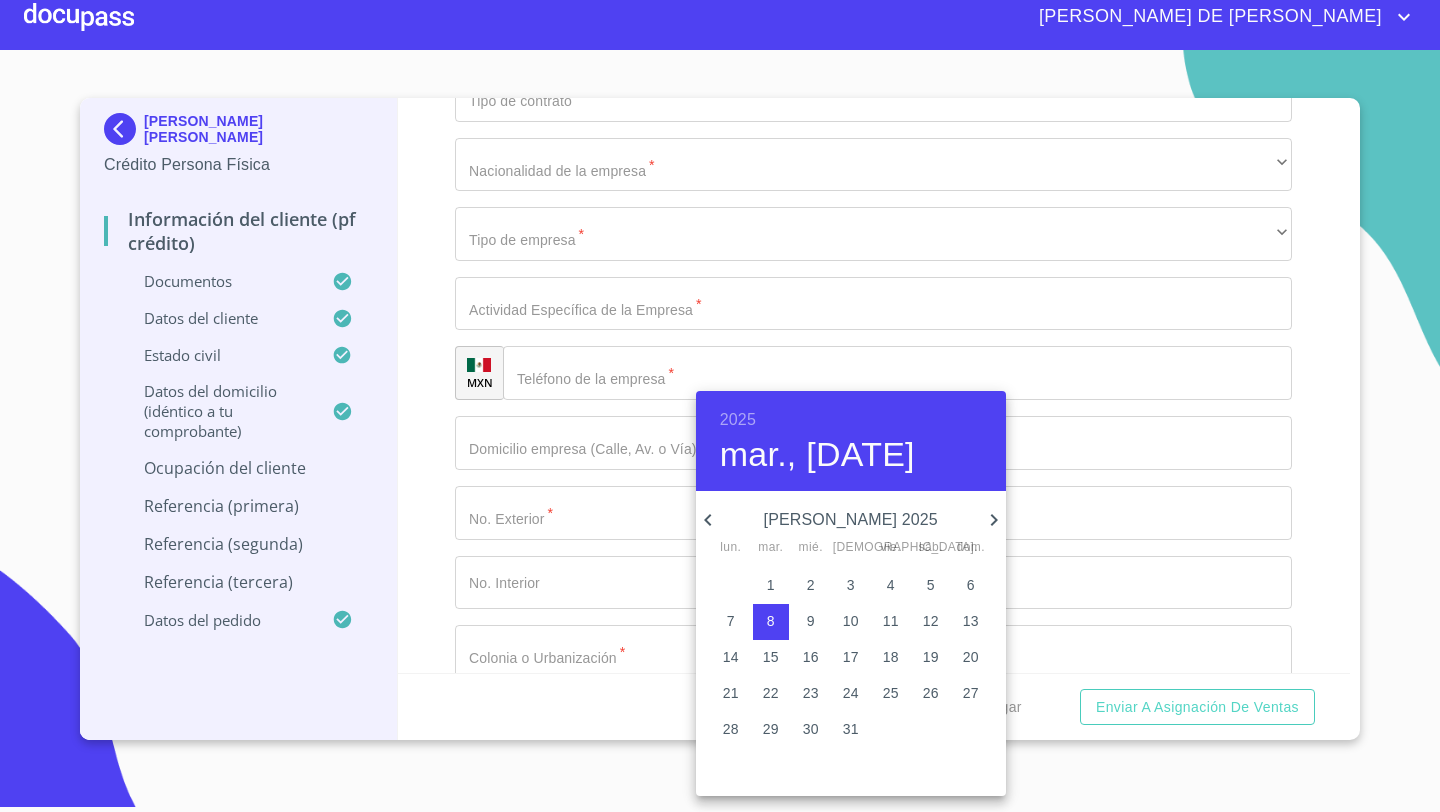 click on "2025" at bounding box center [738, 420] 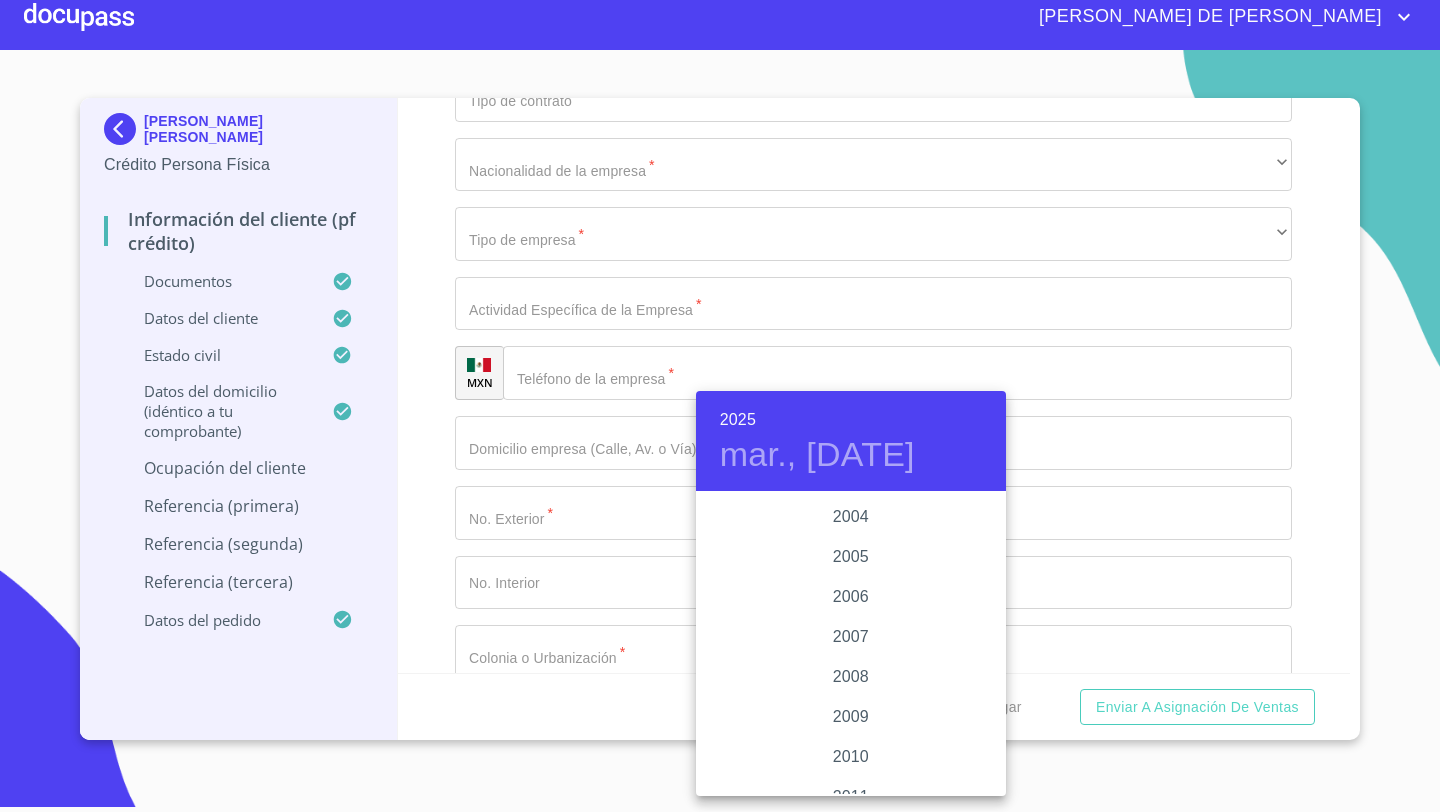 scroll, scrollTop: 3046, scrollLeft: 0, axis: vertical 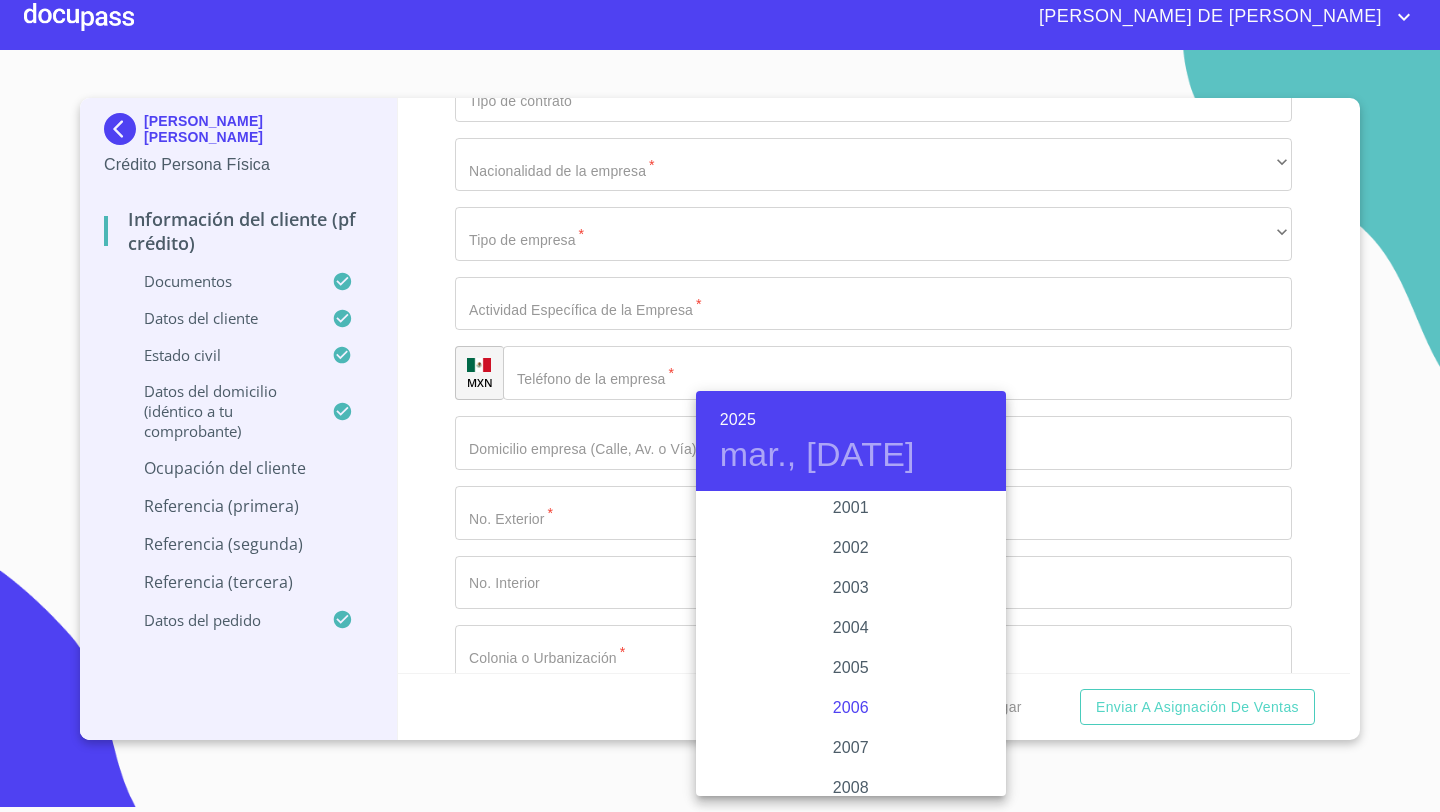 click on "2006" at bounding box center (851, 708) 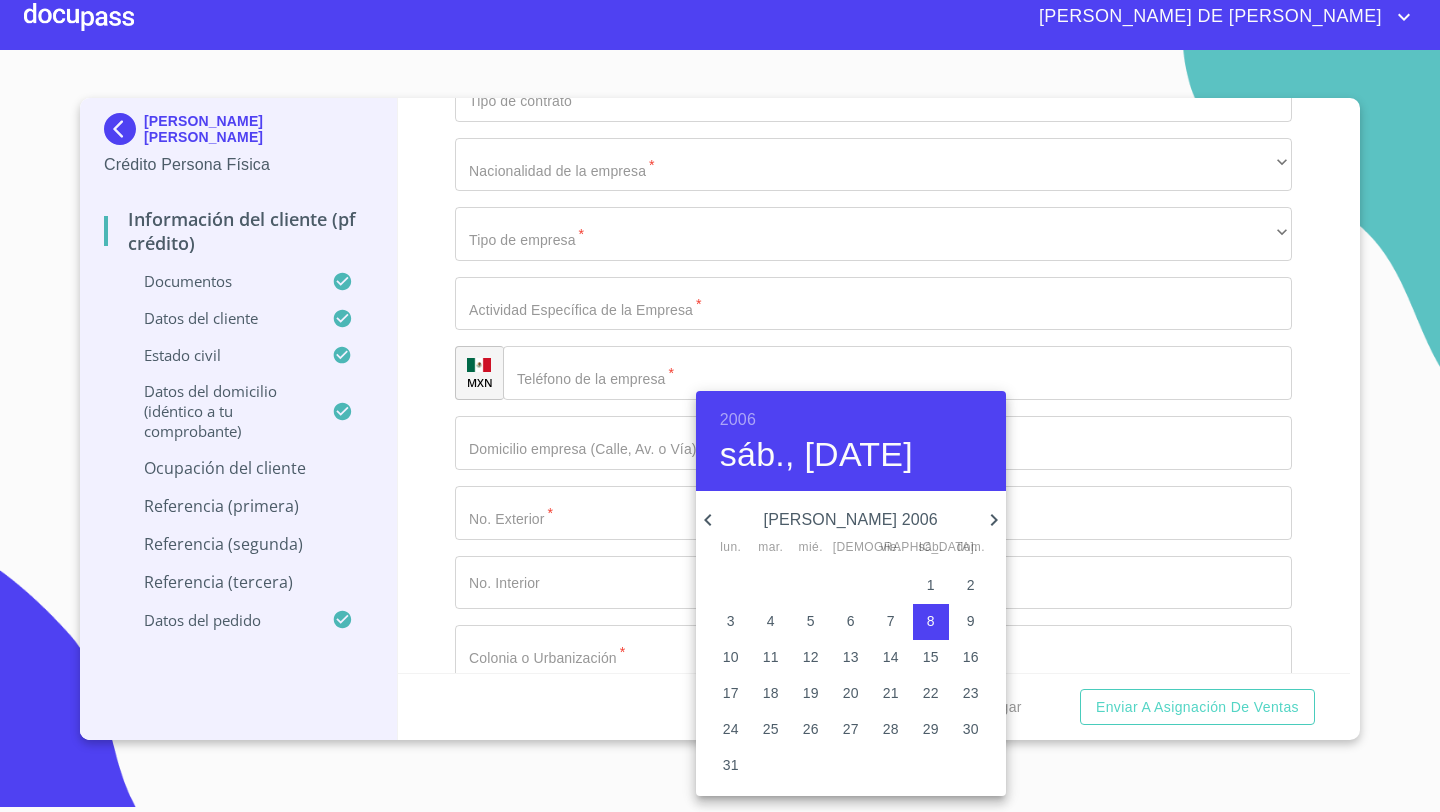 click 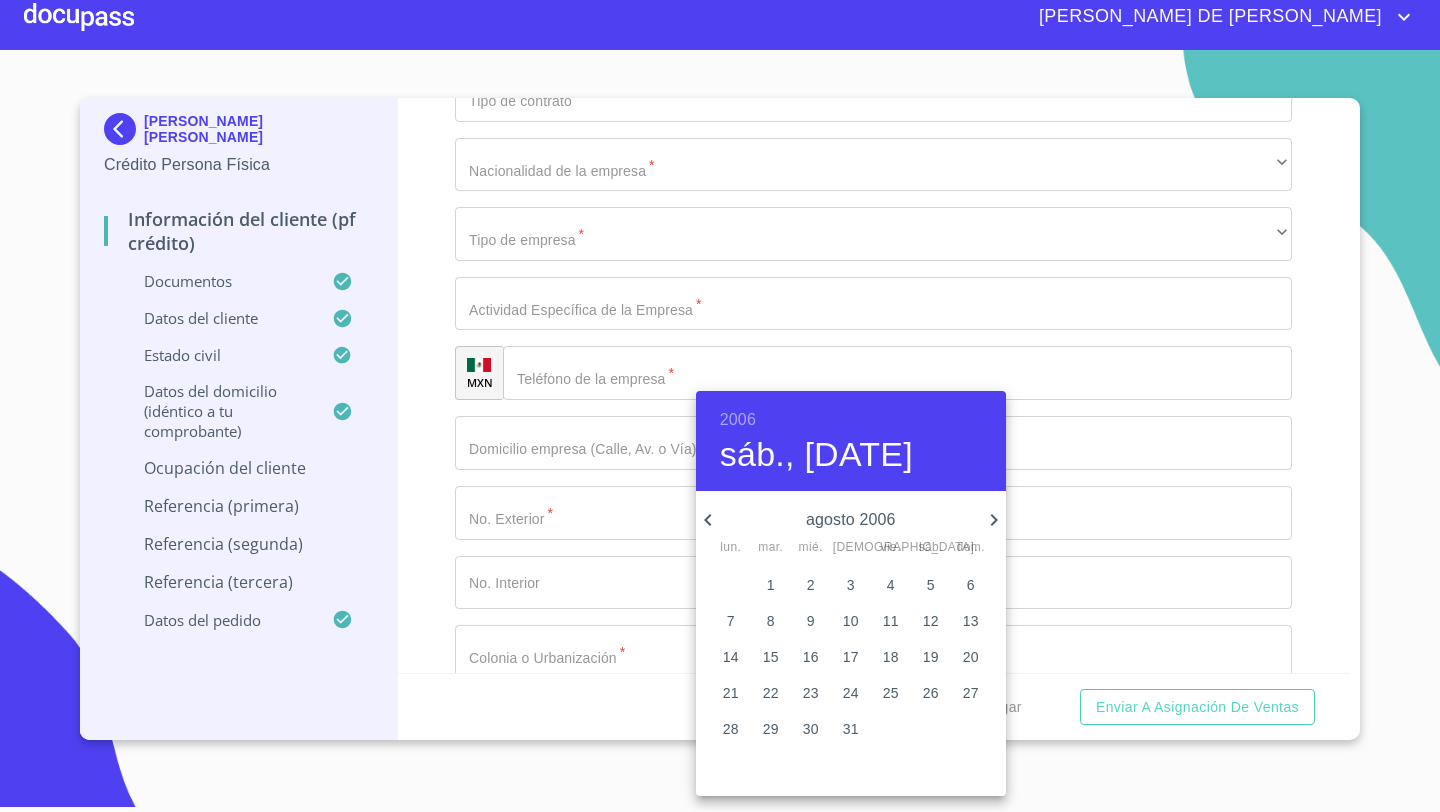 click on "9" at bounding box center [811, 621] 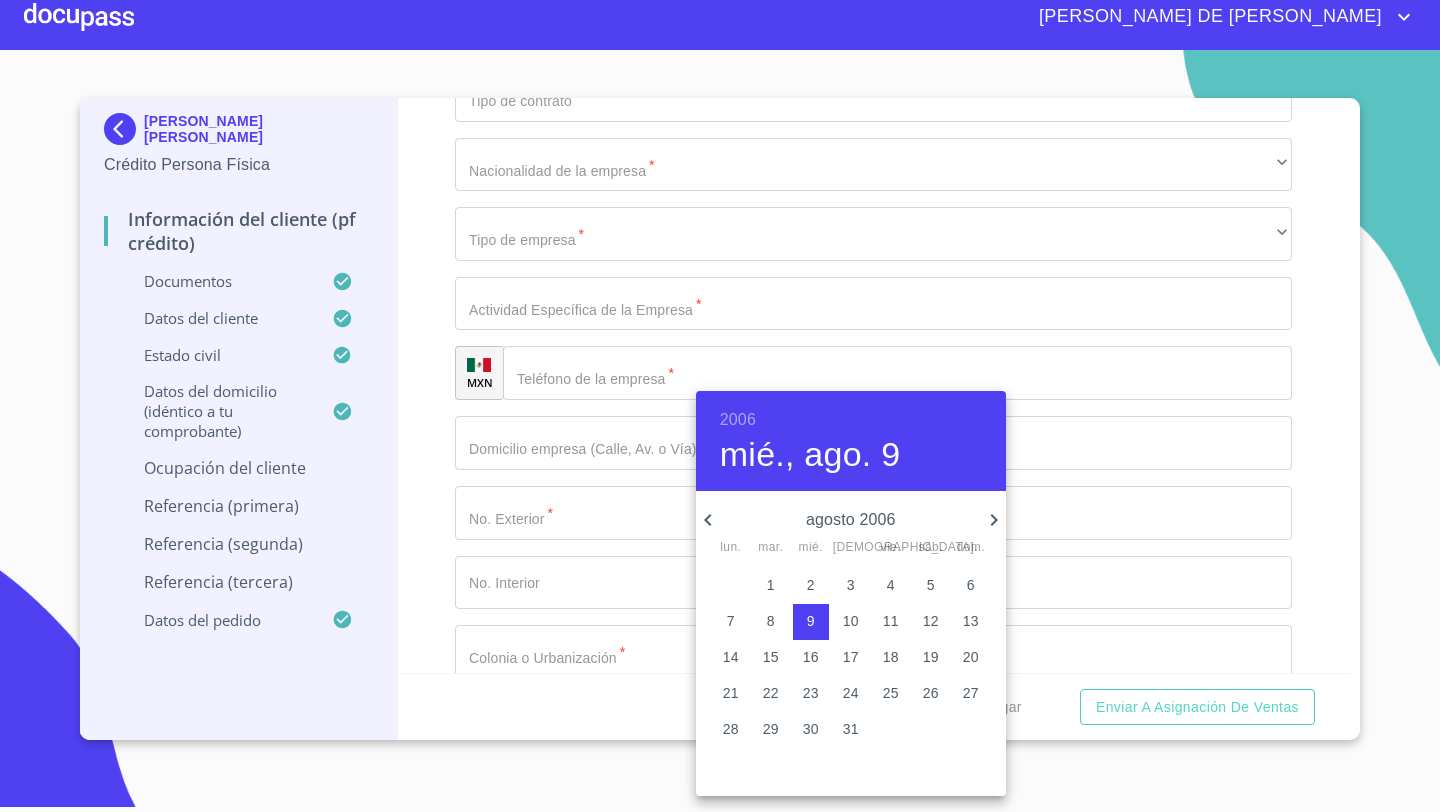 click at bounding box center [720, 406] 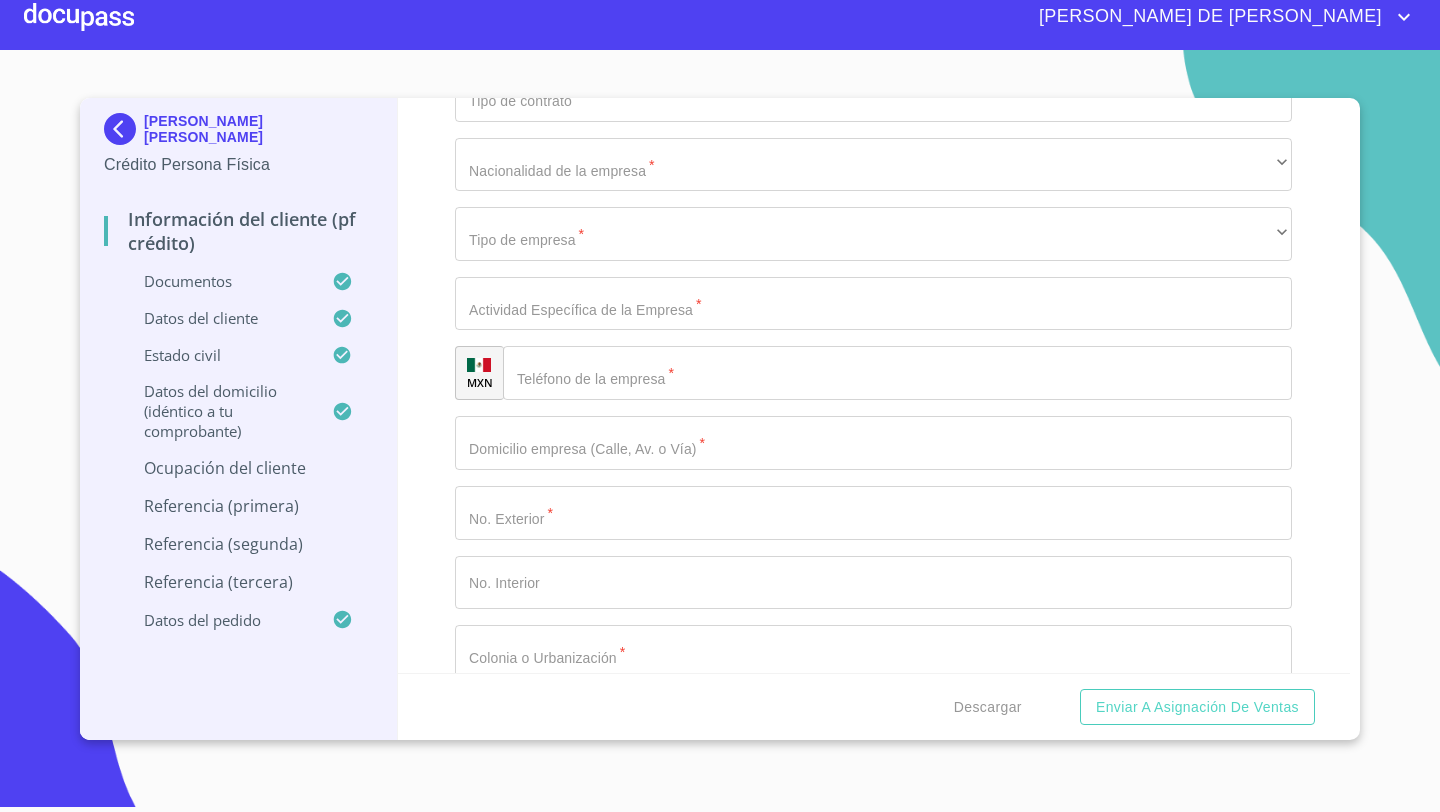 click on "Documento de identificación   *" at bounding box center (850, -2791) 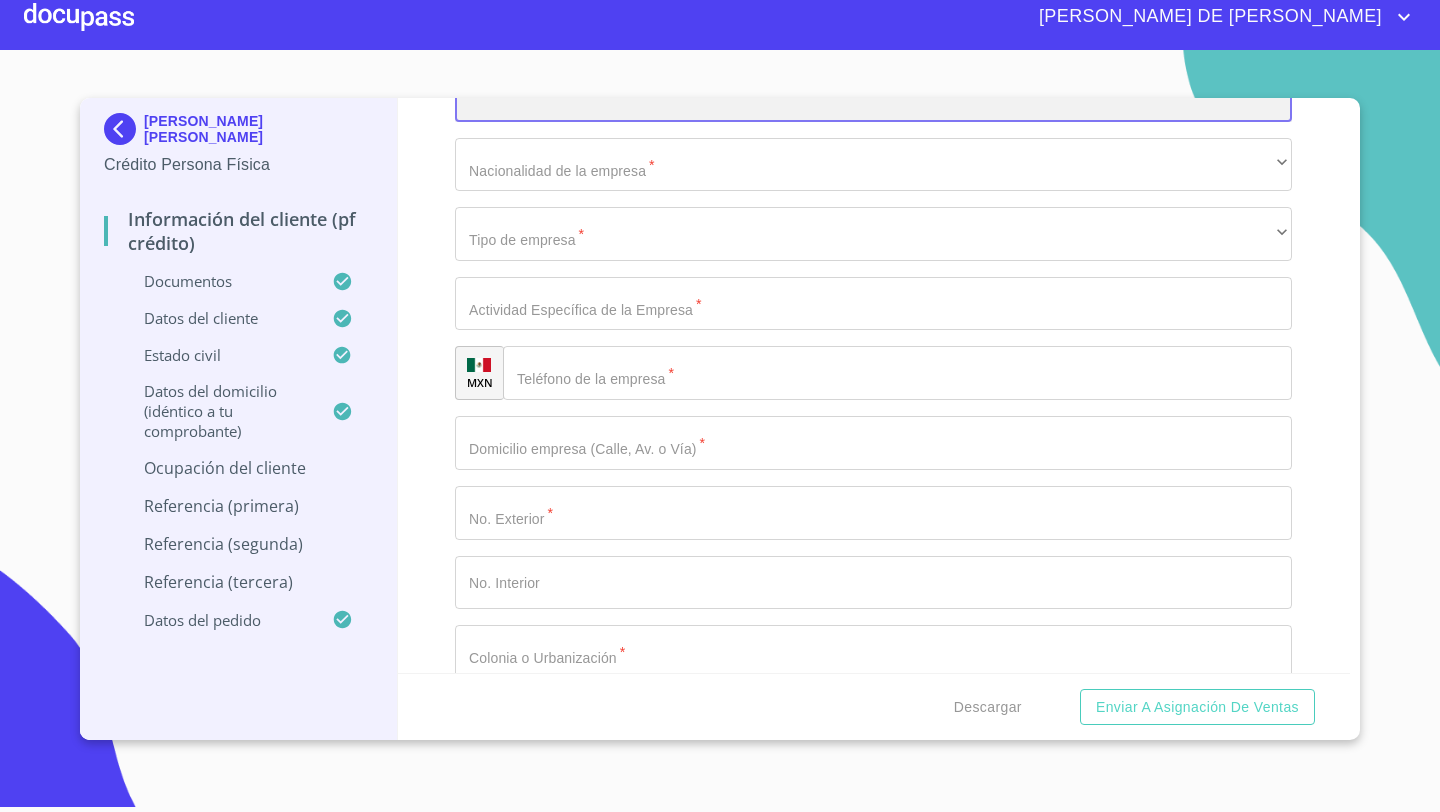 click on "​" at bounding box center (873, 95) 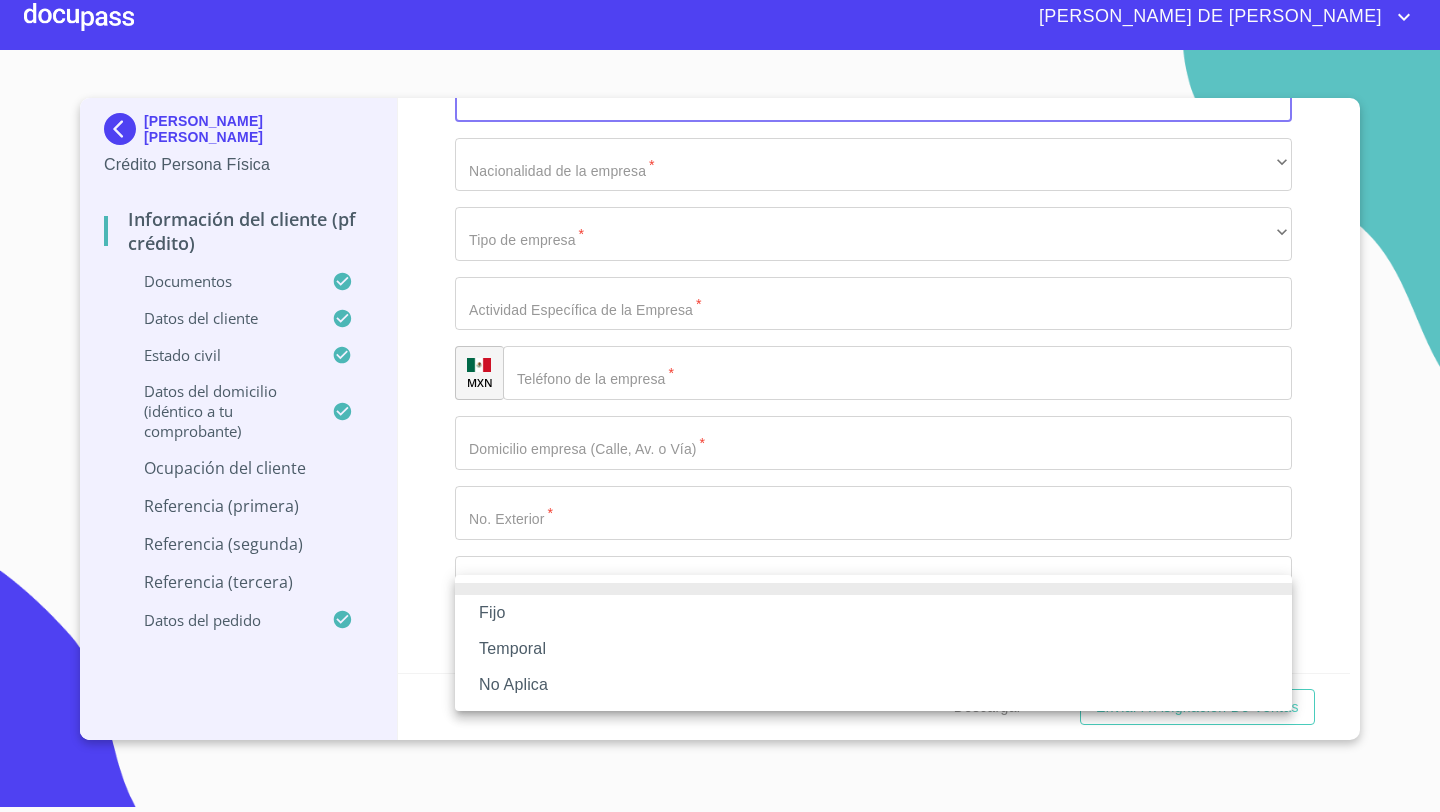 click on "Fijo" at bounding box center (873, 613) 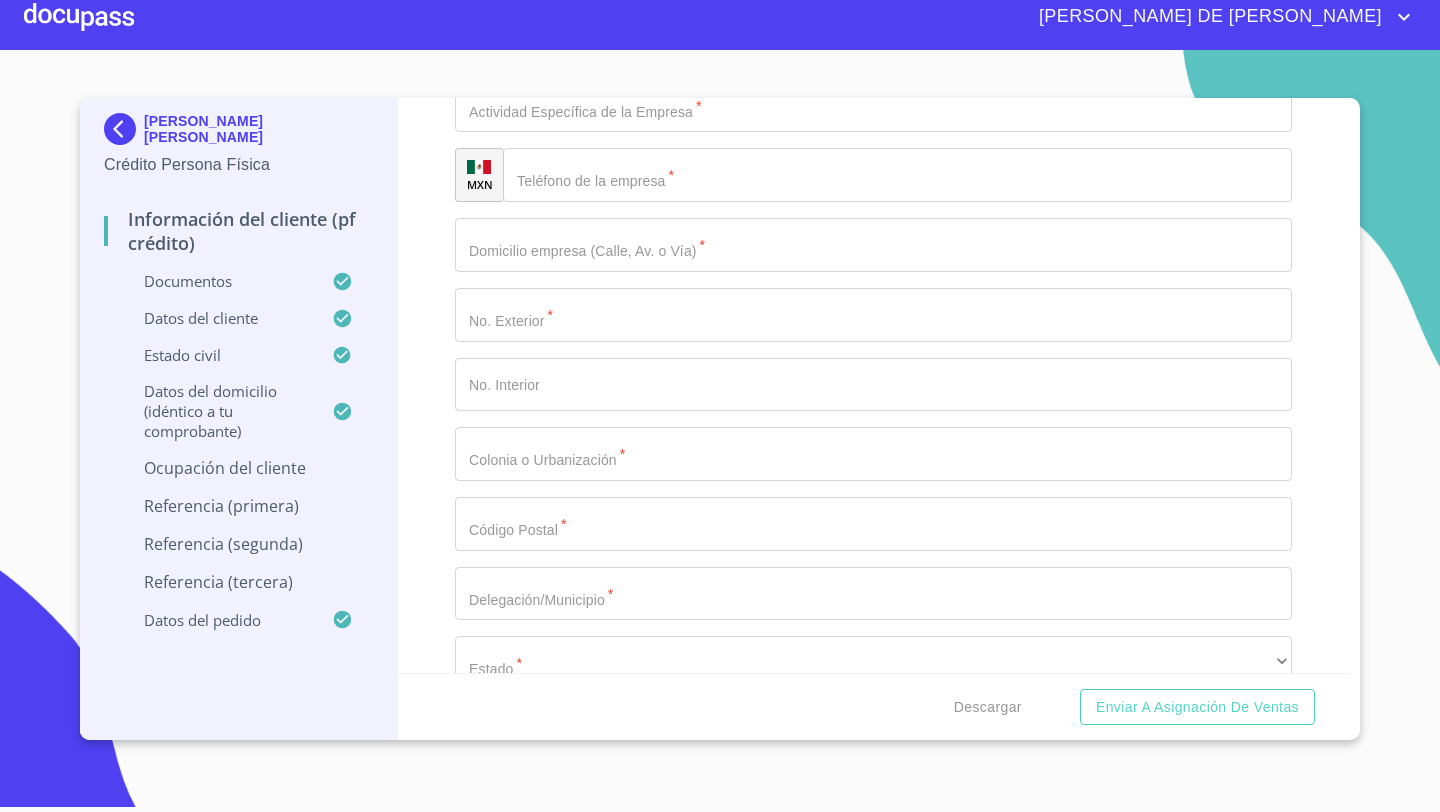 scroll, scrollTop: 8558, scrollLeft: 0, axis: vertical 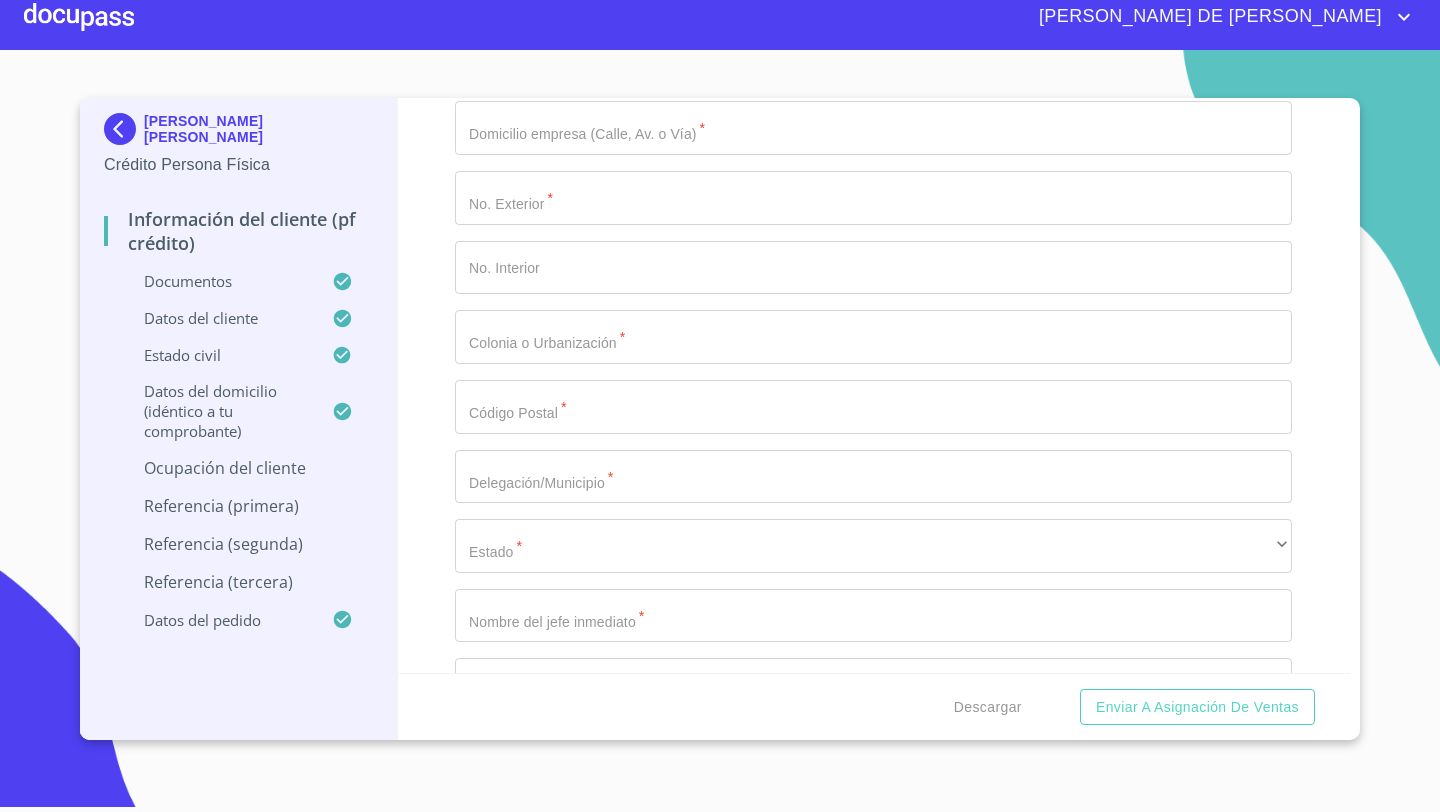 click on "​" at bounding box center [873, -150] 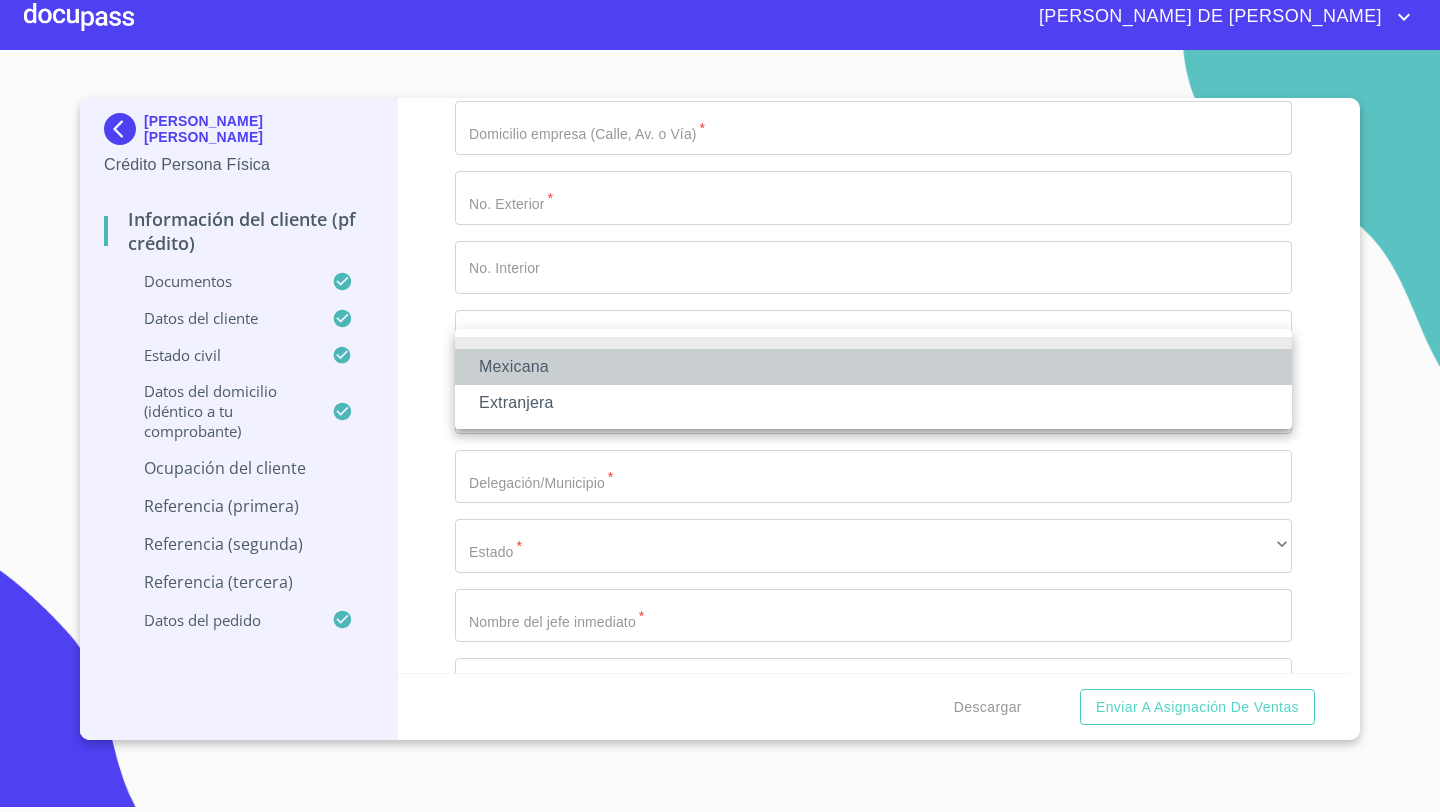 click on "Mexicana" at bounding box center [873, 367] 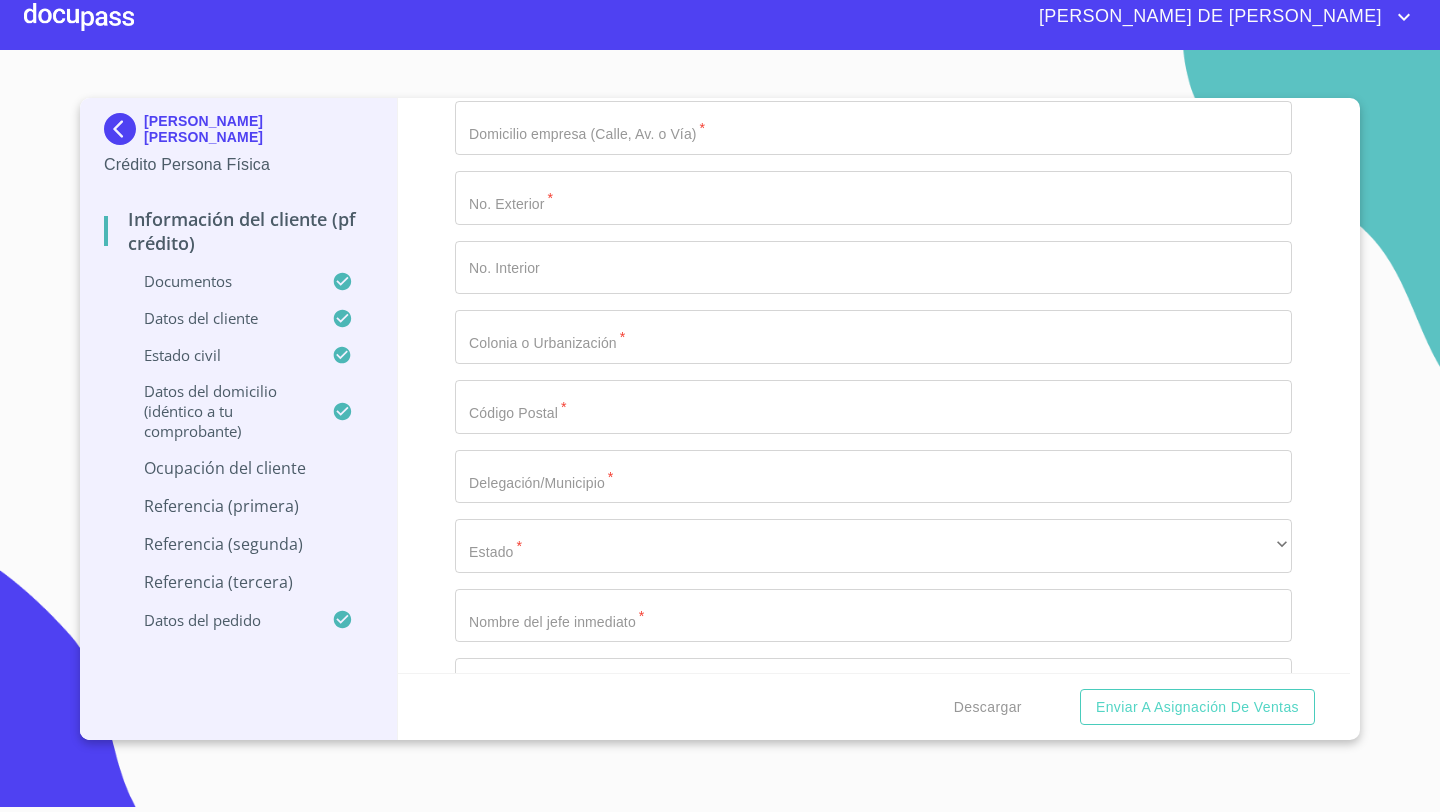click on "​" at bounding box center (873, -81) 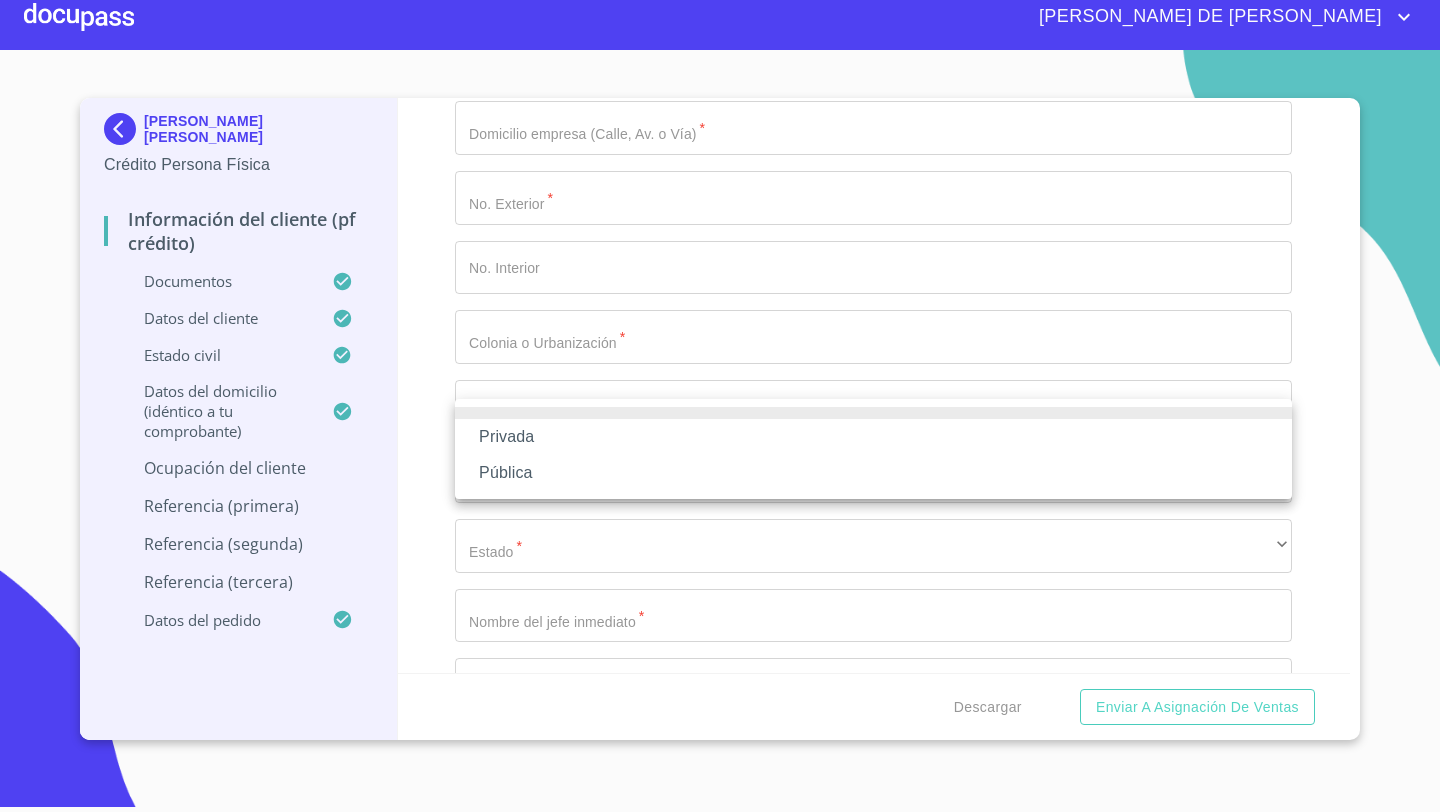 click on "Privada" at bounding box center (873, 437) 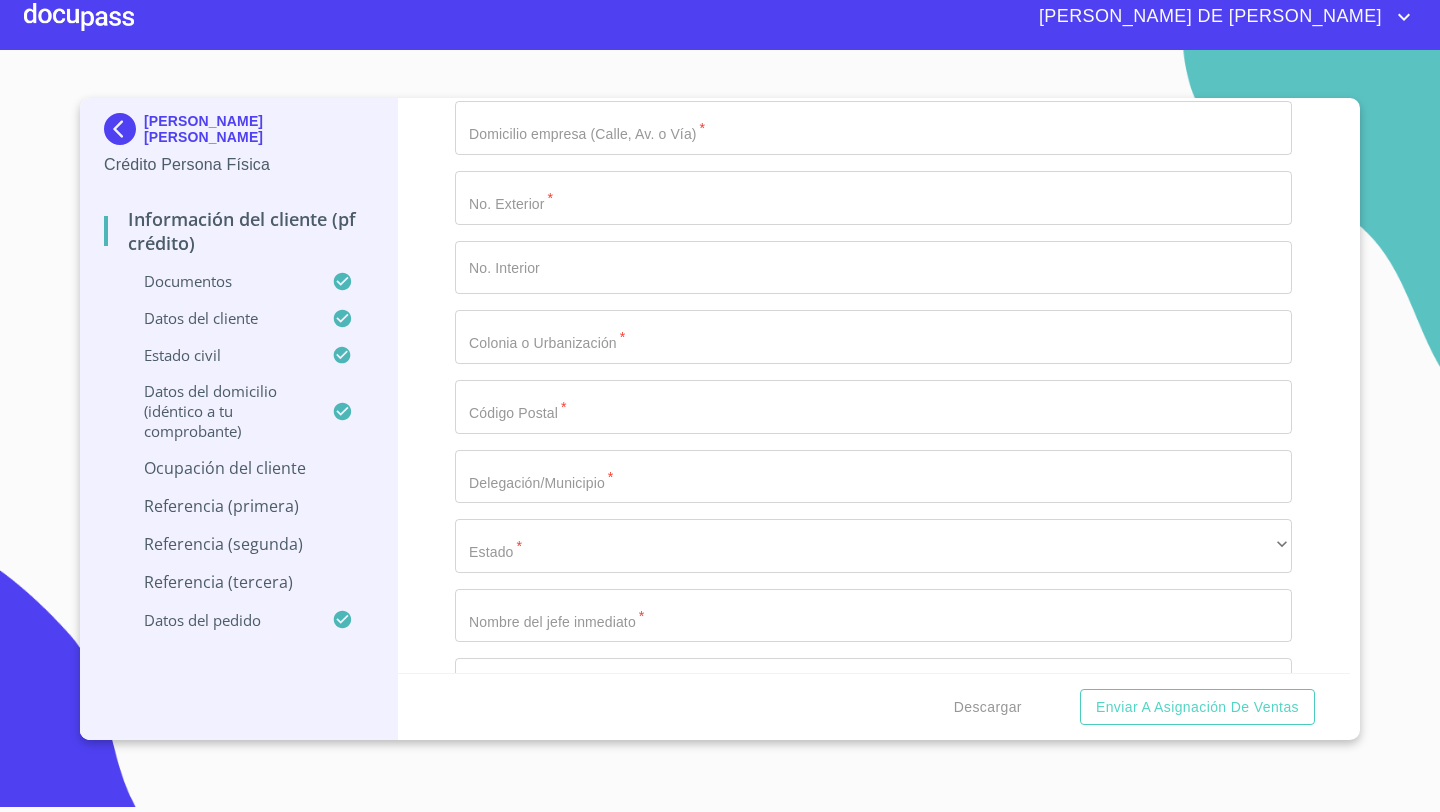 click on "Documento de identificación   *" at bounding box center (850, -3106) 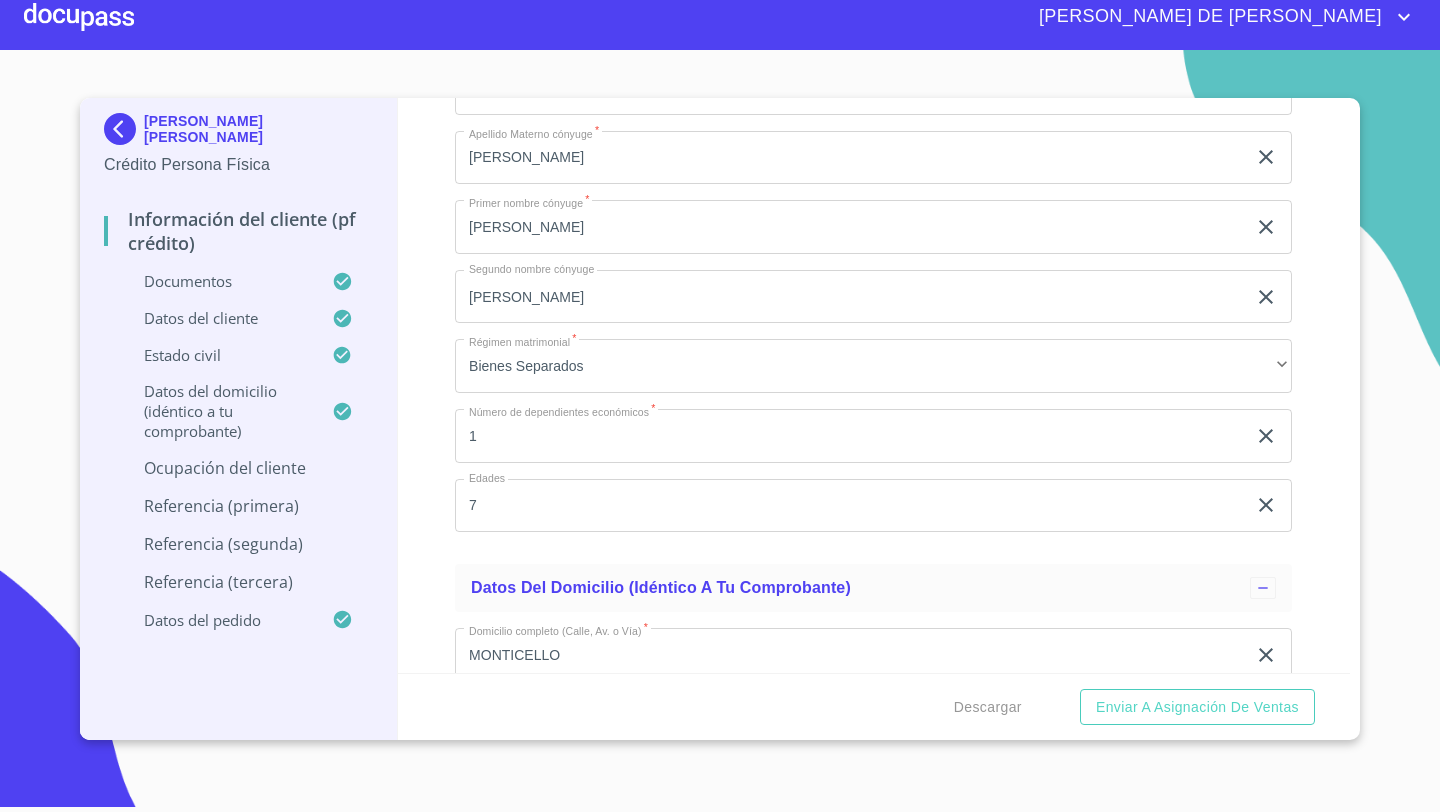 scroll, scrollTop: 6315, scrollLeft: 0, axis: vertical 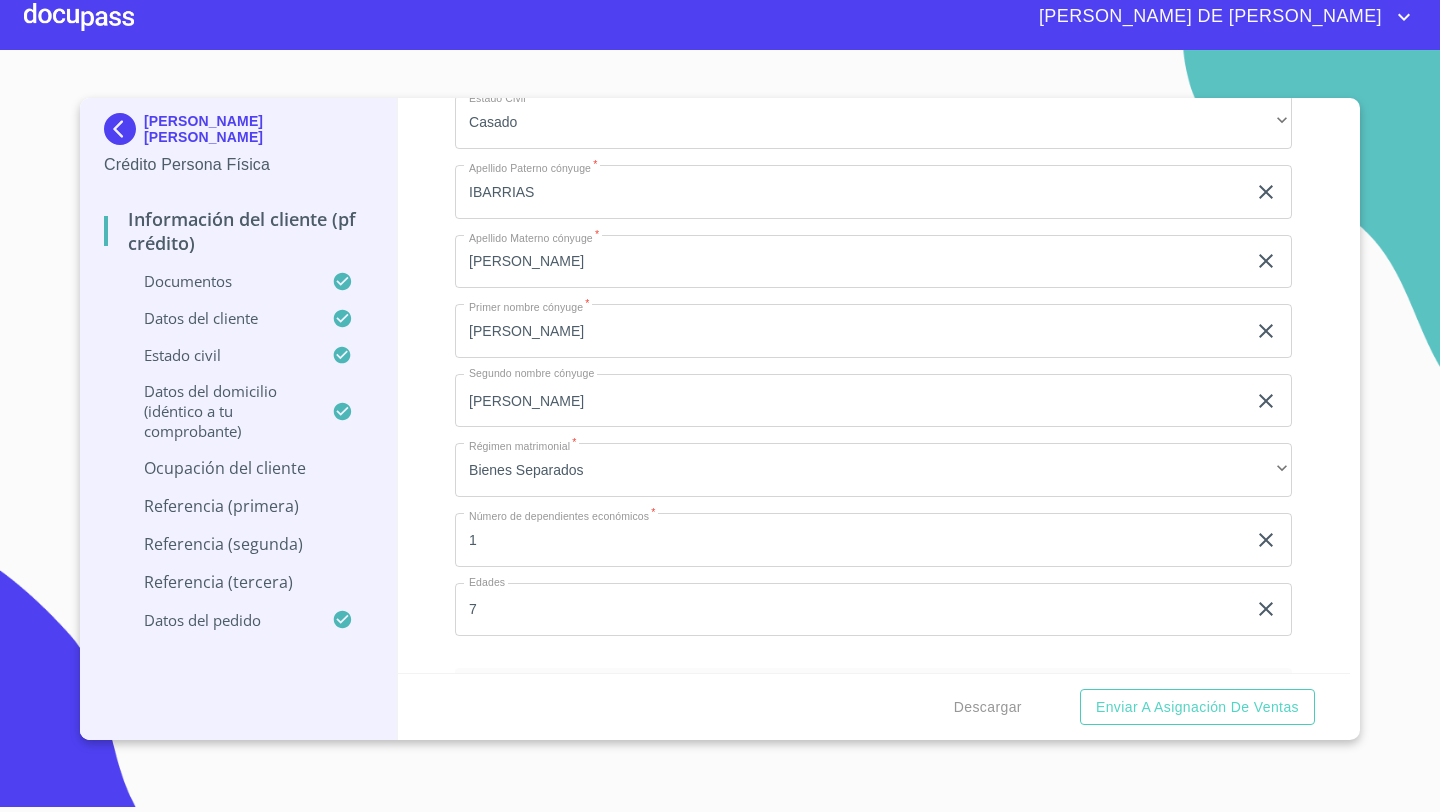 click on "[PHONE_NUMBER]" at bounding box center (904, -97) 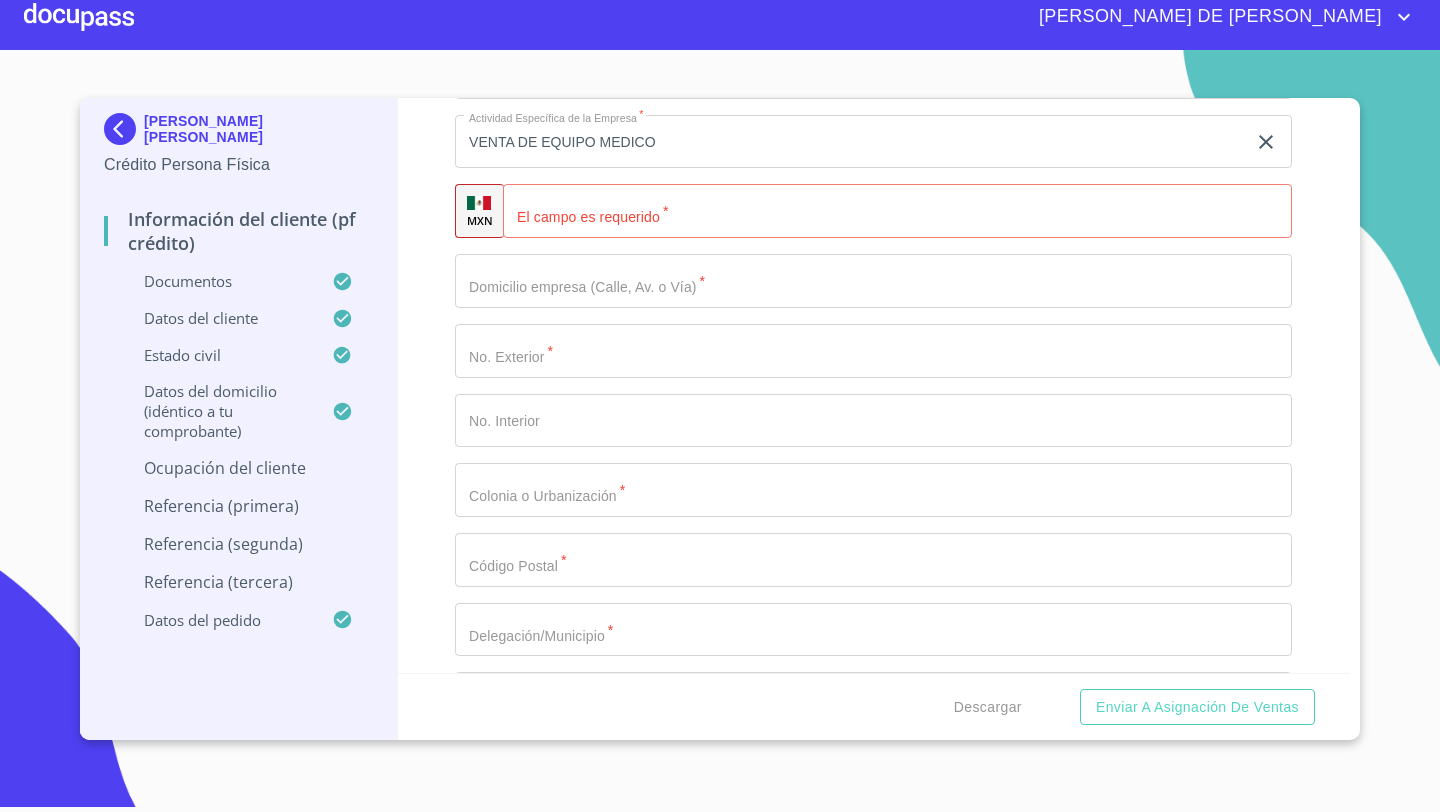 scroll, scrollTop: 8457, scrollLeft: 0, axis: vertical 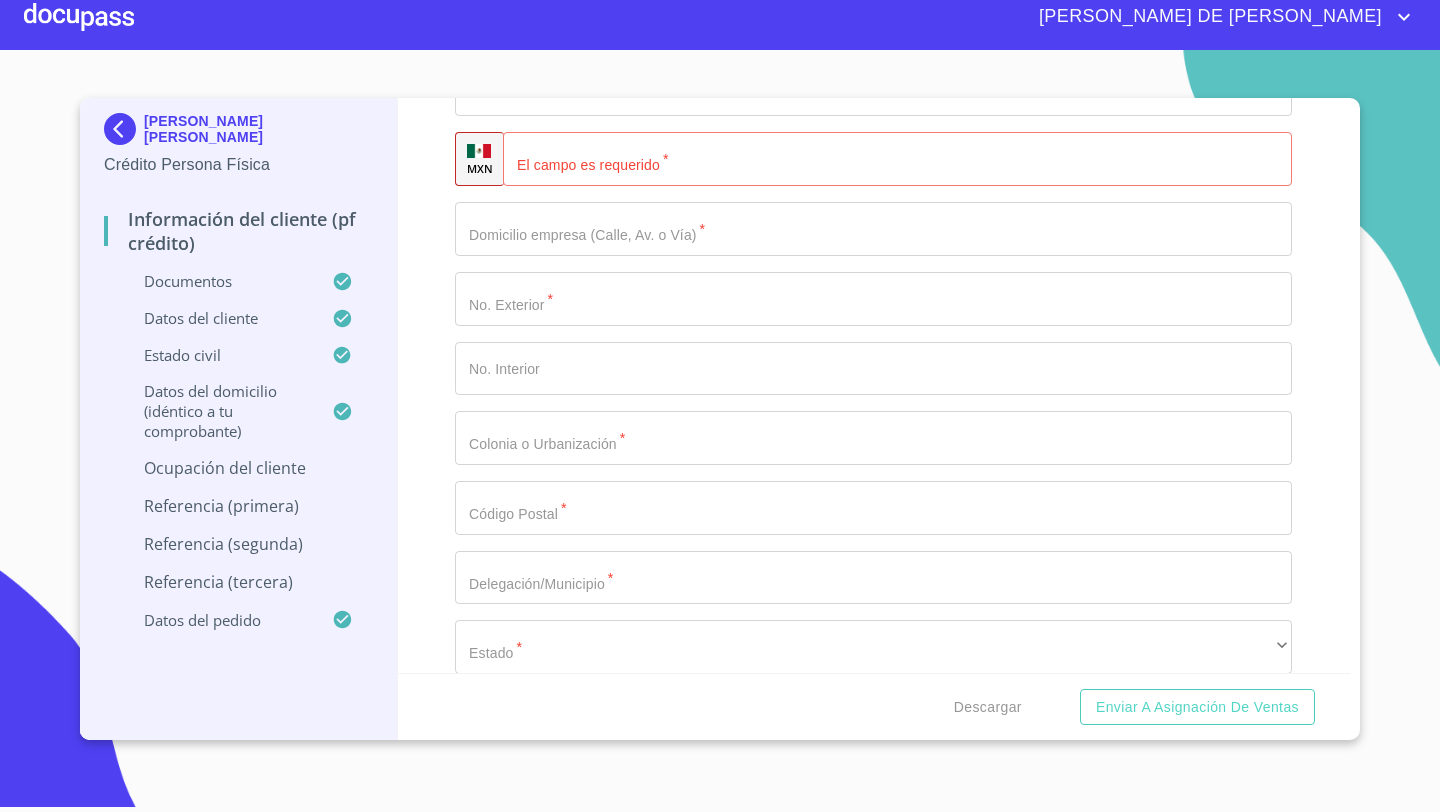 click on "​" at bounding box center (897, 159) 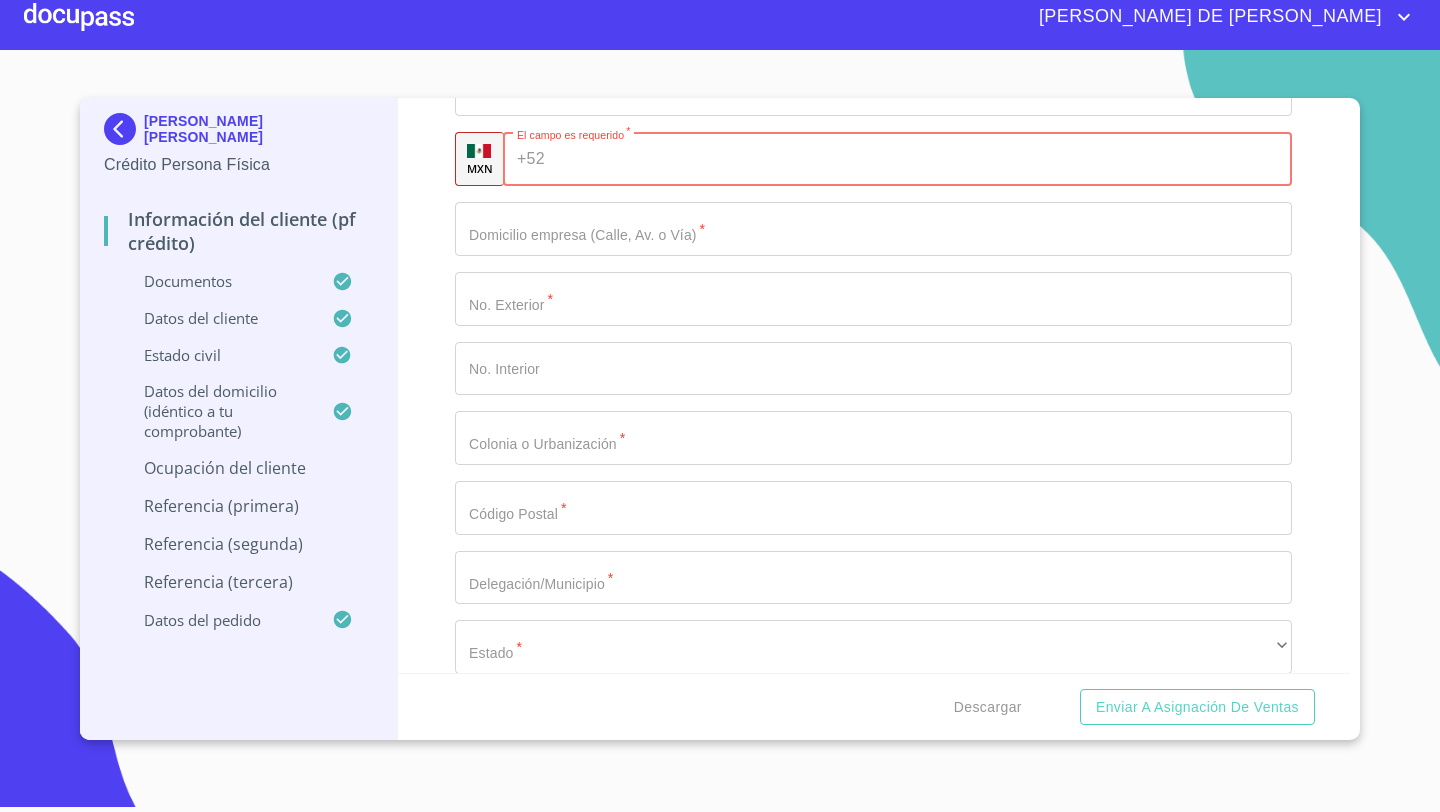 paste on "[PHONE_NUMBER]" 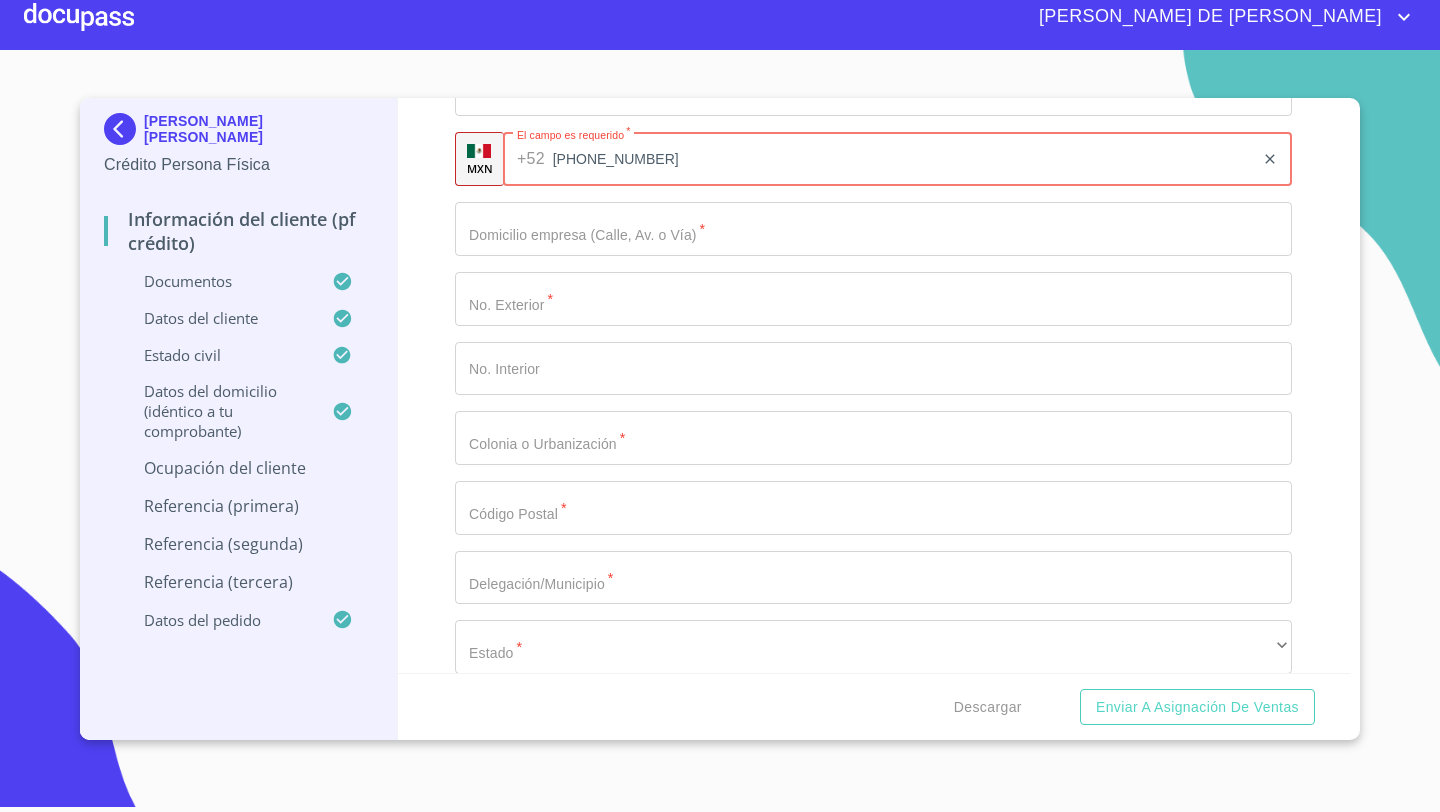 click on "Información del cliente (PF crédito)   Documentos Documento de identificación   * INE ​ Identificación Oficial * Identificación Oficial Identificación Oficial Identificación Oficial Comprobante de Domicilio * Comprobante de Domicilio Comprobante de [PERSON_NAME] de ingresos   * Independiente/Dueño de negocio/Persona Moral ​ Comprobante de Ingresos mes 1 * Comprobante de Ingresos mes 1 Comprobante de Ingresos mes 1 Comprobante de Ingresos mes 2 * Comprobante de Ingresos mes 2 Comprobante de Ingresos mes 2 Comprobante de Ingresos mes 3 * Comprobante de Ingresos mes 3 Comprobante de Ingresos mes 3 CURP * CURP [PERSON_NAME] de situación fiscal Arrastra o selecciona el (los) documento(s) para agregar Datos del cliente Apellido [PERSON_NAME]   * [PERSON_NAME] ​ Apellido Materno   * VADILLO ​ Primer nombre   * [PERSON_NAME] ​ [PERSON_NAME] Nombre ALEXY ​ Fecha de nacimiento * 5 de sep. de [DEMOGRAPHIC_DATA] ​ Nacionalidad   * Mexicana ​ País de nacimiento   * [GEOGRAPHIC_DATA] ​ Estado de nacimiento   * [GEOGRAPHIC_DATA] ​" at bounding box center (874, 385) 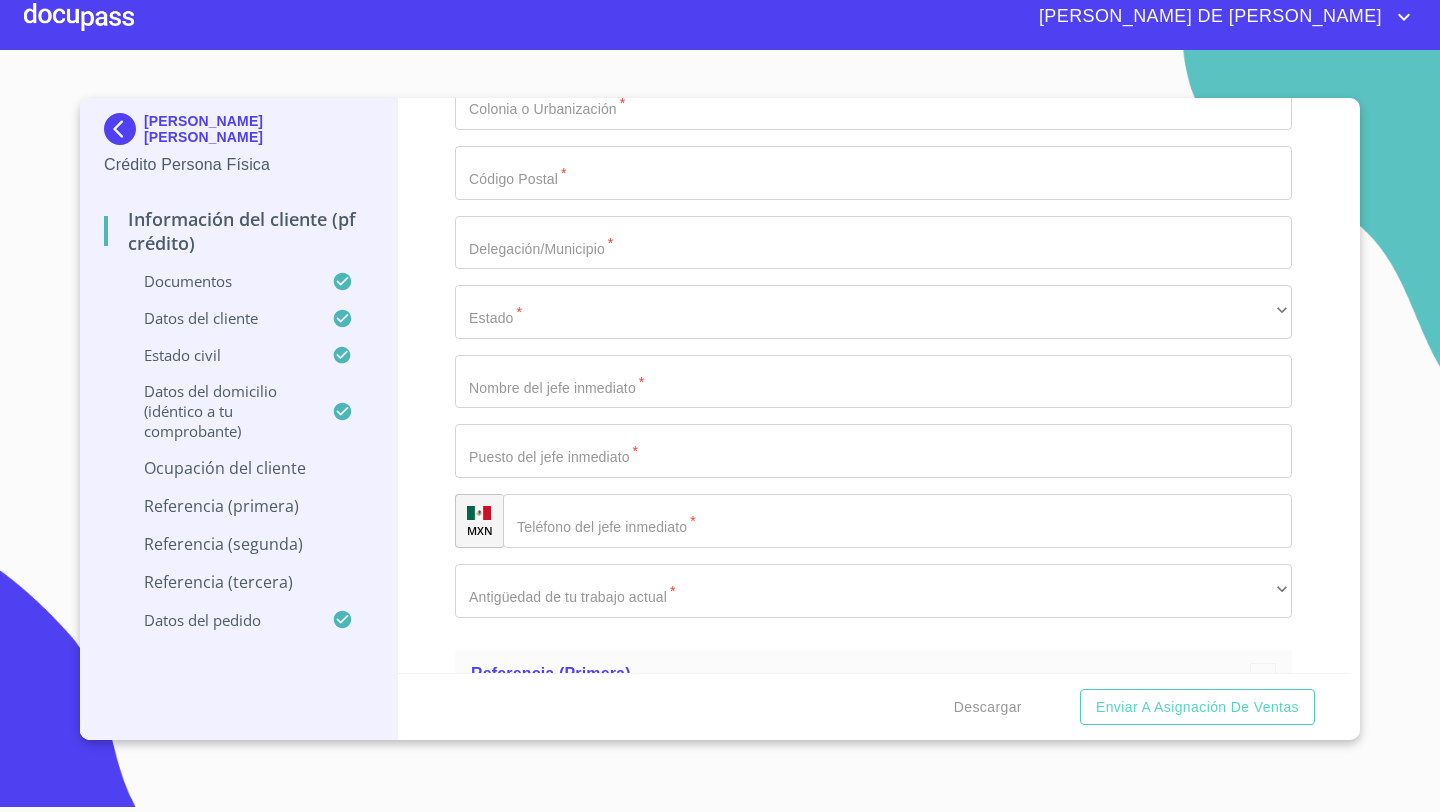 scroll, scrollTop: 8793, scrollLeft: 0, axis: vertical 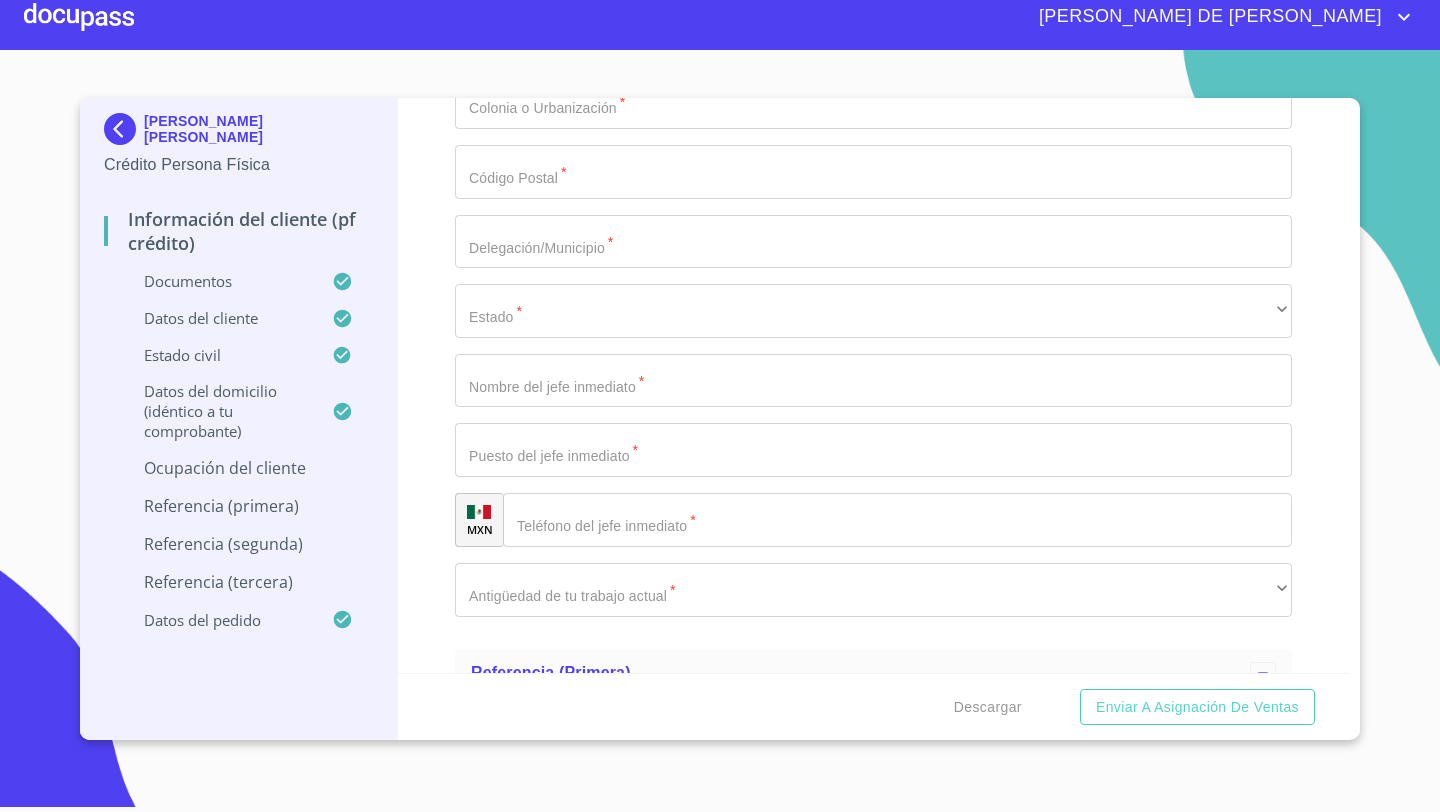 click on "[PHONE_NUMBER]" 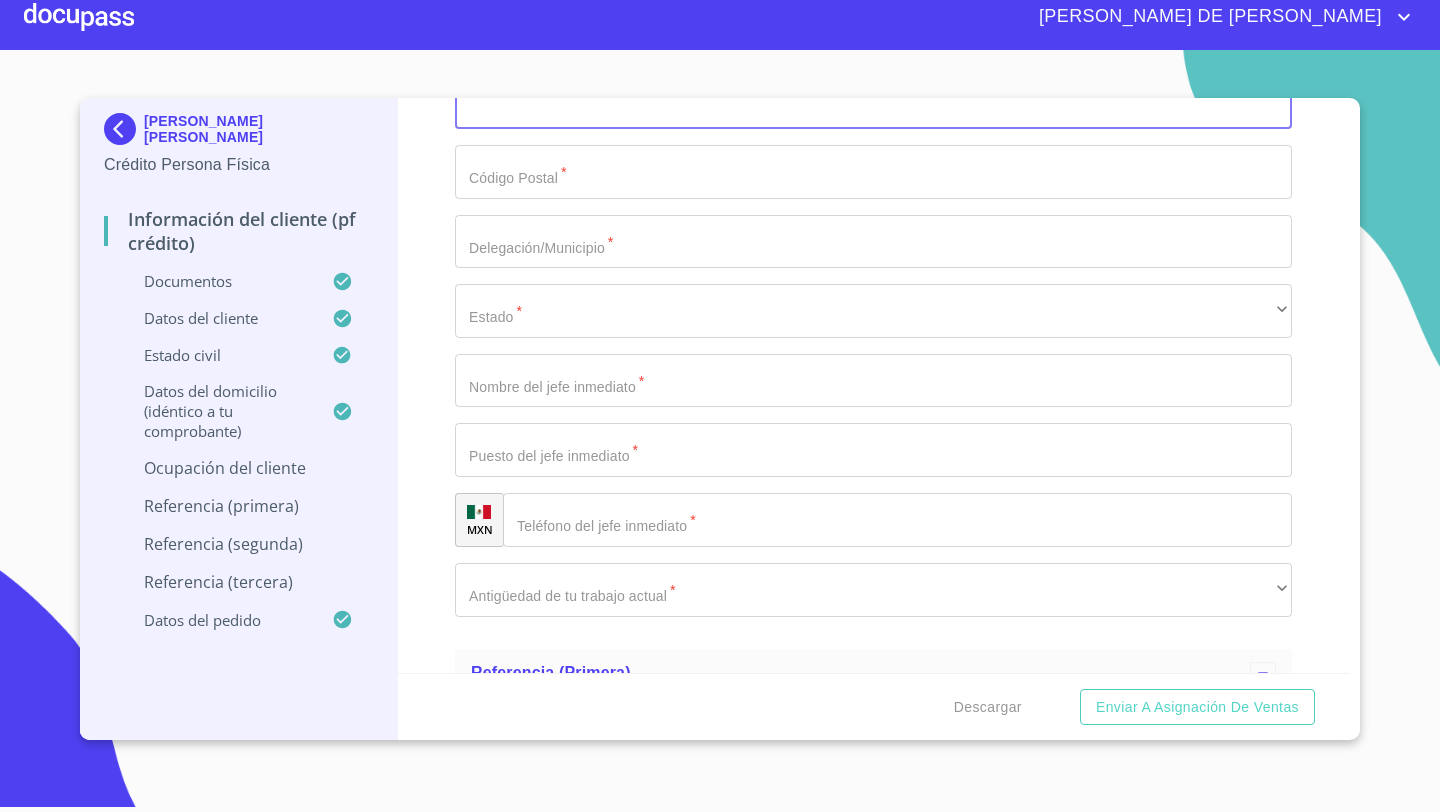 click on "Documento de identificación   *" at bounding box center [873, 102] 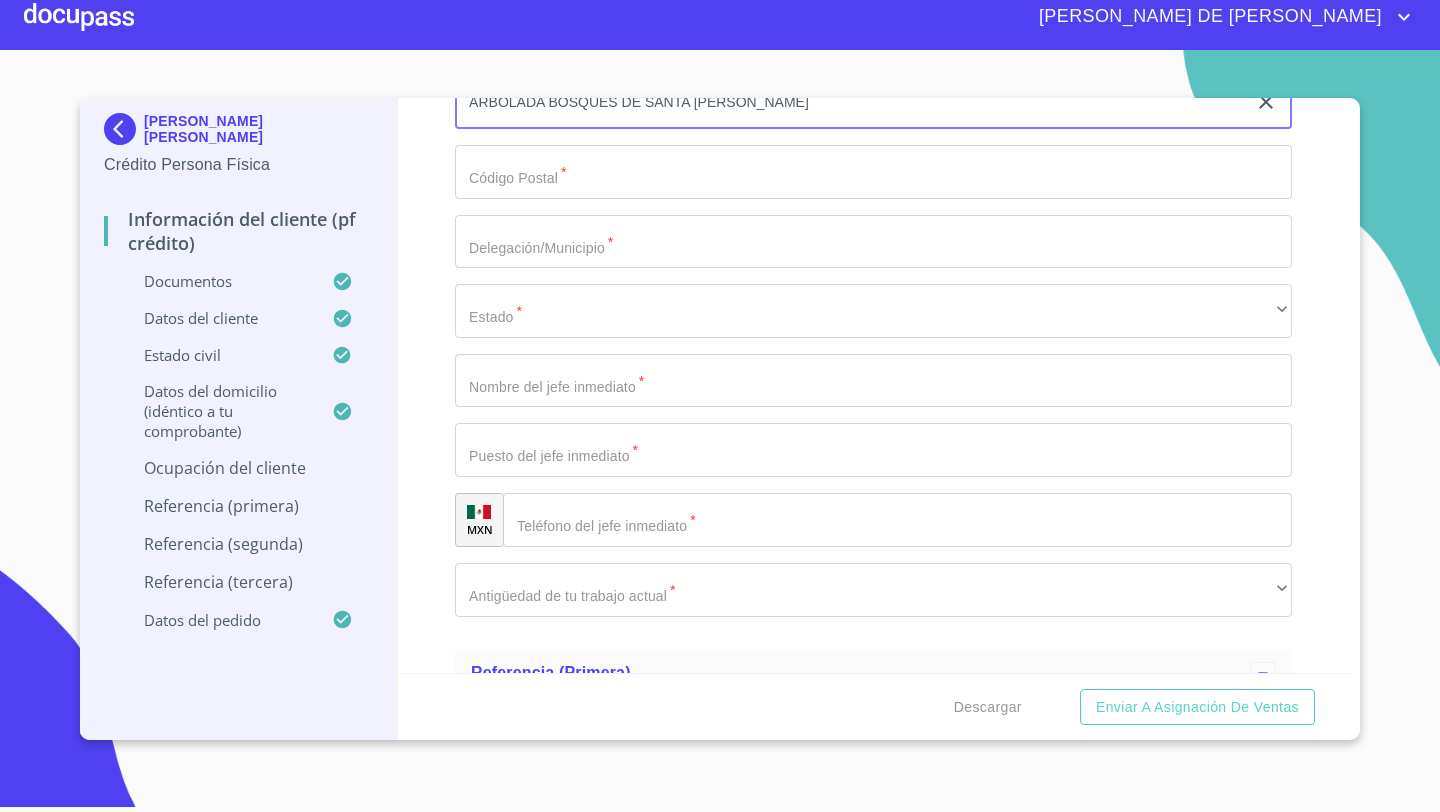type on "ARBOLADA BOSQUES DE SANTA [PERSON_NAME]" 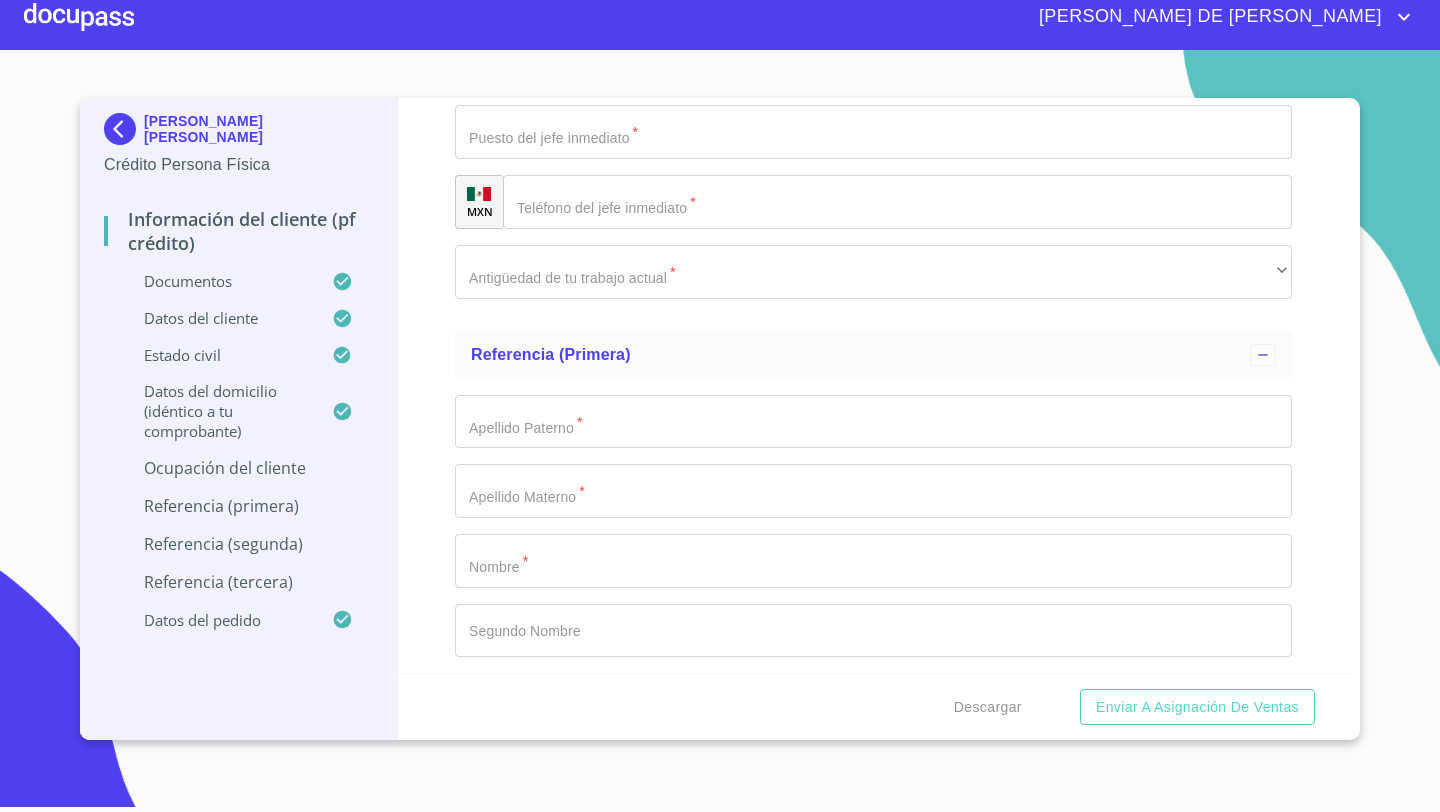 scroll, scrollTop: 9184, scrollLeft: 0, axis: vertical 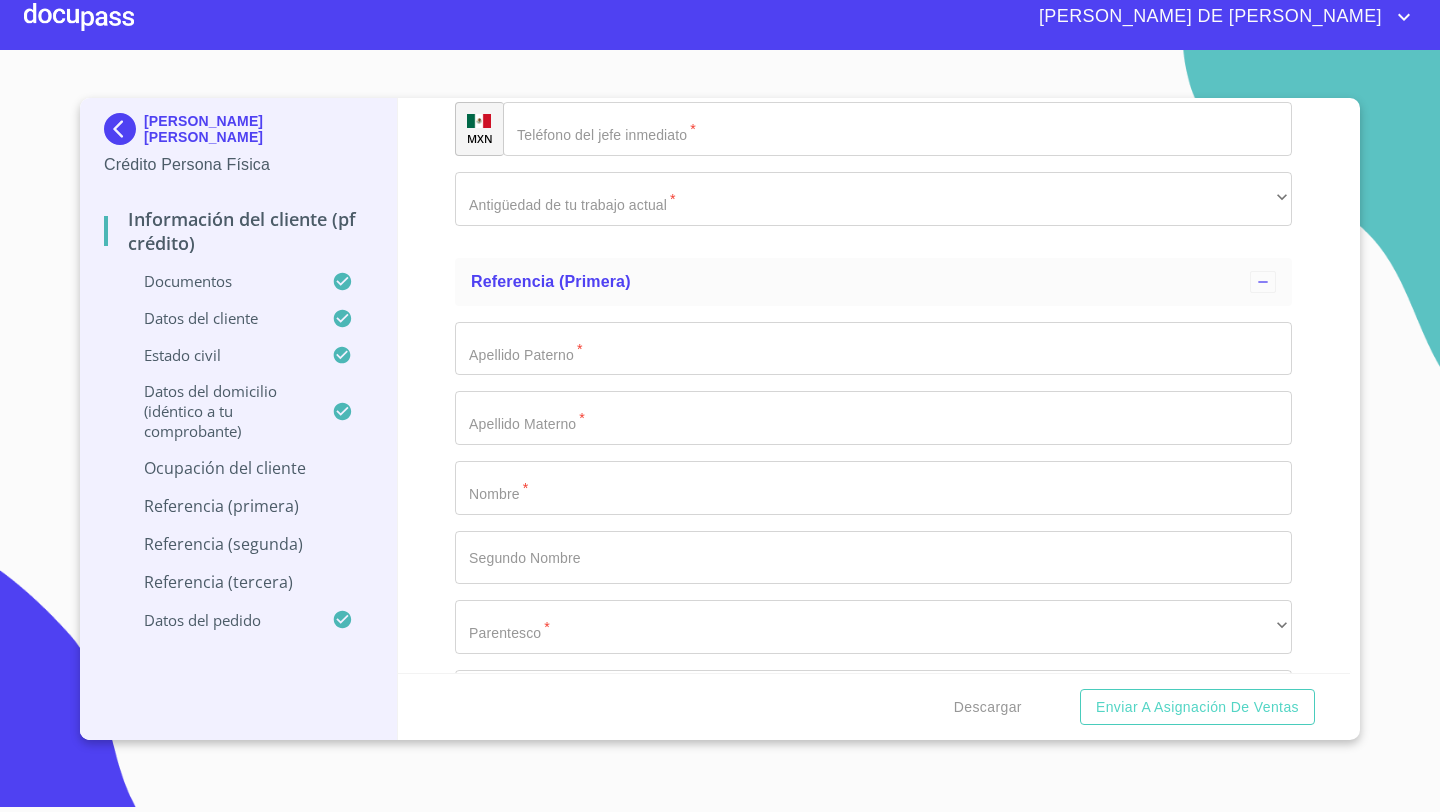 click on "Documento de identificación   *" at bounding box center [873, -219] 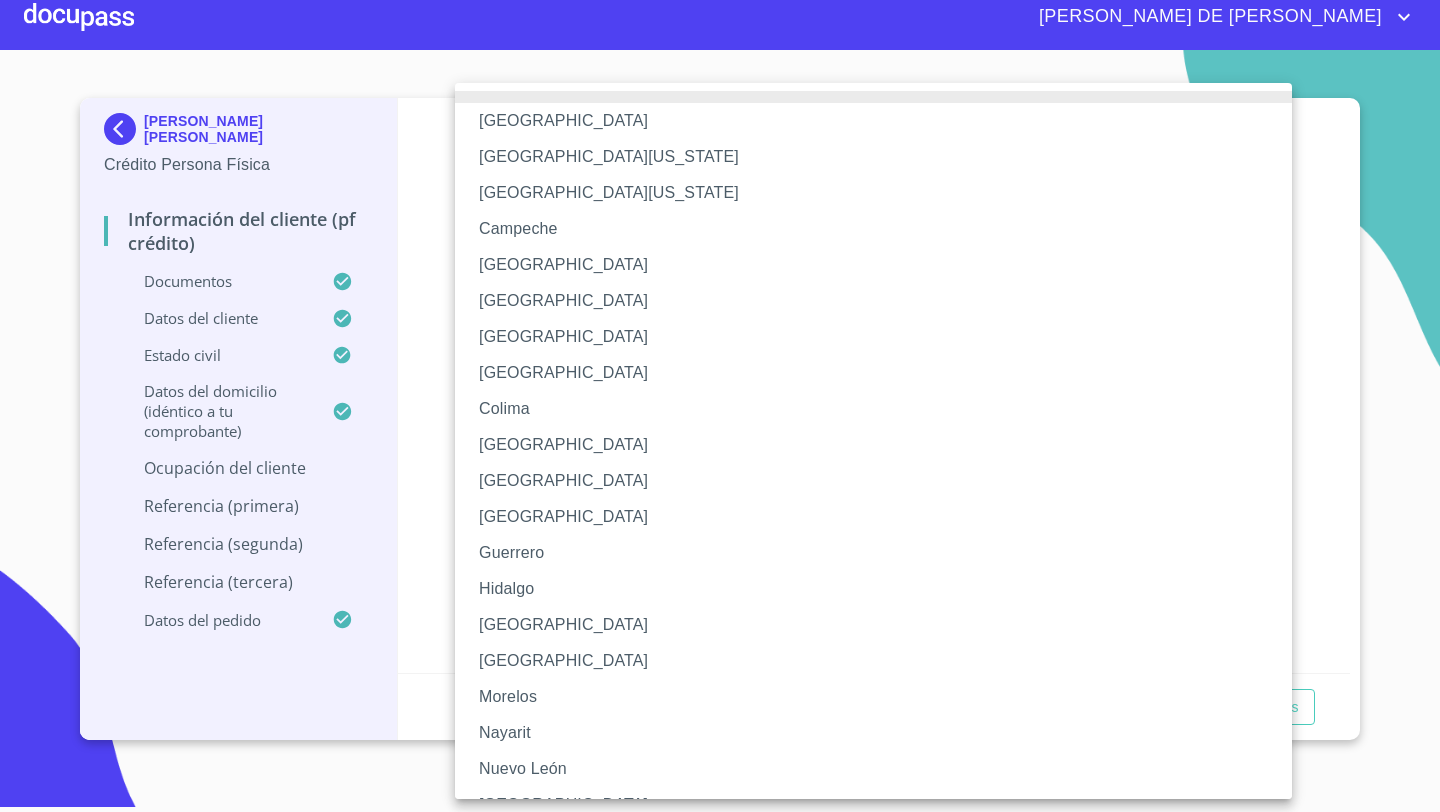 click on "[GEOGRAPHIC_DATA]" at bounding box center [873, 625] 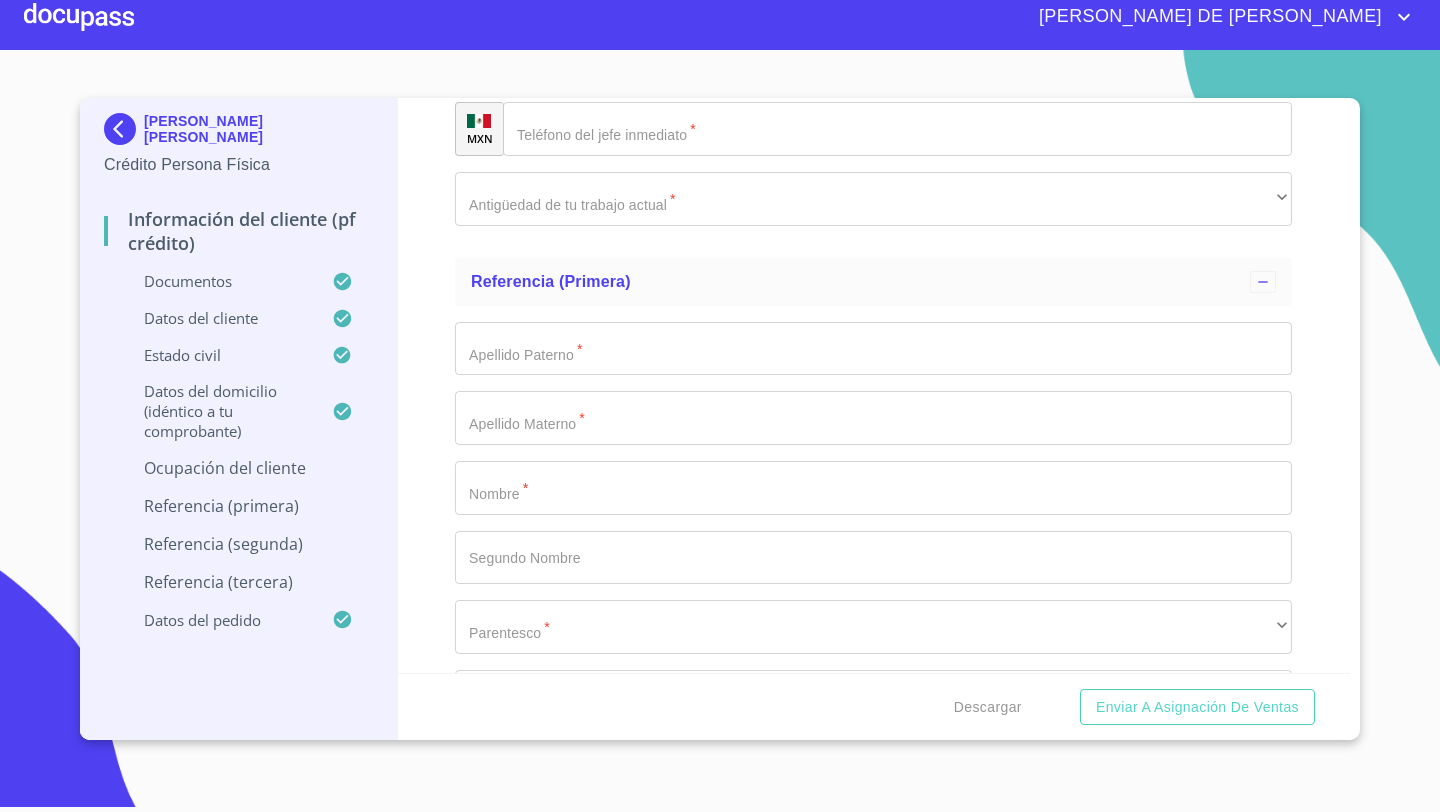 click on "Documento de identificación   *" at bounding box center [873, -10] 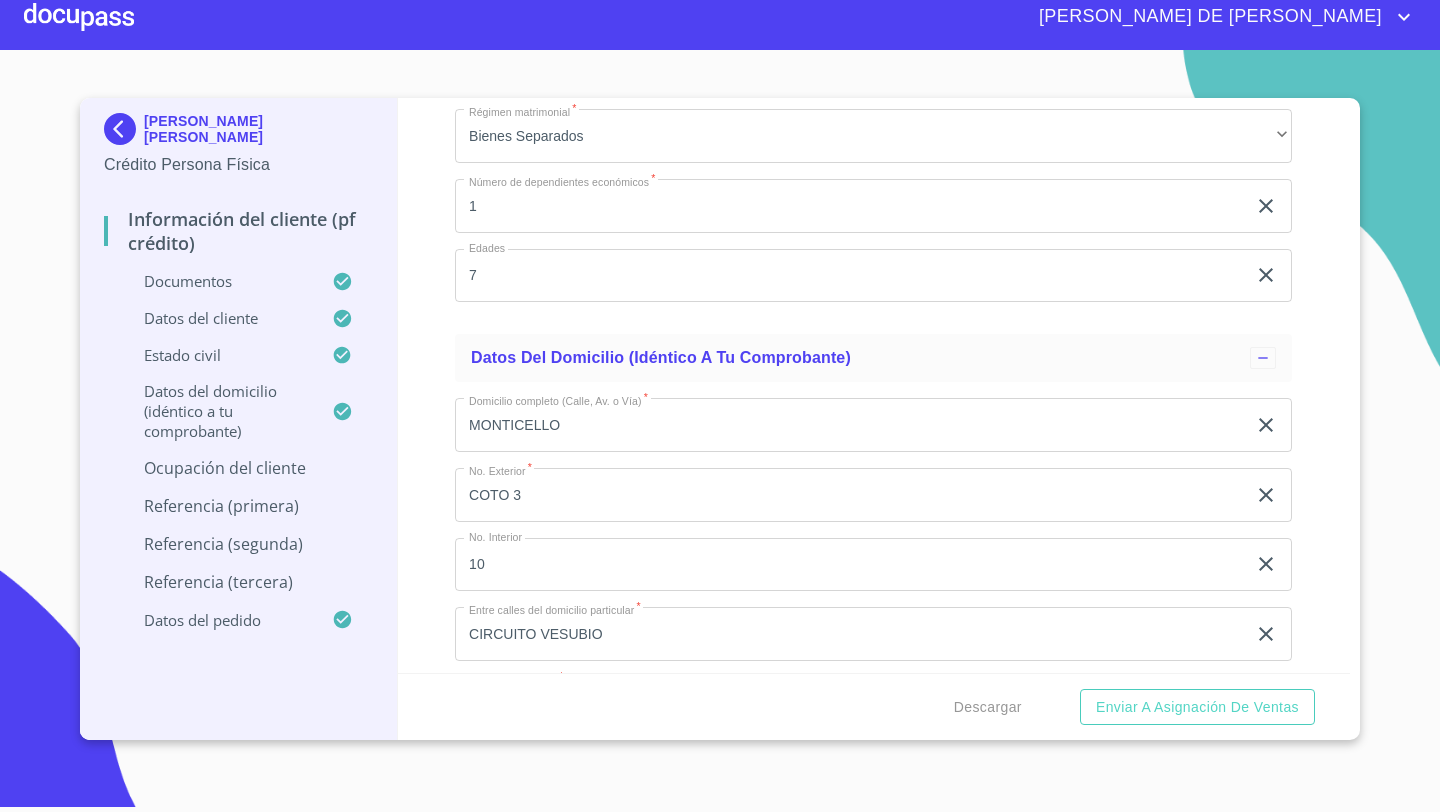 scroll, scrollTop: 6445, scrollLeft: 0, axis: vertical 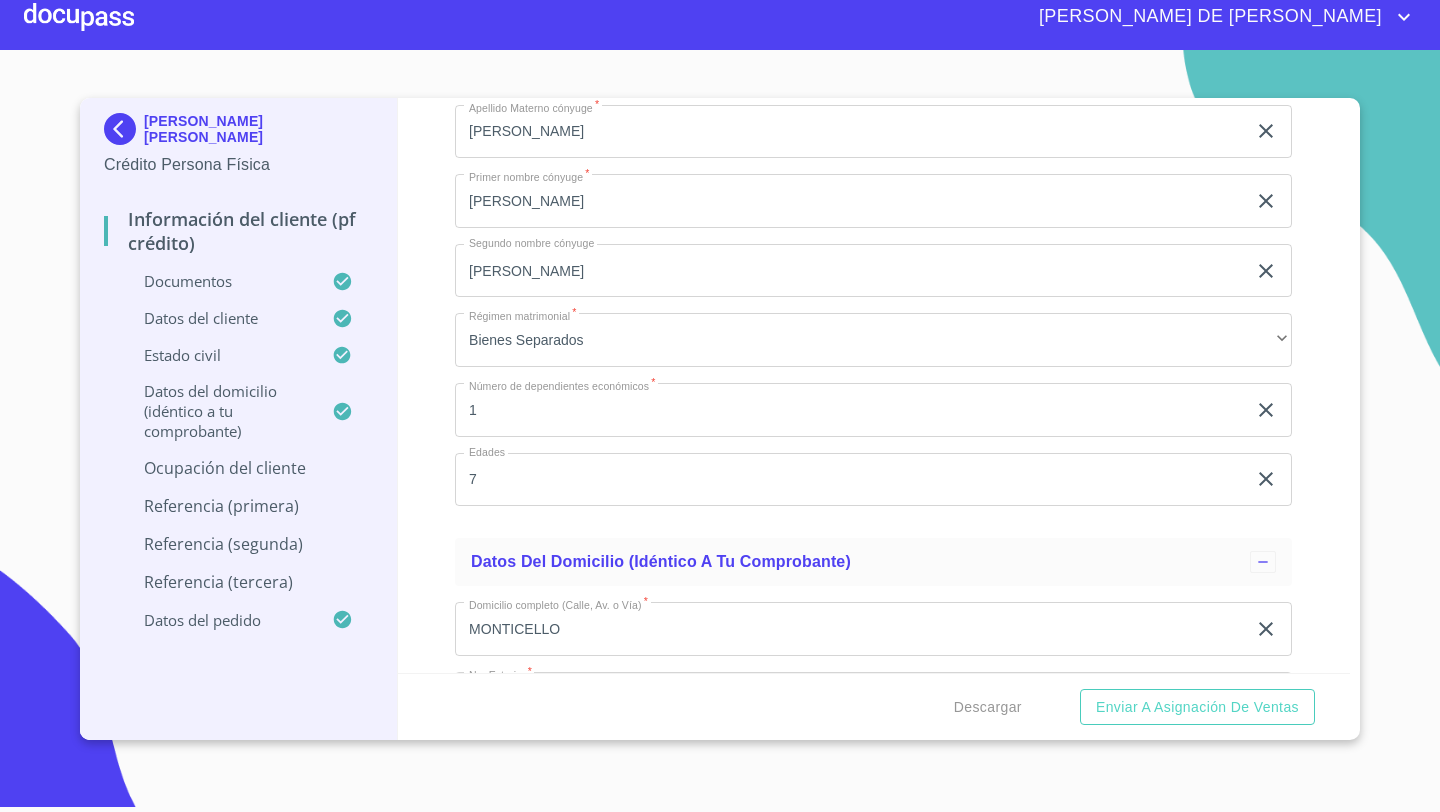 click on "[PHONE_NUMBER]" 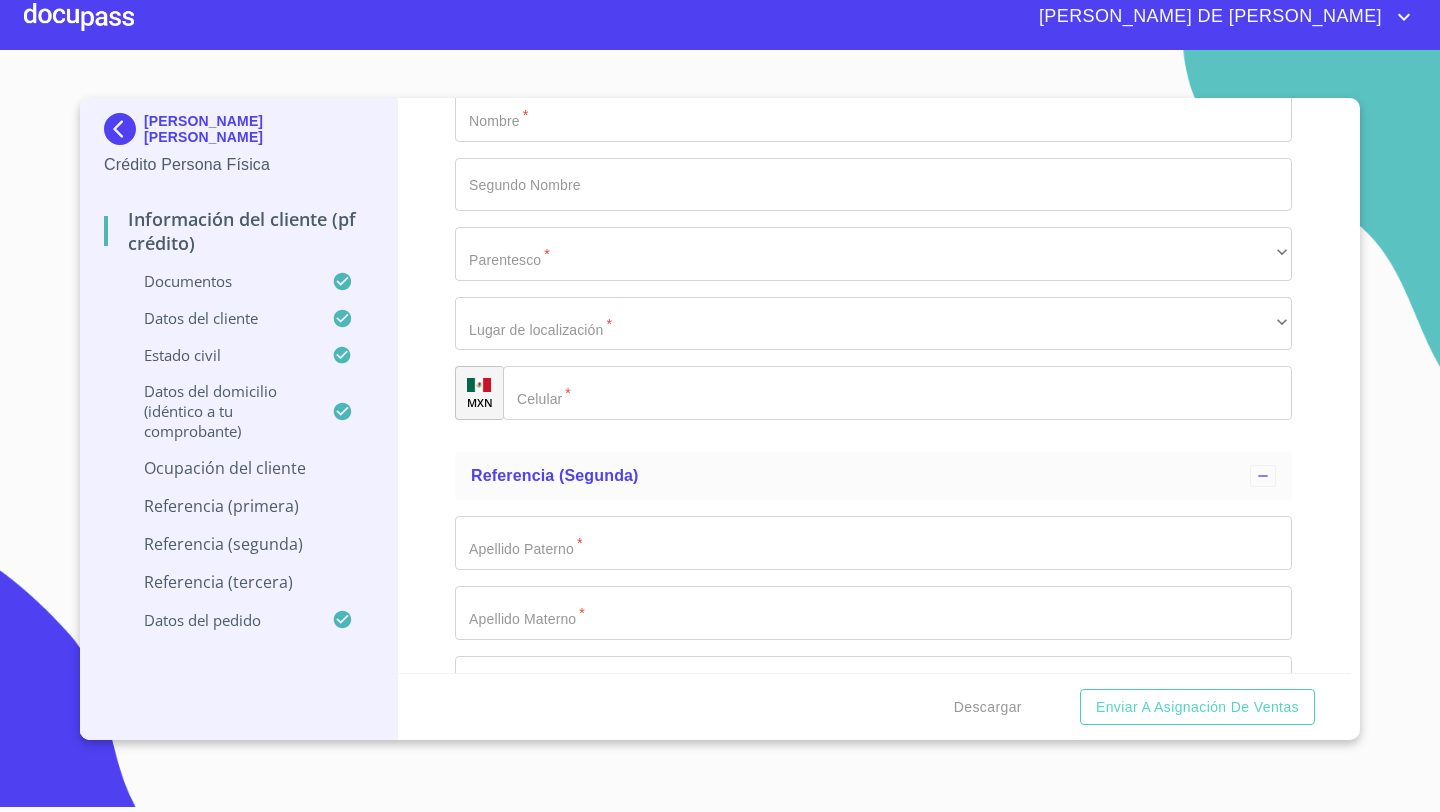 scroll, scrollTop: 9467, scrollLeft: 0, axis: vertical 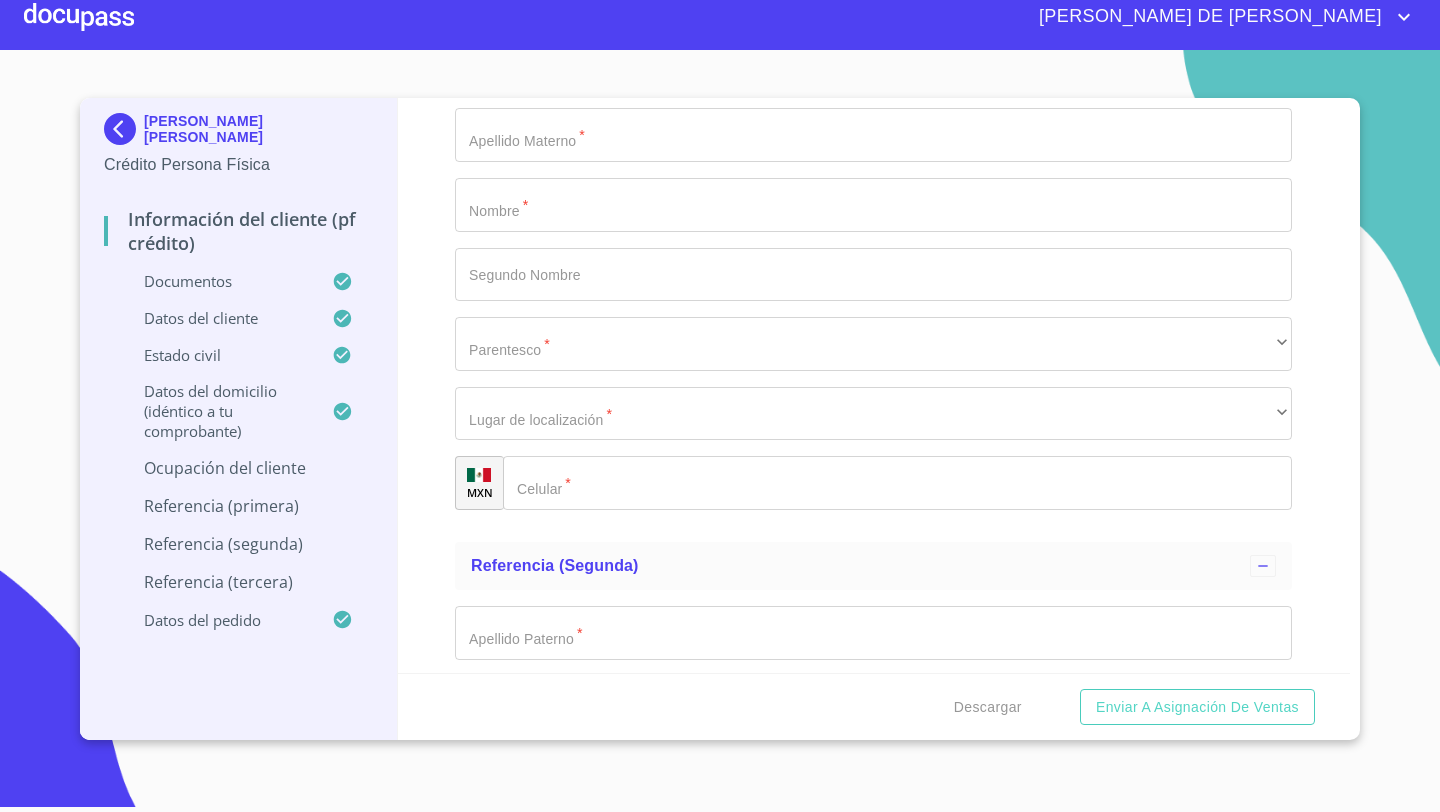 click on "+52 ​" at bounding box center [897, -154] 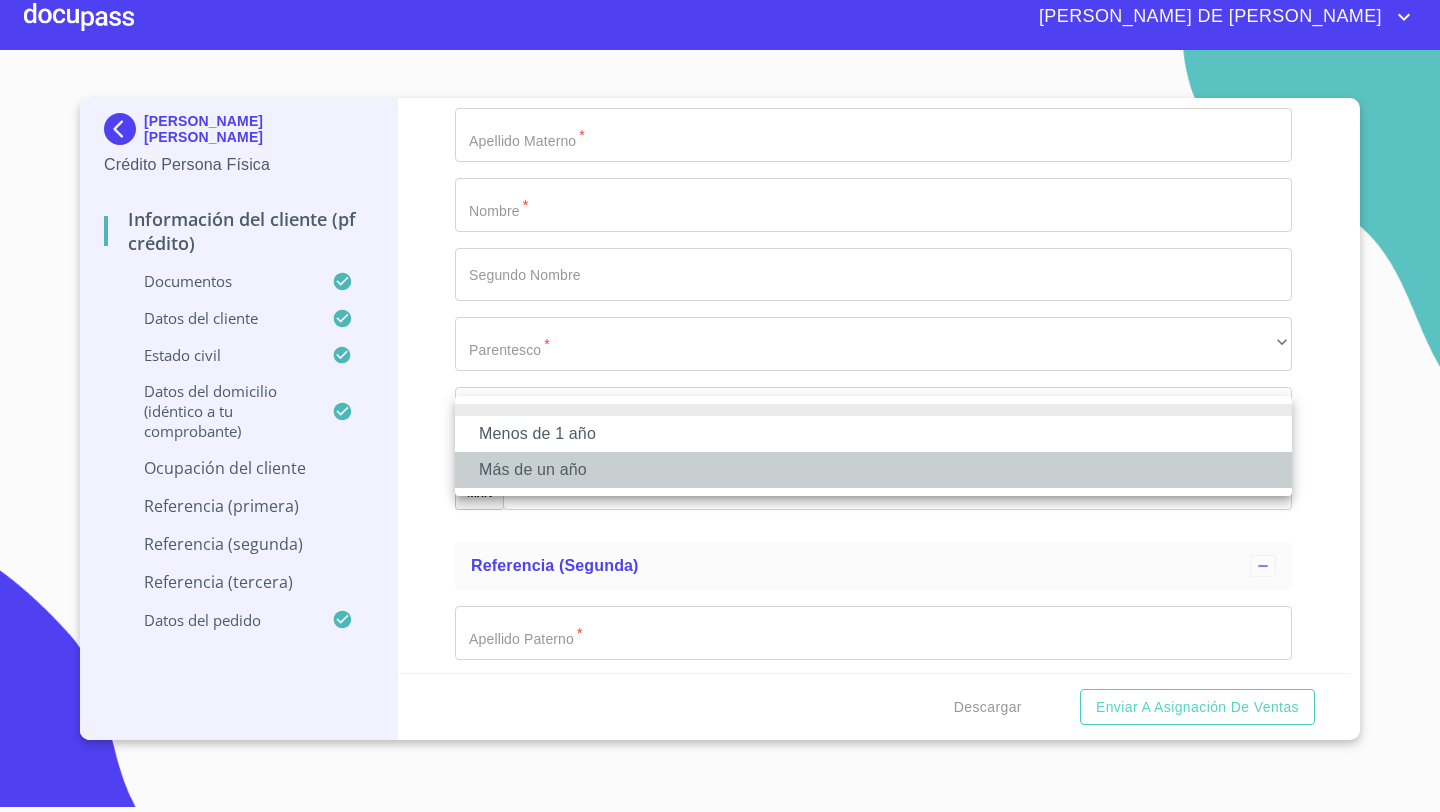 click on "Más de un año" at bounding box center (873, 470) 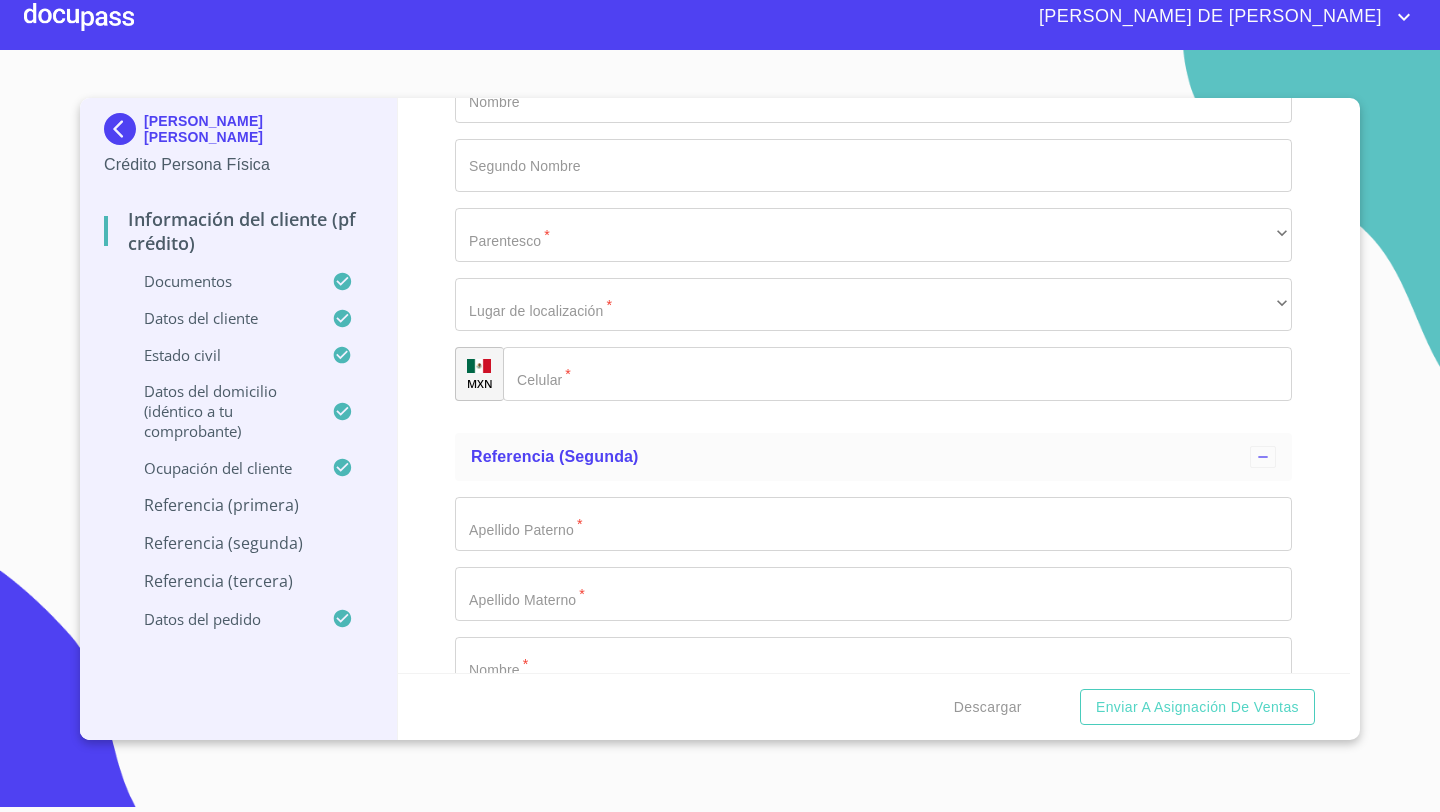 scroll, scrollTop: 9598, scrollLeft: 0, axis: vertical 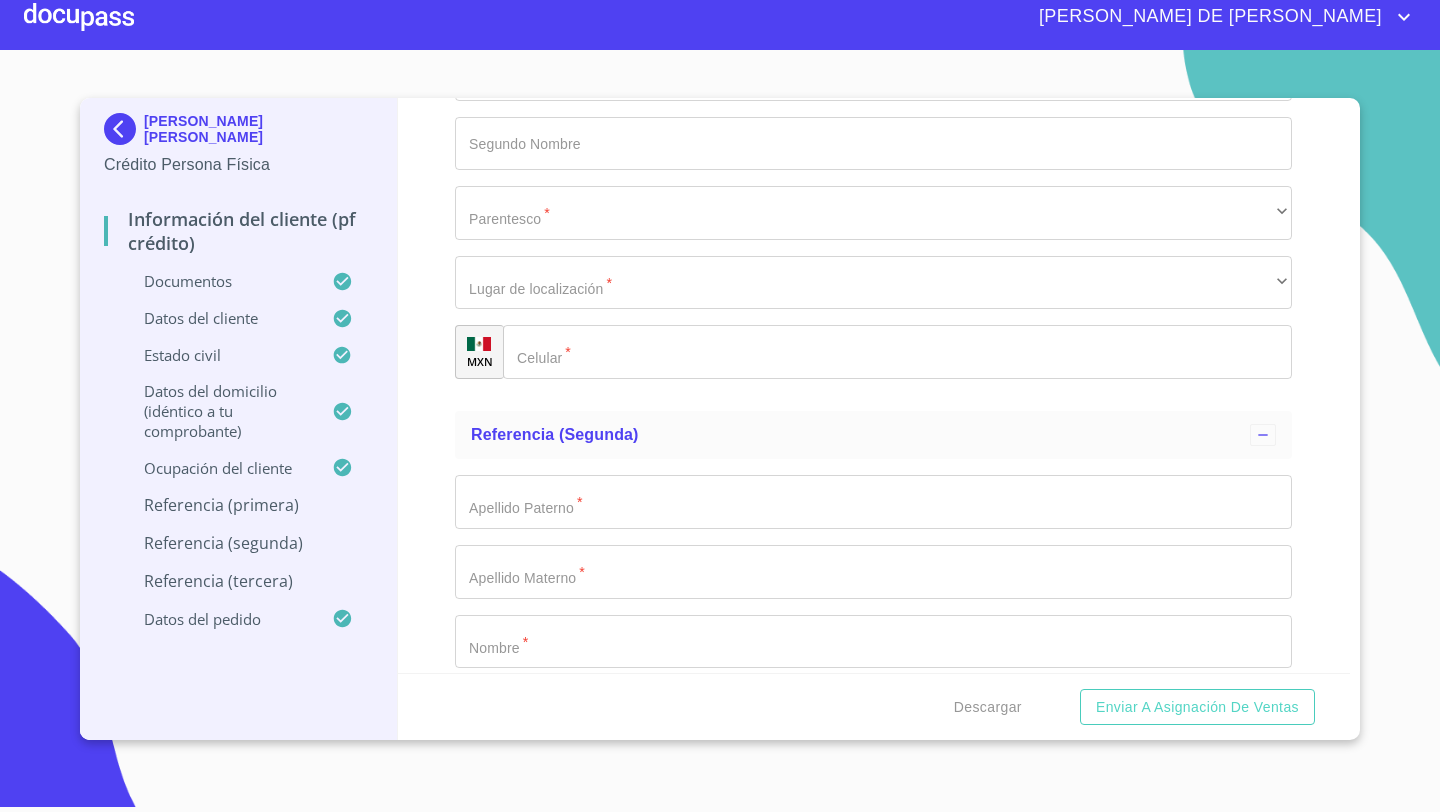 click on "Documento de identificación   *" at bounding box center (850, -4146) 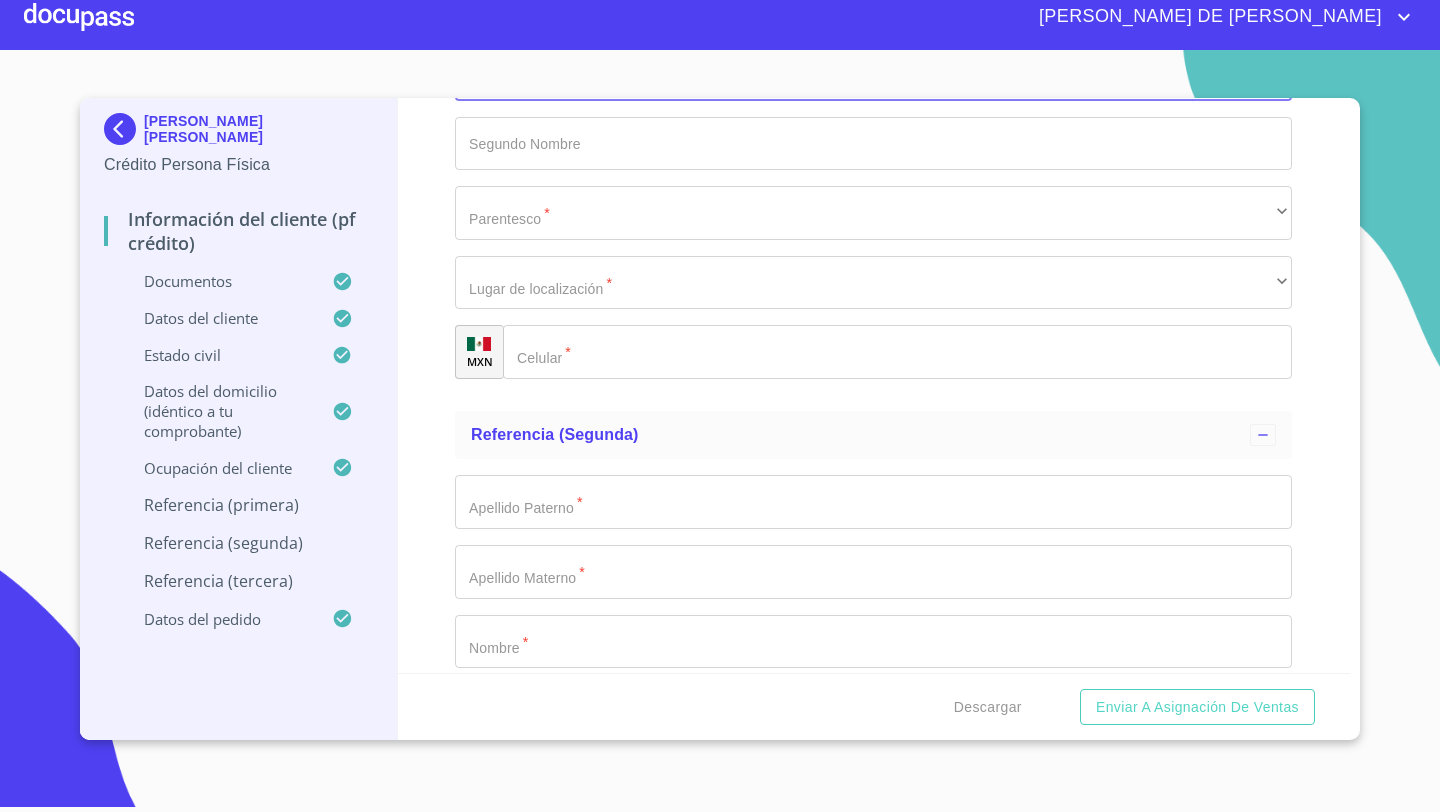 type on "SALVADOR" 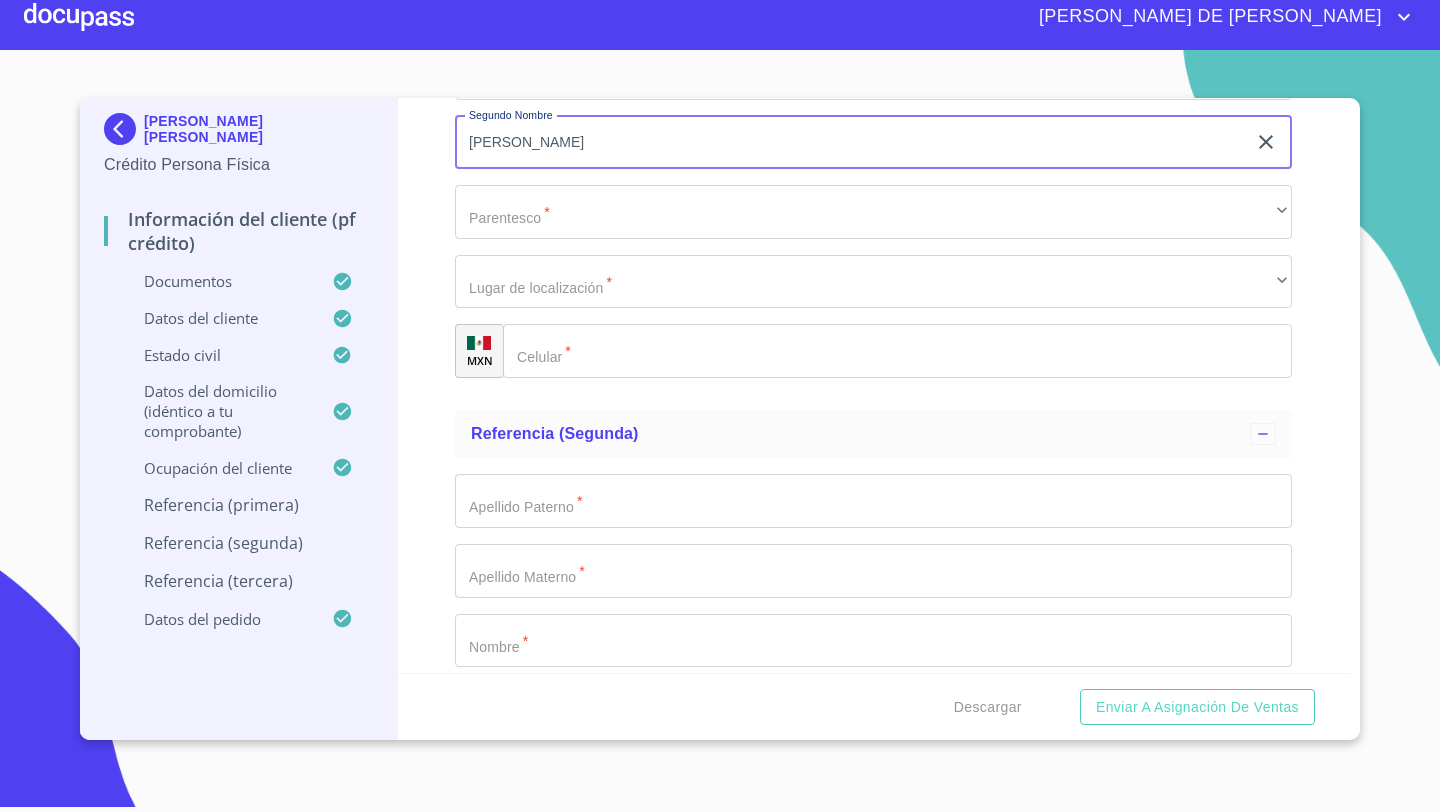 type on "[PERSON_NAME]" 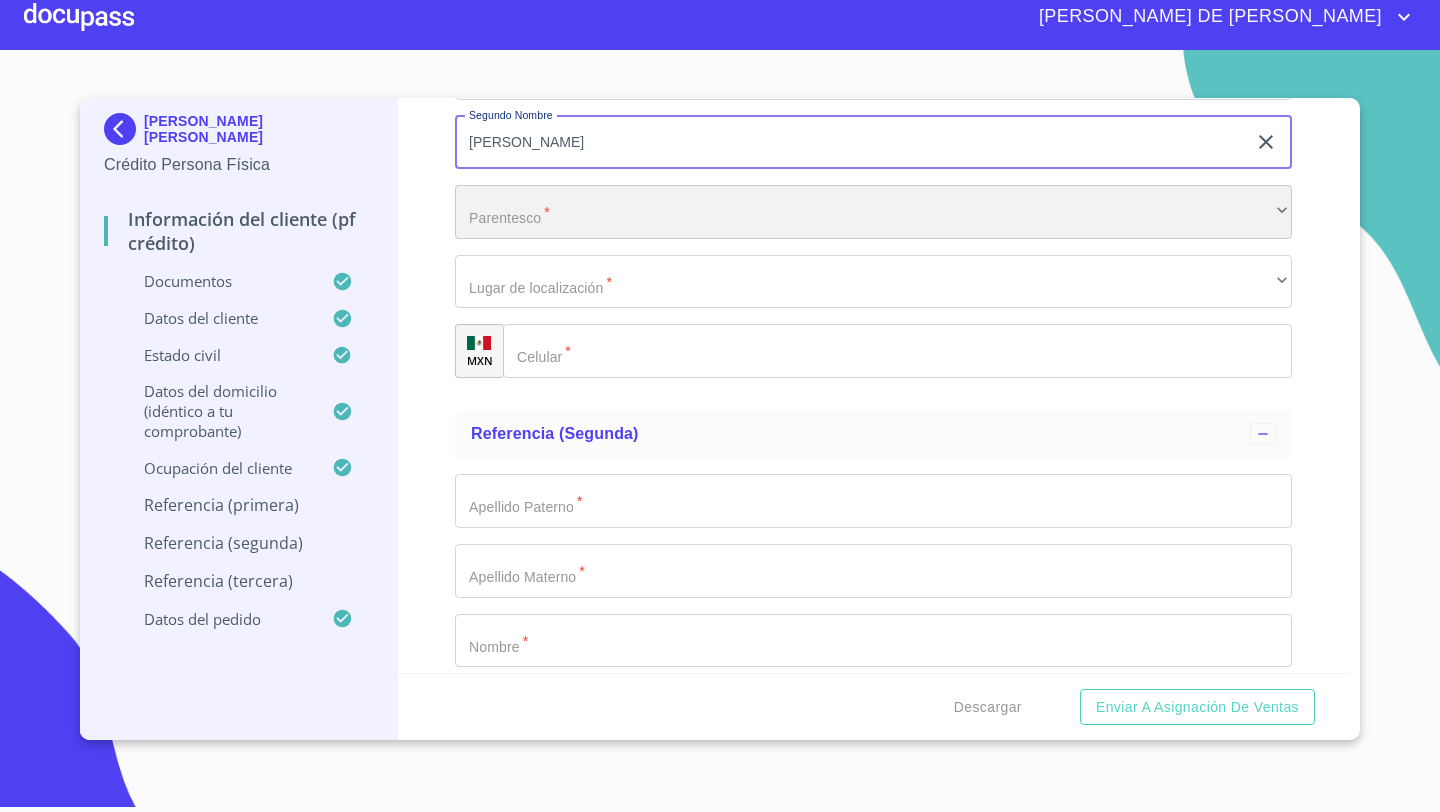 scroll, scrollTop: 9929, scrollLeft: 0, axis: vertical 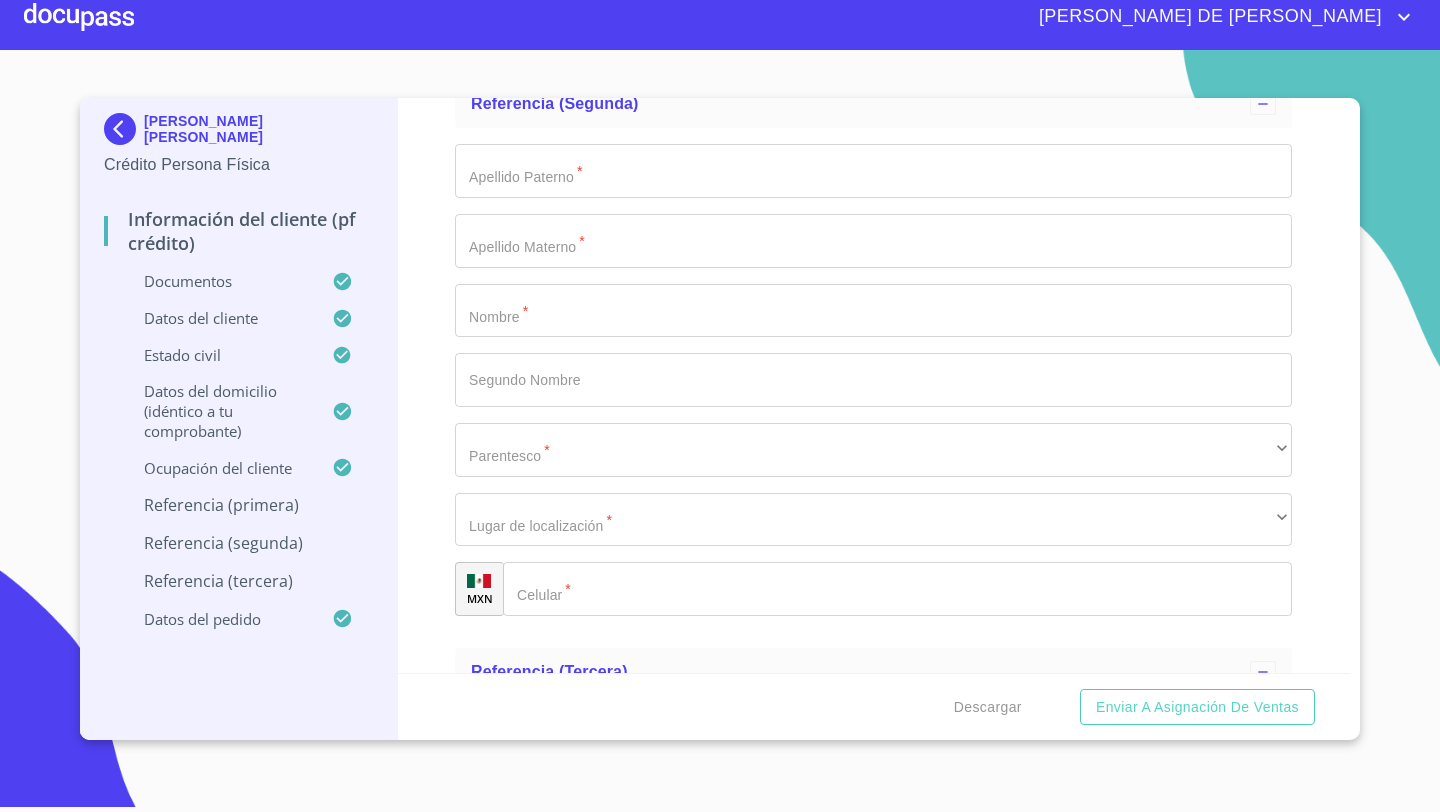 click on "​" at bounding box center (873, -118) 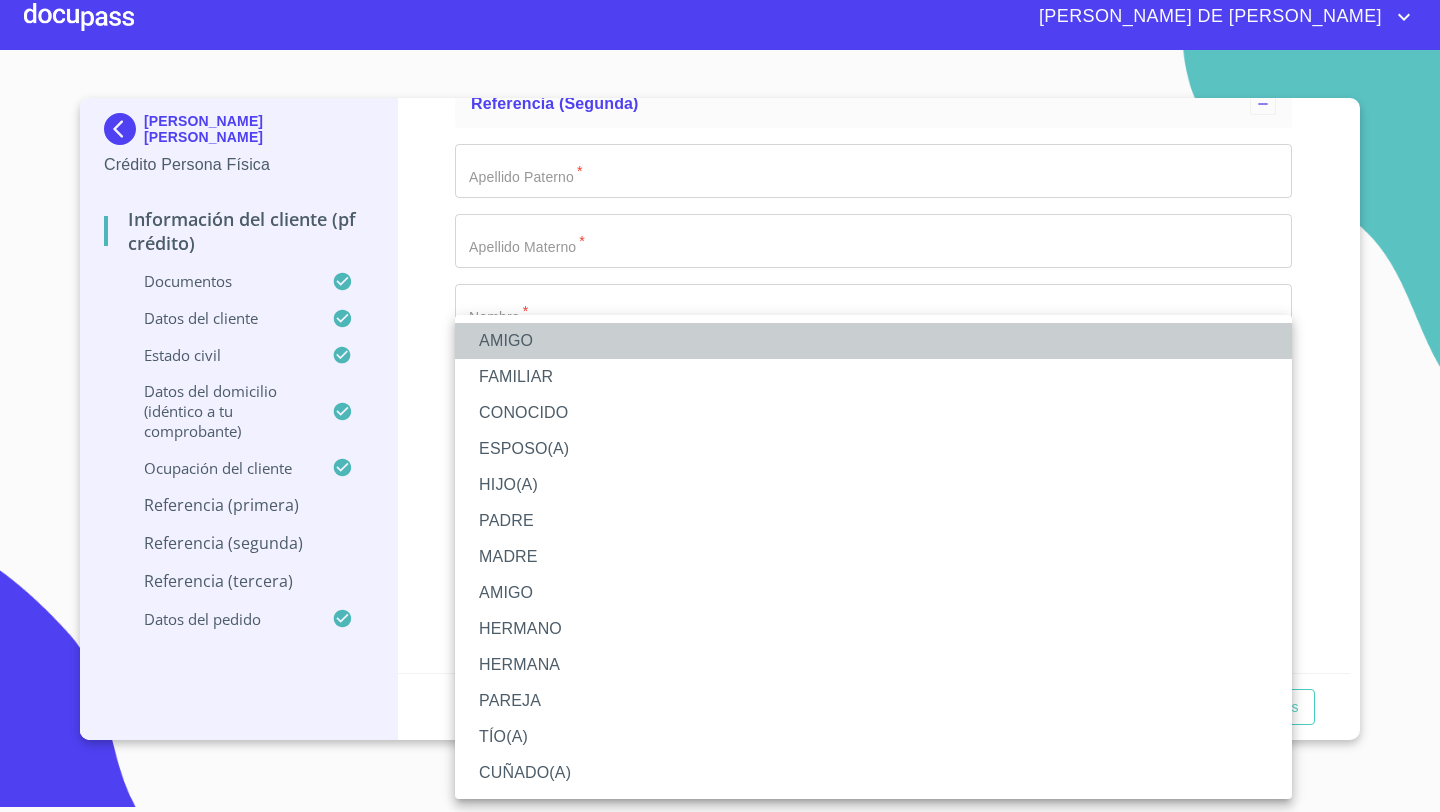 click on "AMIGO" at bounding box center (873, 341) 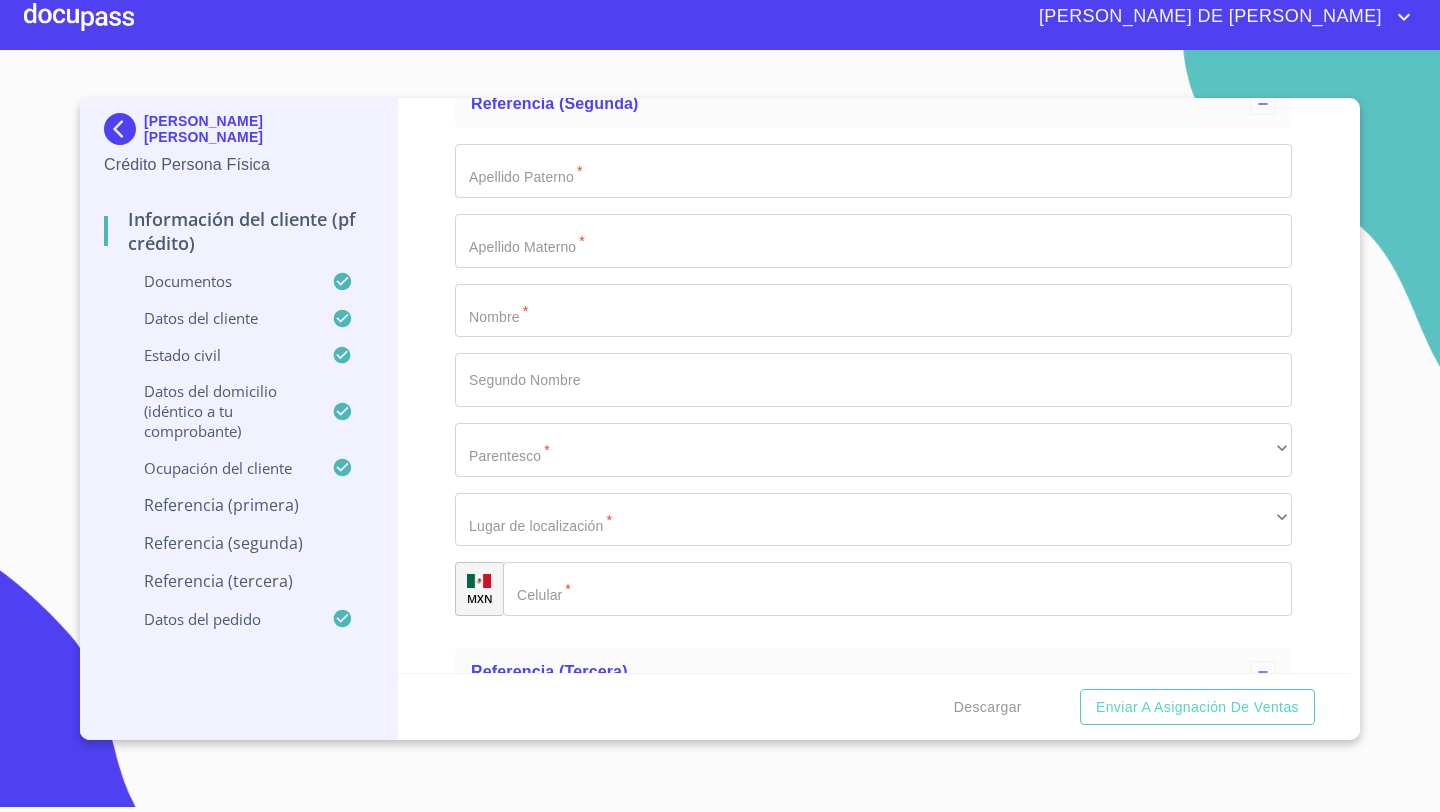 click on "​" at bounding box center [873, -48] 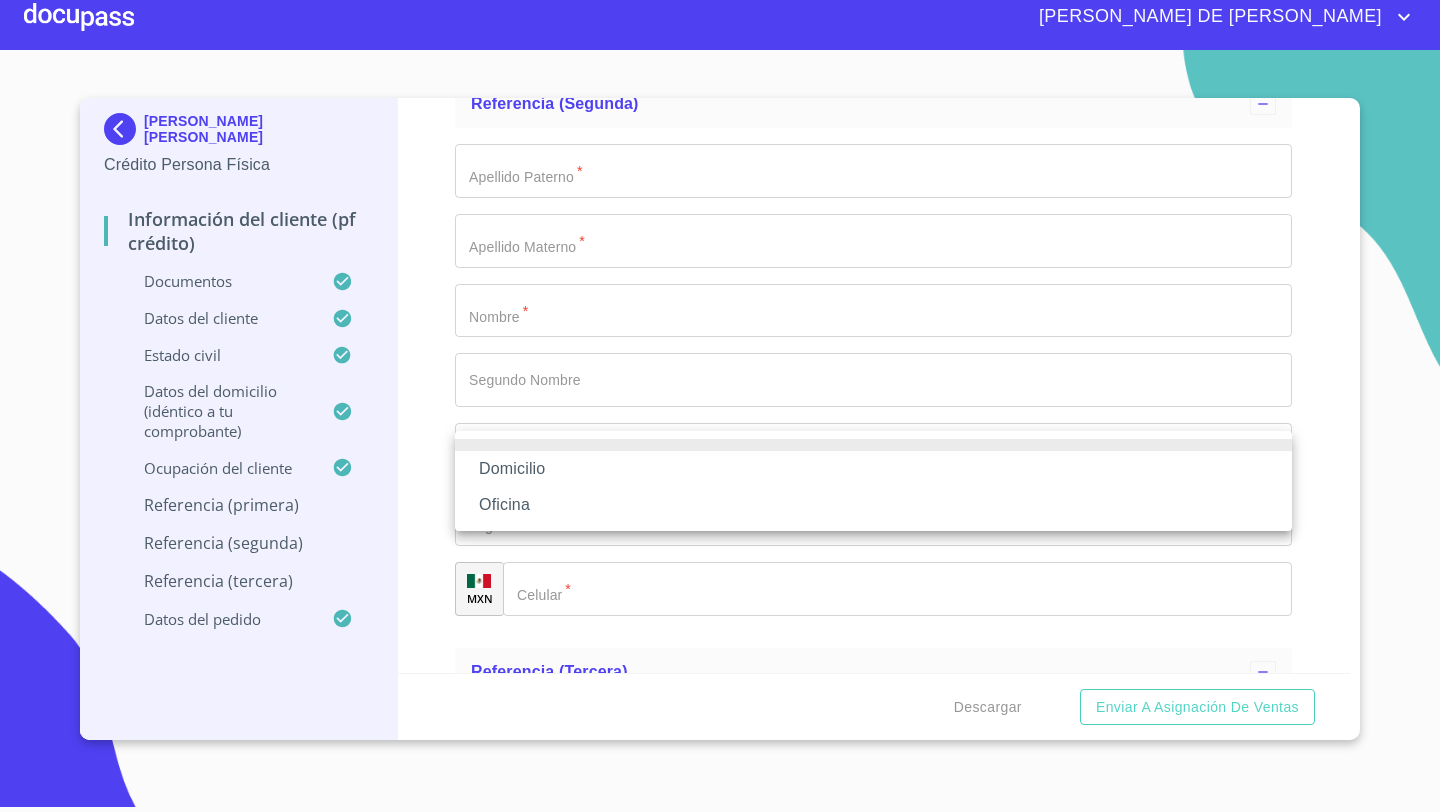 click on "Oficina" at bounding box center (873, 505) 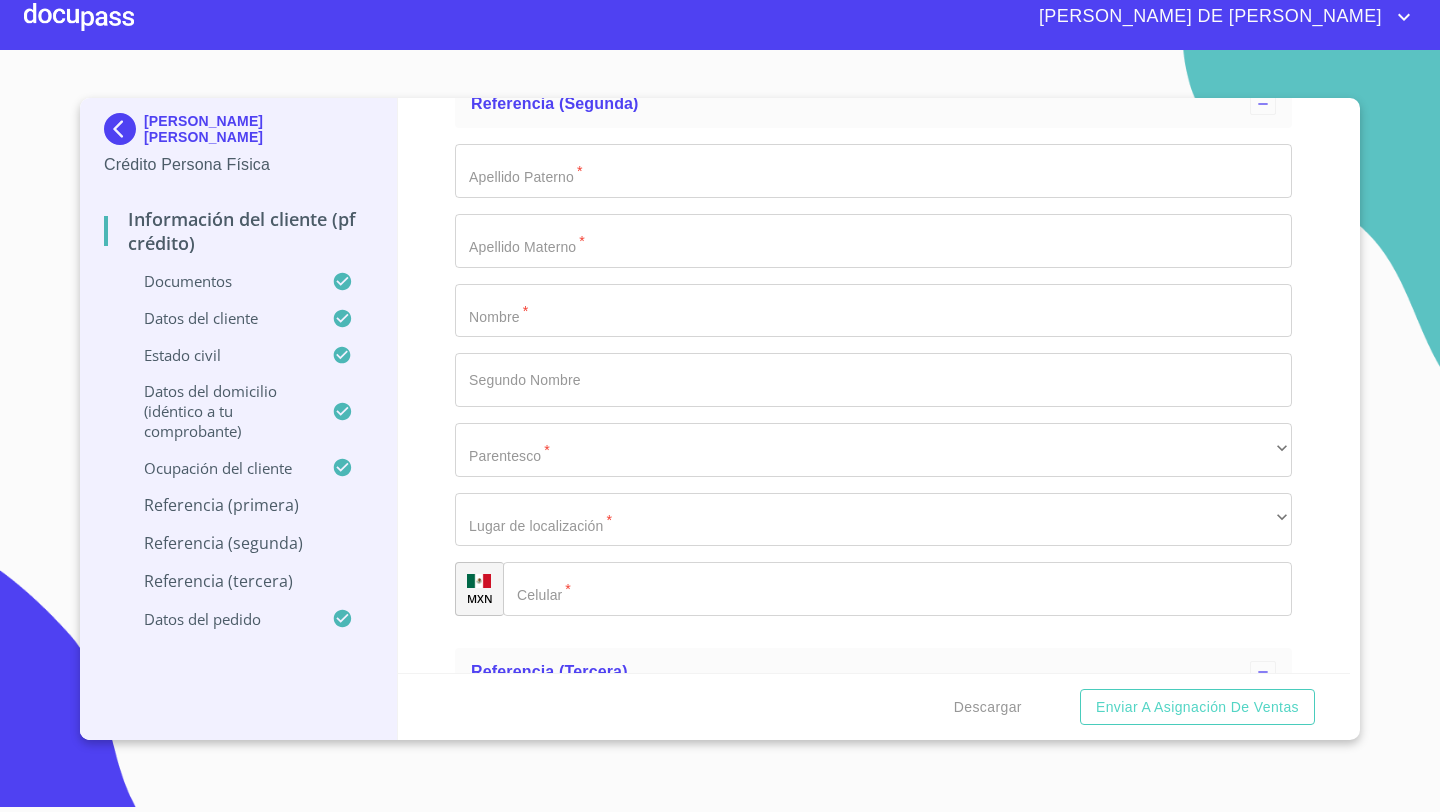 click on "+52 ​" at bounding box center (898, 21) 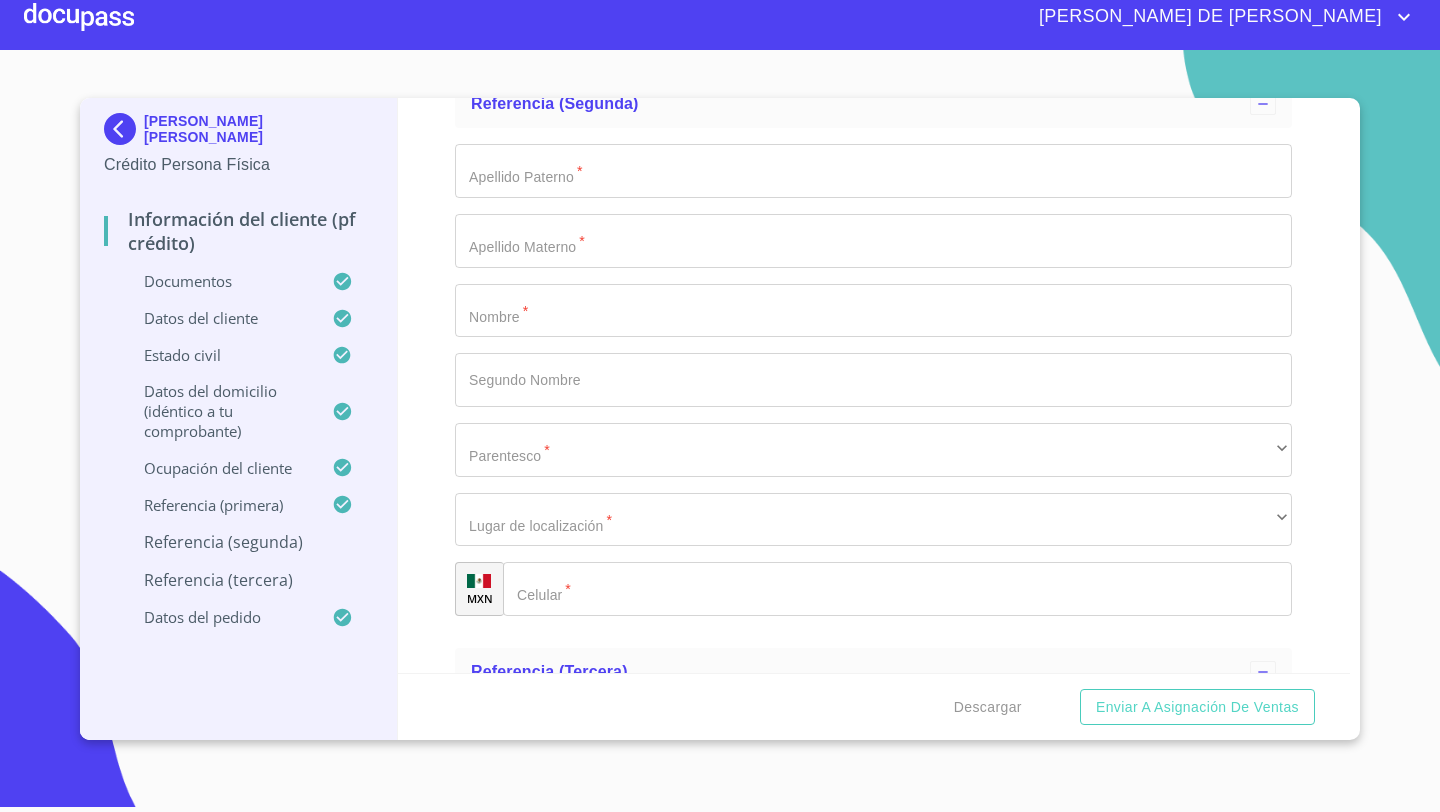 click on "Información del cliente (PF crédito)   Documentos Documento de identificación   * INE ​ Identificación Oficial * Identificación Oficial Identificación Oficial Identificación Oficial Comprobante de Domicilio * Comprobante de Domicilio Comprobante de [PERSON_NAME] de ingresos   * Independiente/Dueño de negocio/Persona Moral ​ Comprobante de Ingresos mes 1 * Comprobante de Ingresos mes 1 Comprobante de Ingresos mes 1 Comprobante de Ingresos mes 2 * Comprobante de Ingresos mes 2 Comprobante de Ingresos mes 2 Comprobante de Ingresos mes 3 * Comprobante de Ingresos mes 3 Comprobante de Ingresos mes 3 CURP * CURP [PERSON_NAME] de situación fiscal Arrastra o selecciona el (los) documento(s) para agregar Datos del cliente Apellido [PERSON_NAME]   * [PERSON_NAME] ​ Apellido Materno   * VADILLO ​ Primer nombre   * [PERSON_NAME] ​ [PERSON_NAME] Nombre ALEXY ​ Fecha de nacimiento * 5 de sep. de [DEMOGRAPHIC_DATA] ​ Nacionalidad   * Mexicana ​ País de nacimiento   * [GEOGRAPHIC_DATA] ​ Estado de nacimiento   * [GEOGRAPHIC_DATA] ​" at bounding box center [874, 385] 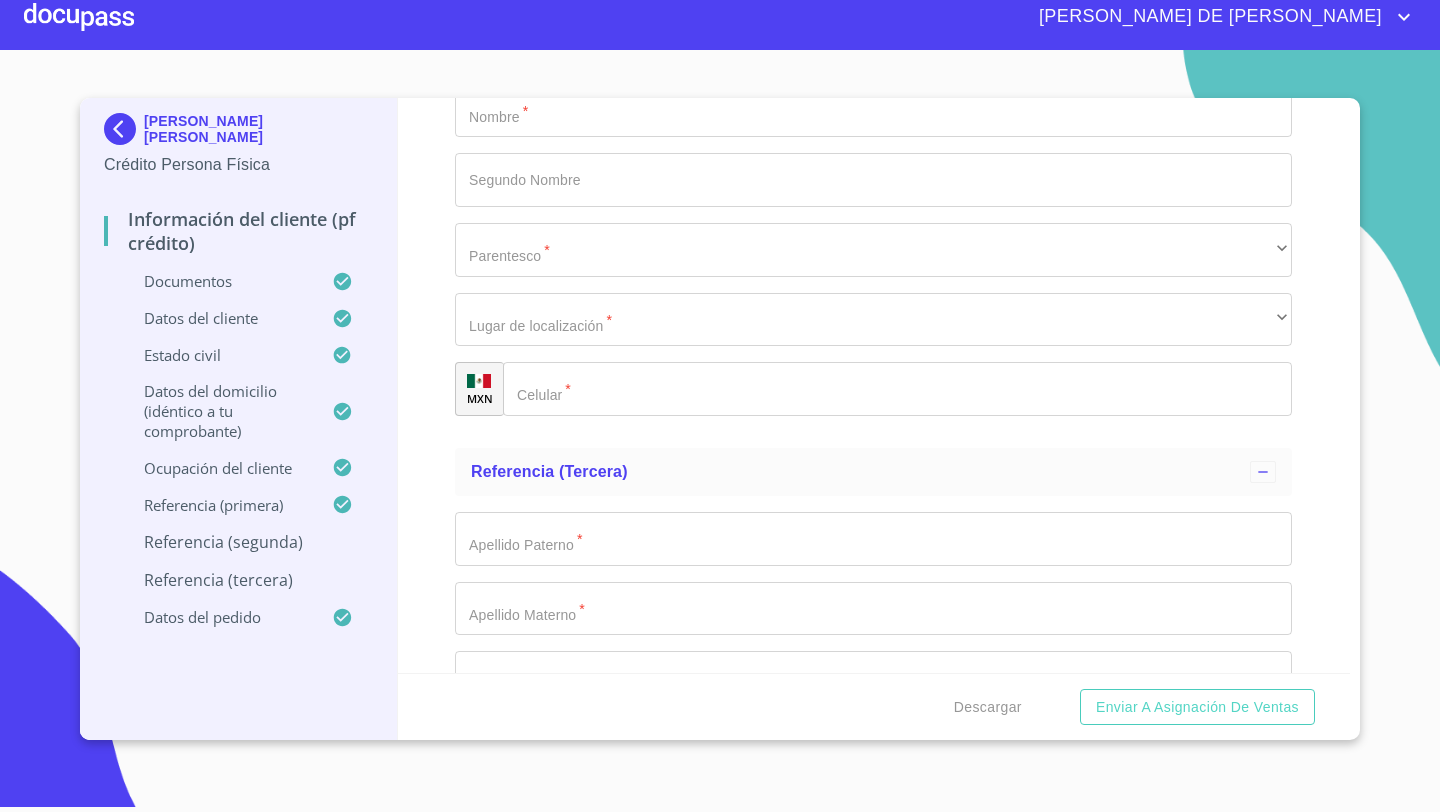 scroll, scrollTop: 10161, scrollLeft: 0, axis: vertical 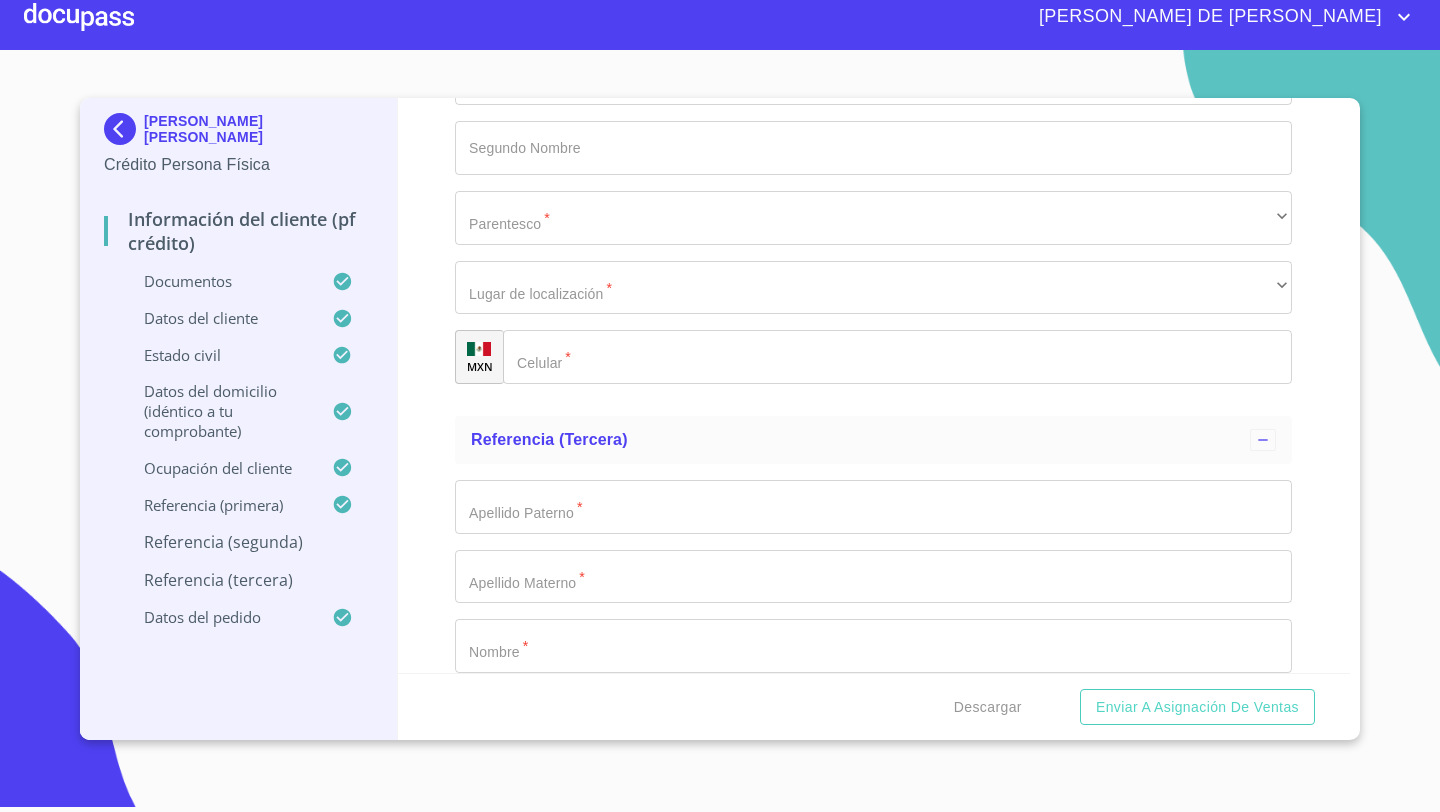 click on "Documento de identificación   *" at bounding box center (873, -61) 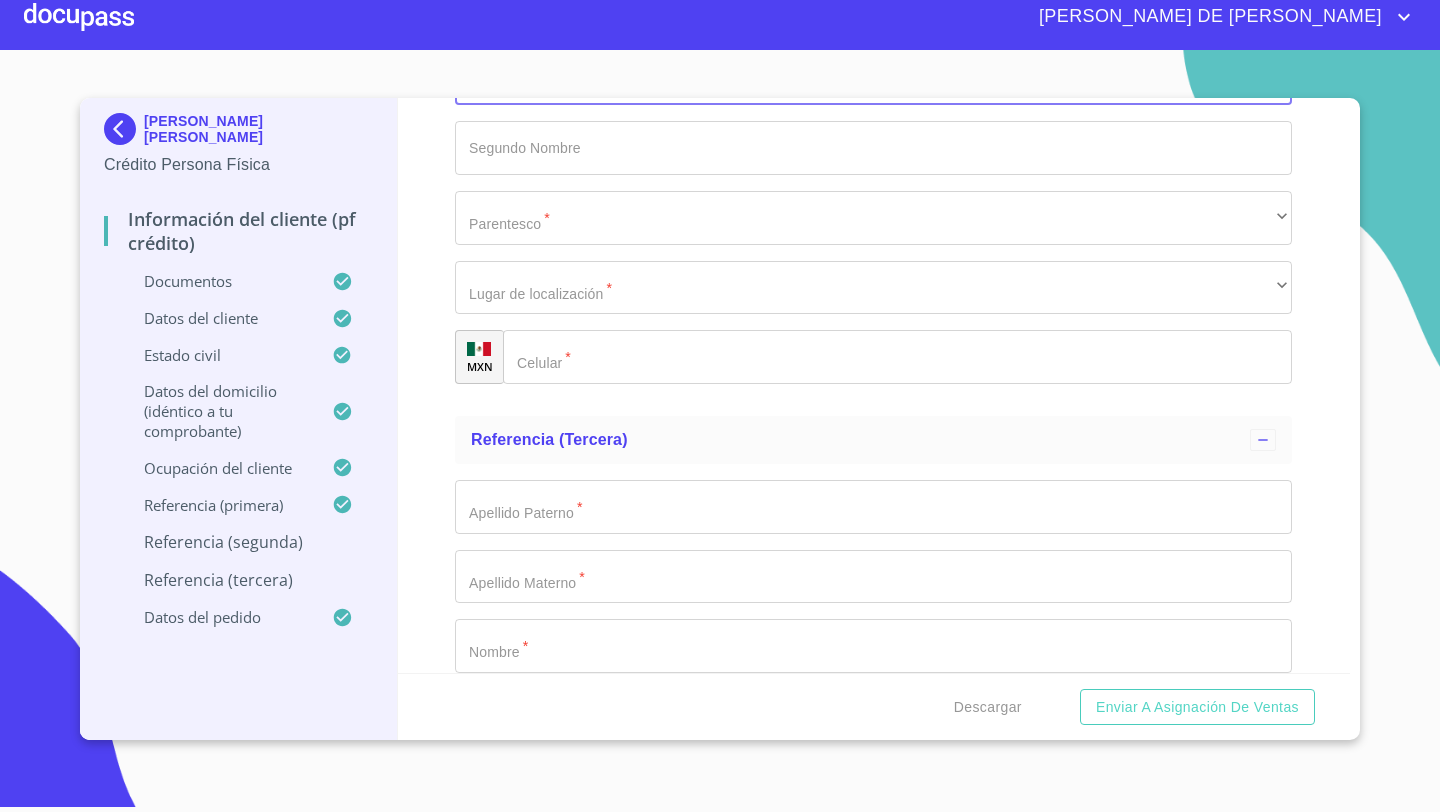 scroll, scrollTop: 10167, scrollLeft: 0, axis: vertical 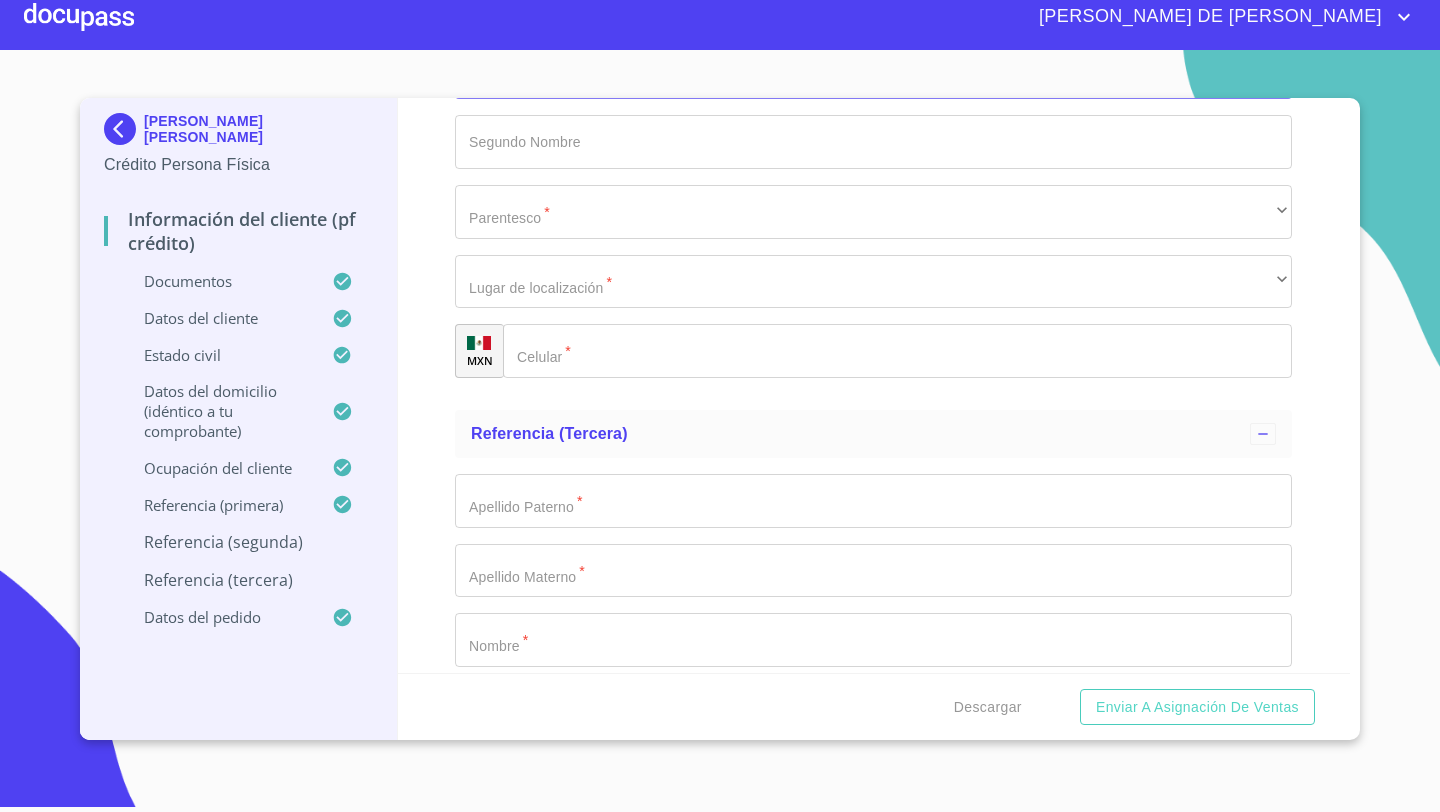 click on "[PERSON_NAME]" at bounding box center [850, 73] 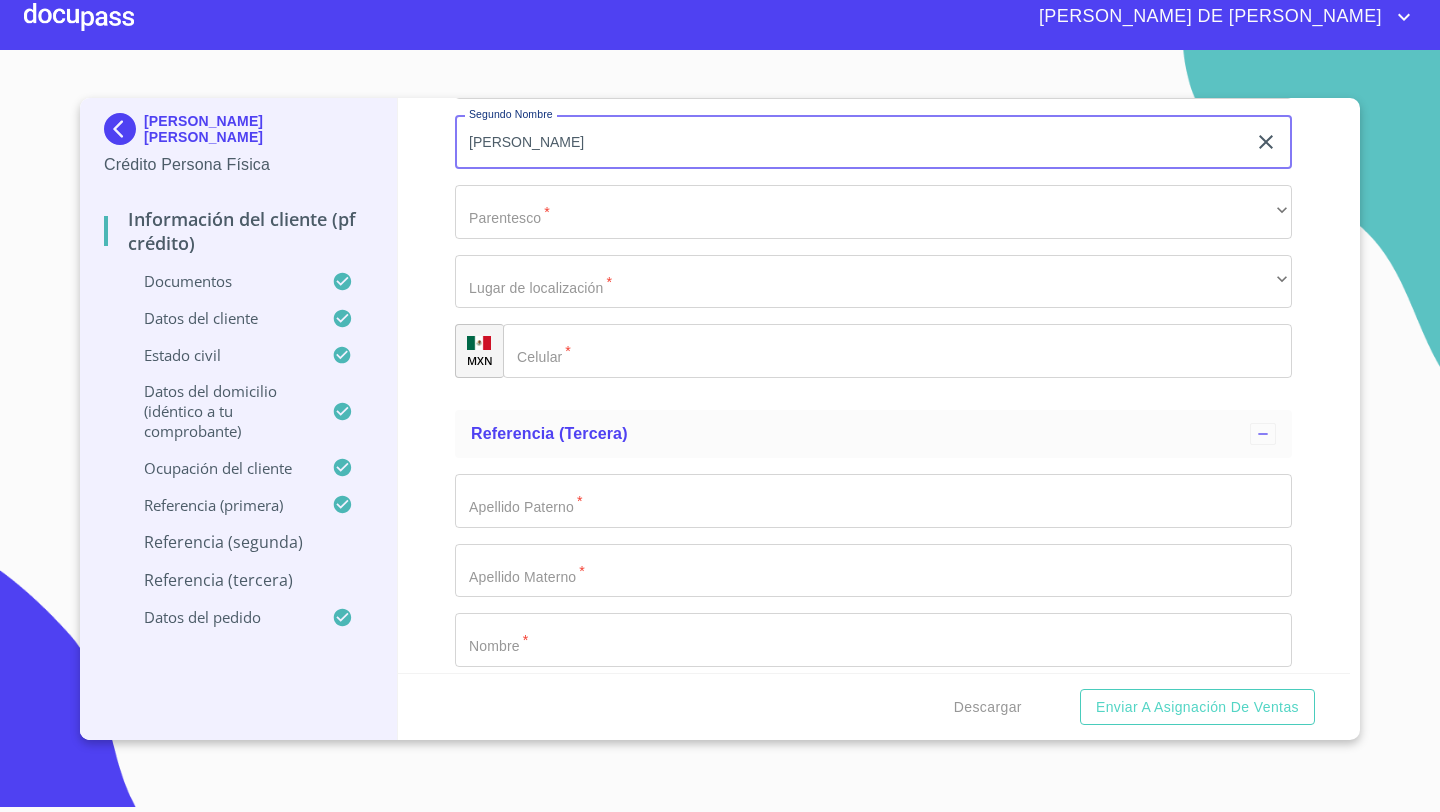 type on "[PERSON_NAME]" 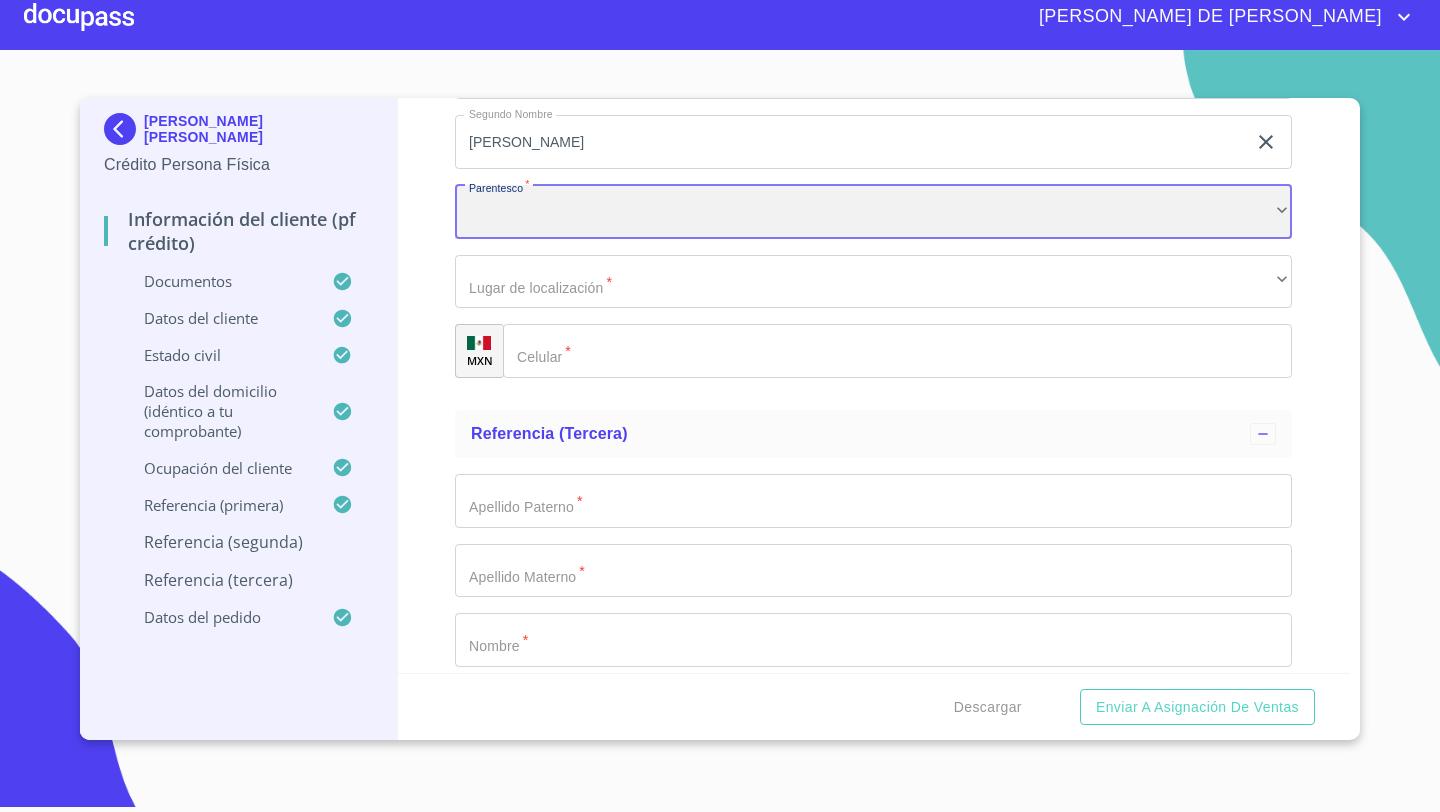 scroll, scrollTop: 10497, scrollLeft: 0, axis: vertical 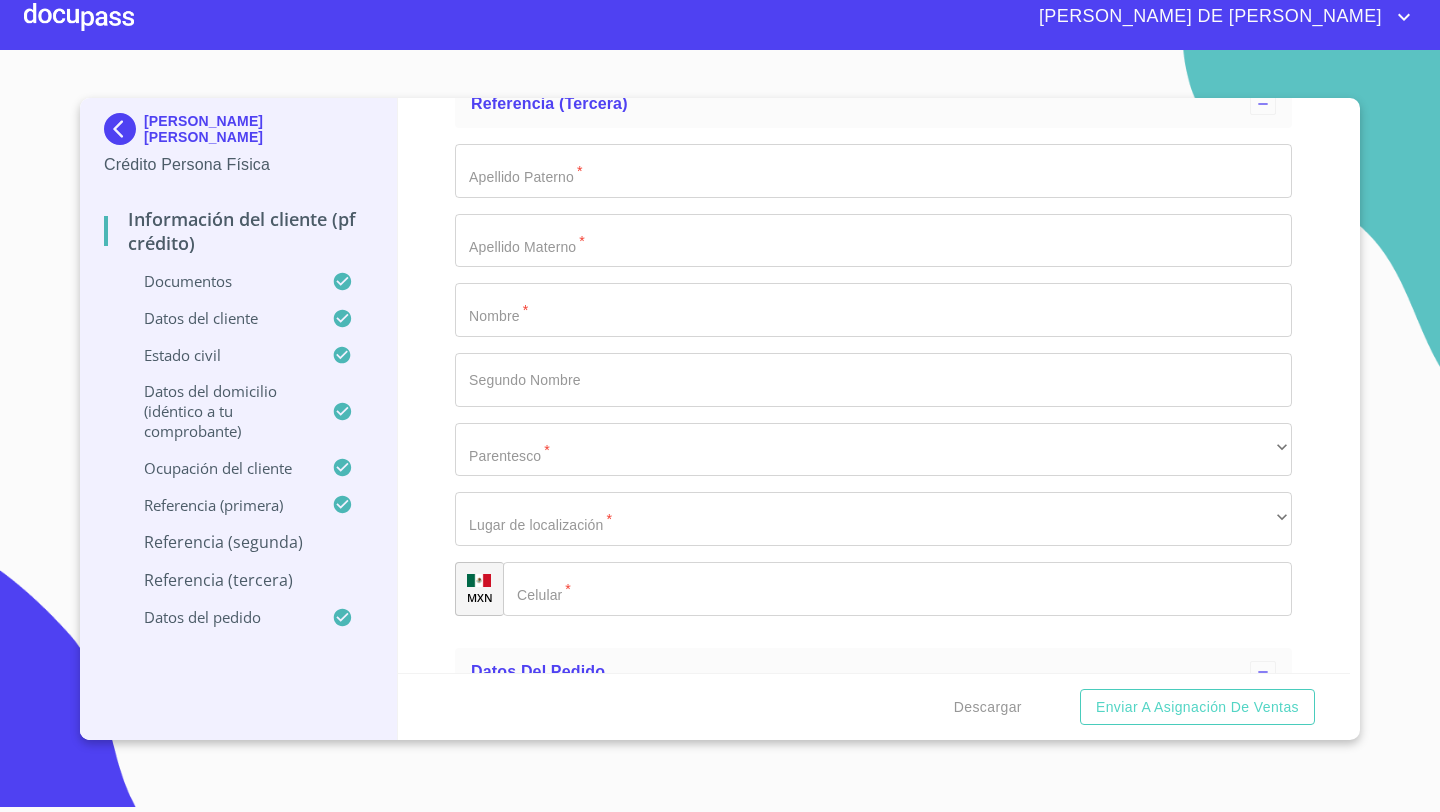 click on "​" at bounding box center [873, -118] 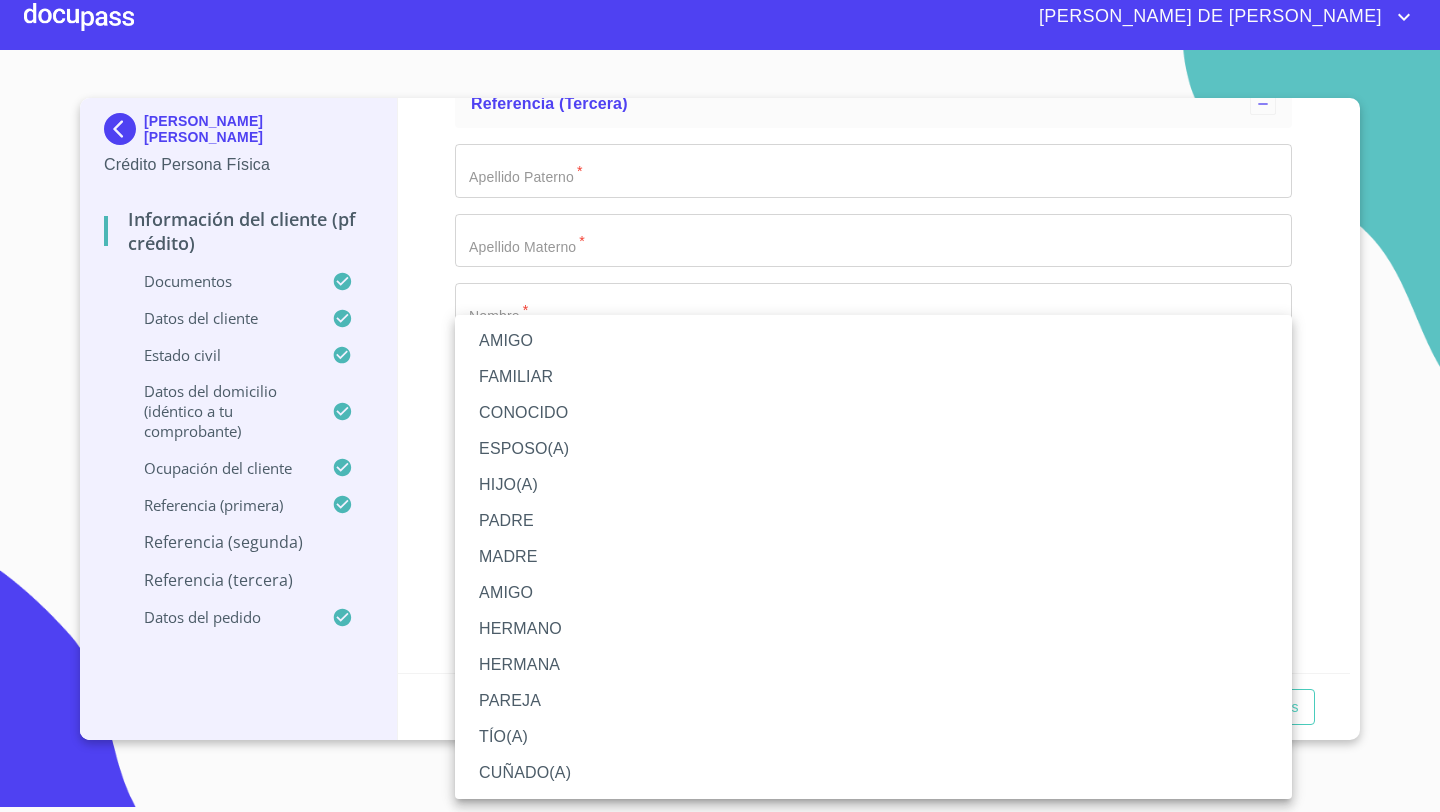 click on "CUÑADO(A)" at bounding box center [873, 773] 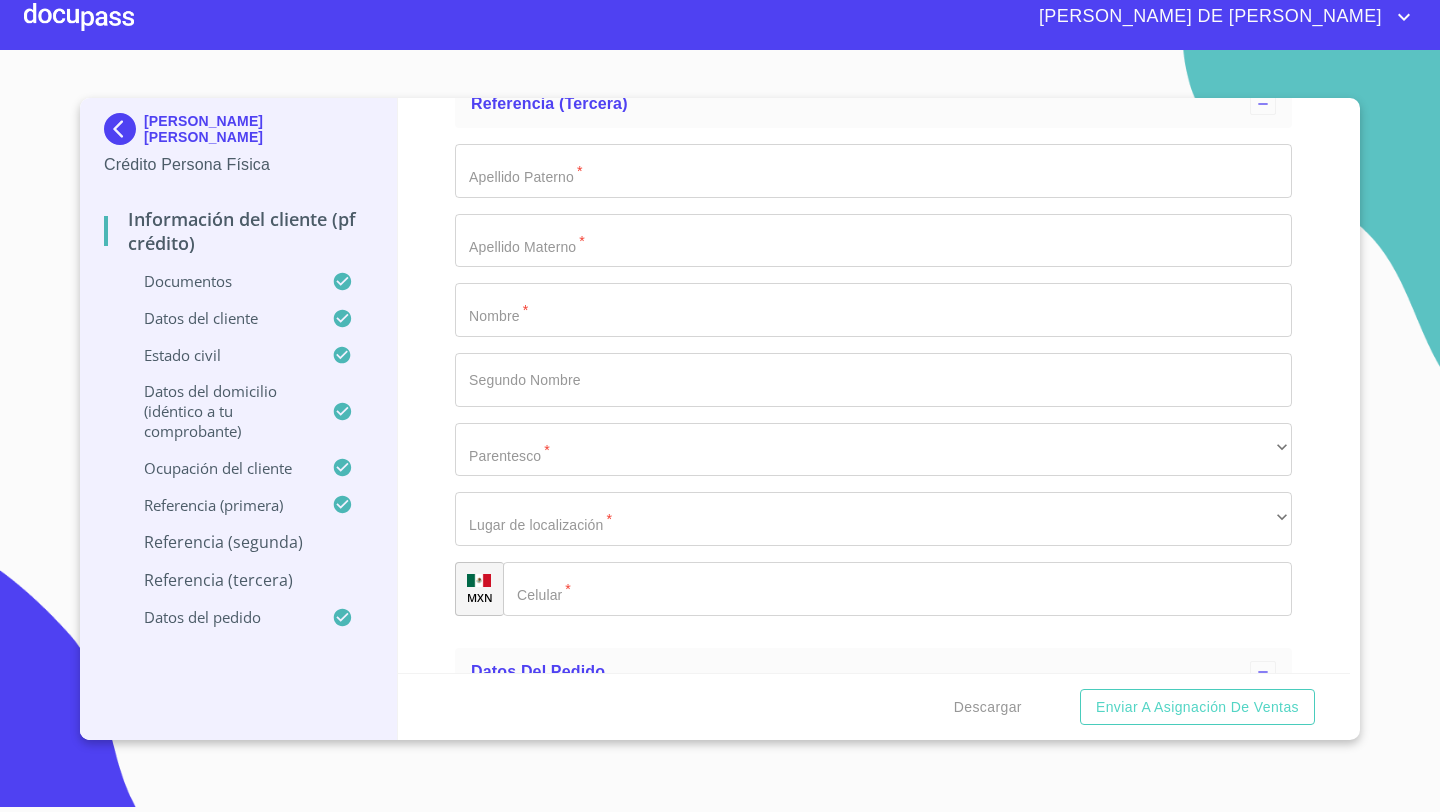 click on "​" at bounding box center [873, -48] 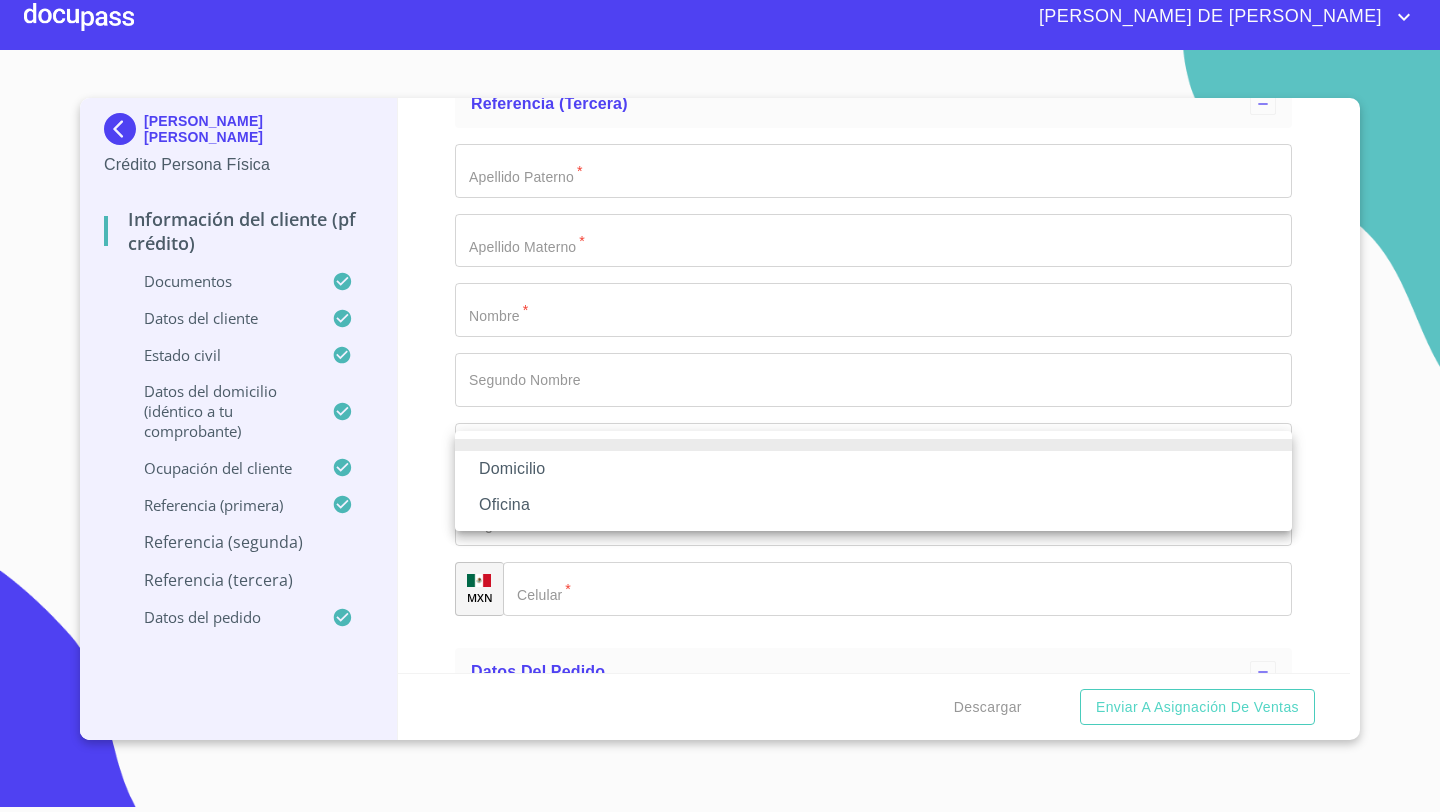 click on "Oficina" at bounding box center [873, 505] 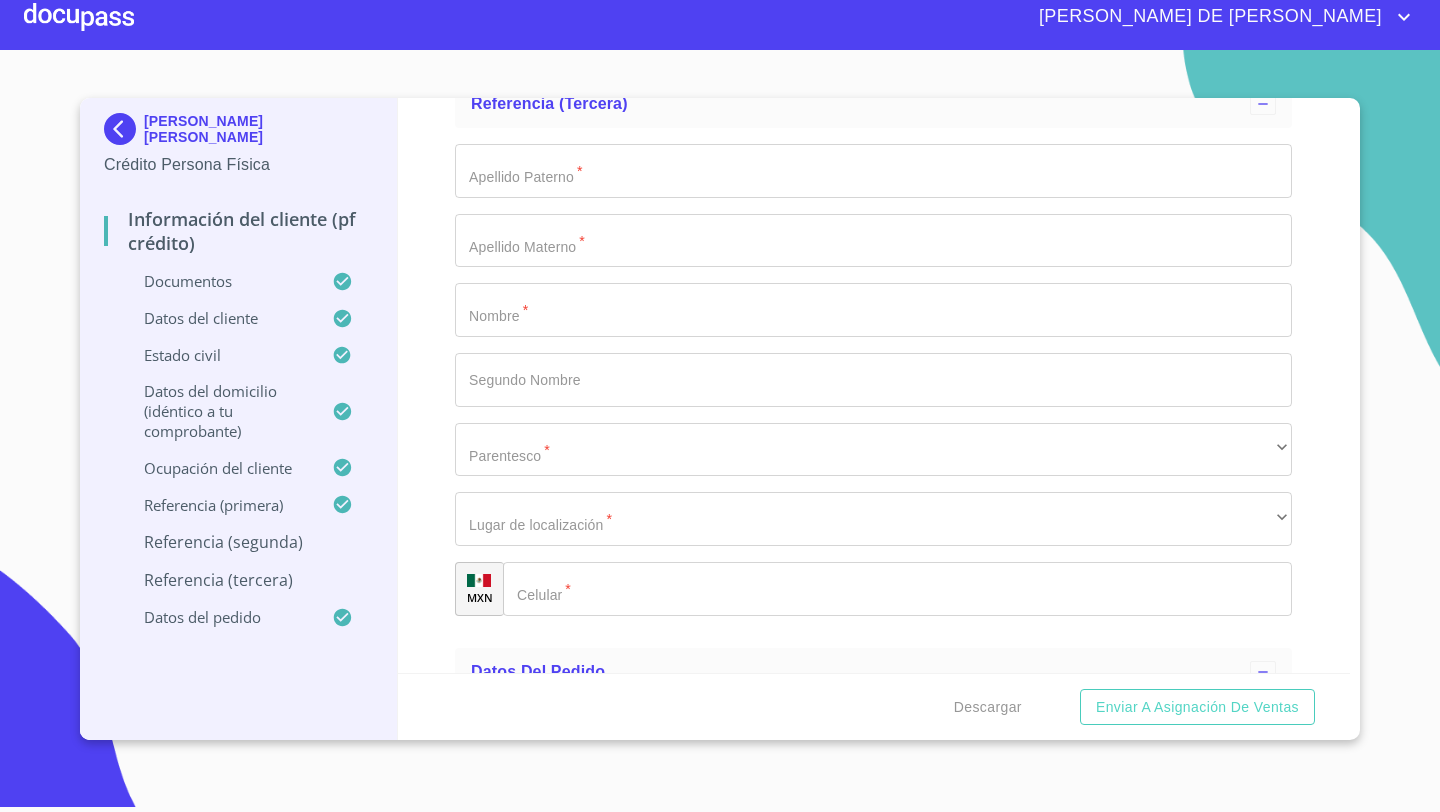 click on "​" at bounding box center [897, 21] 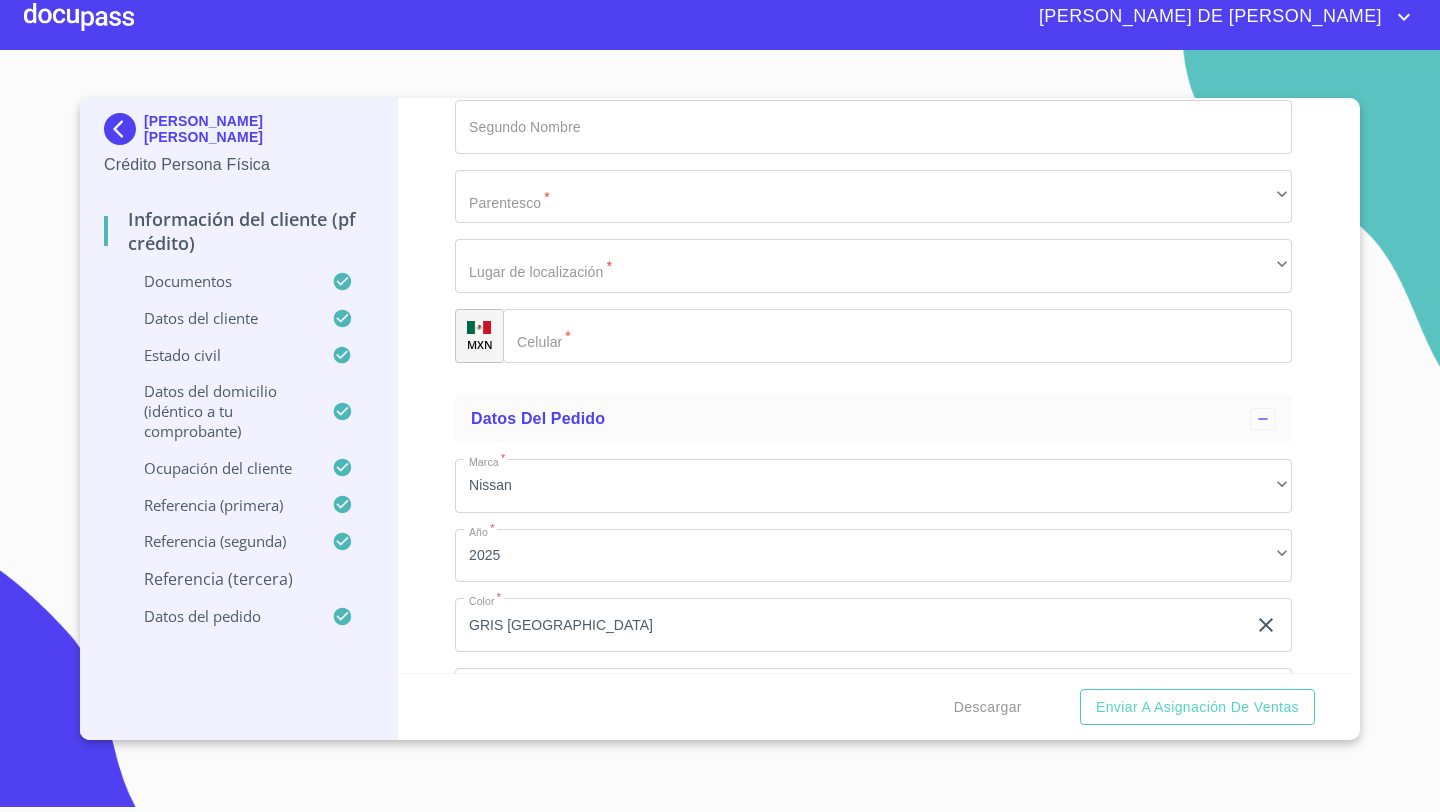 scroll, scrollTop: 10822, scrollLeft: 0, axis: vertical 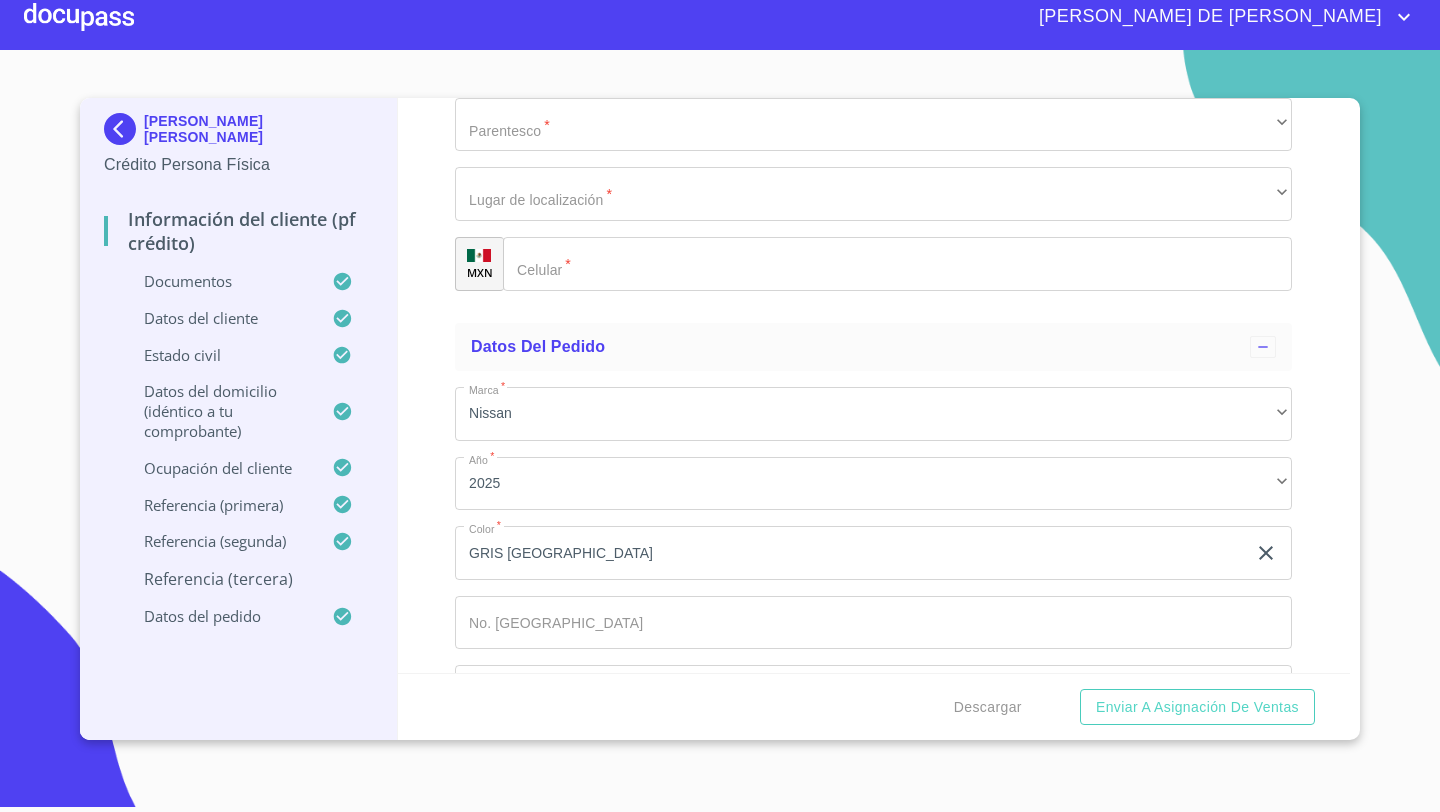 click on "Documento de identificación   *" at bounding box center [850, -5370] 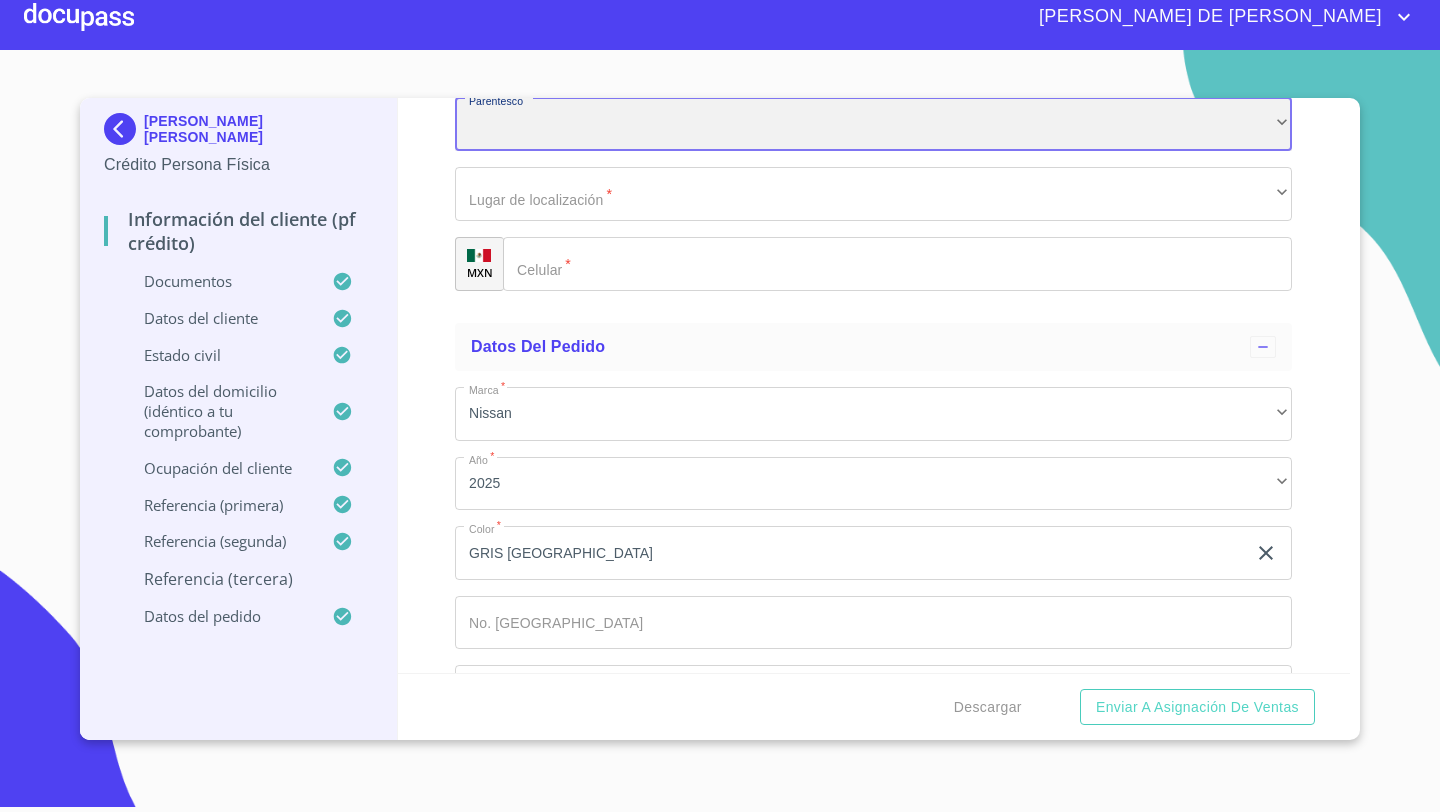 click on "​" at bounding box center [873, 125] 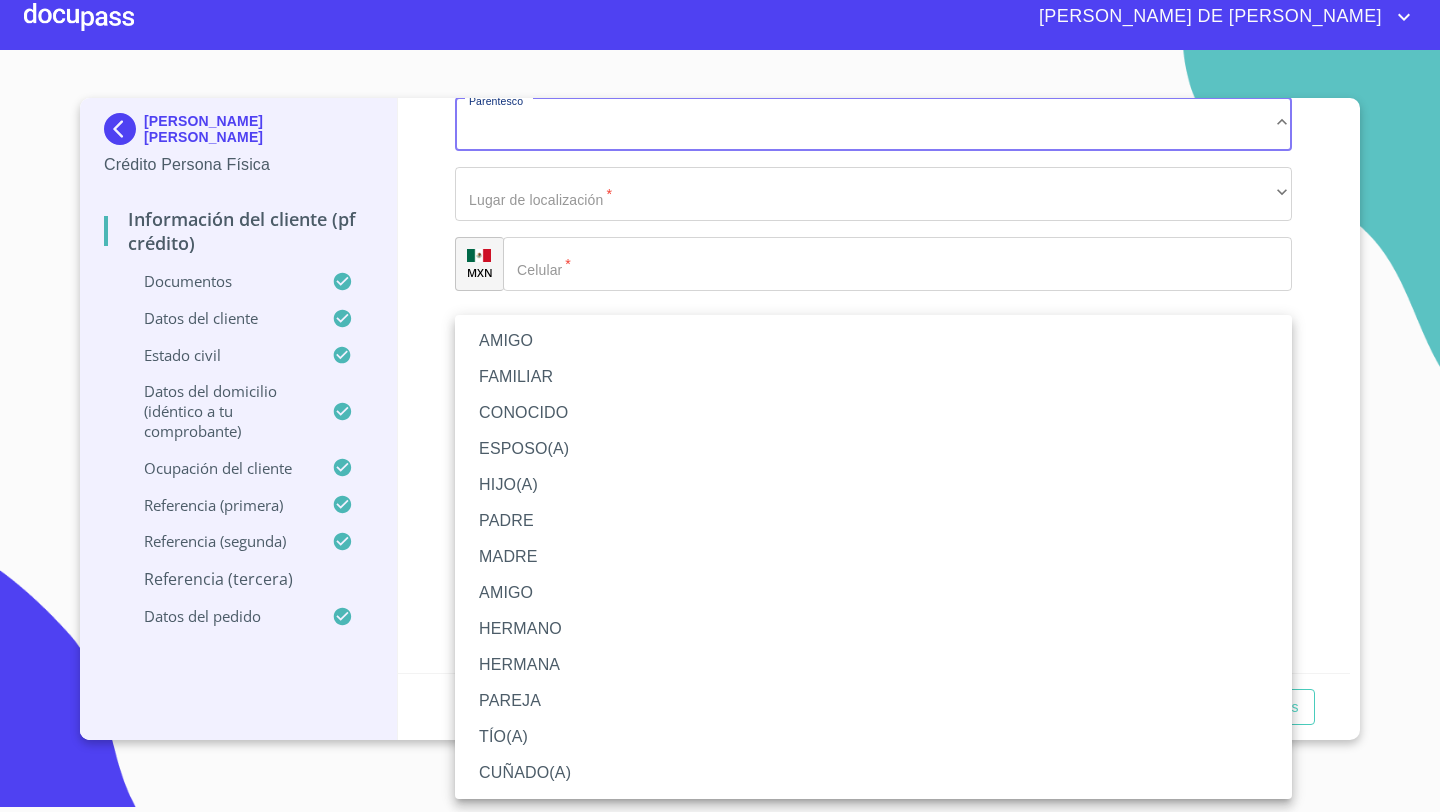 click on "ESPOSO(A)" at bounding box center (873, 449) 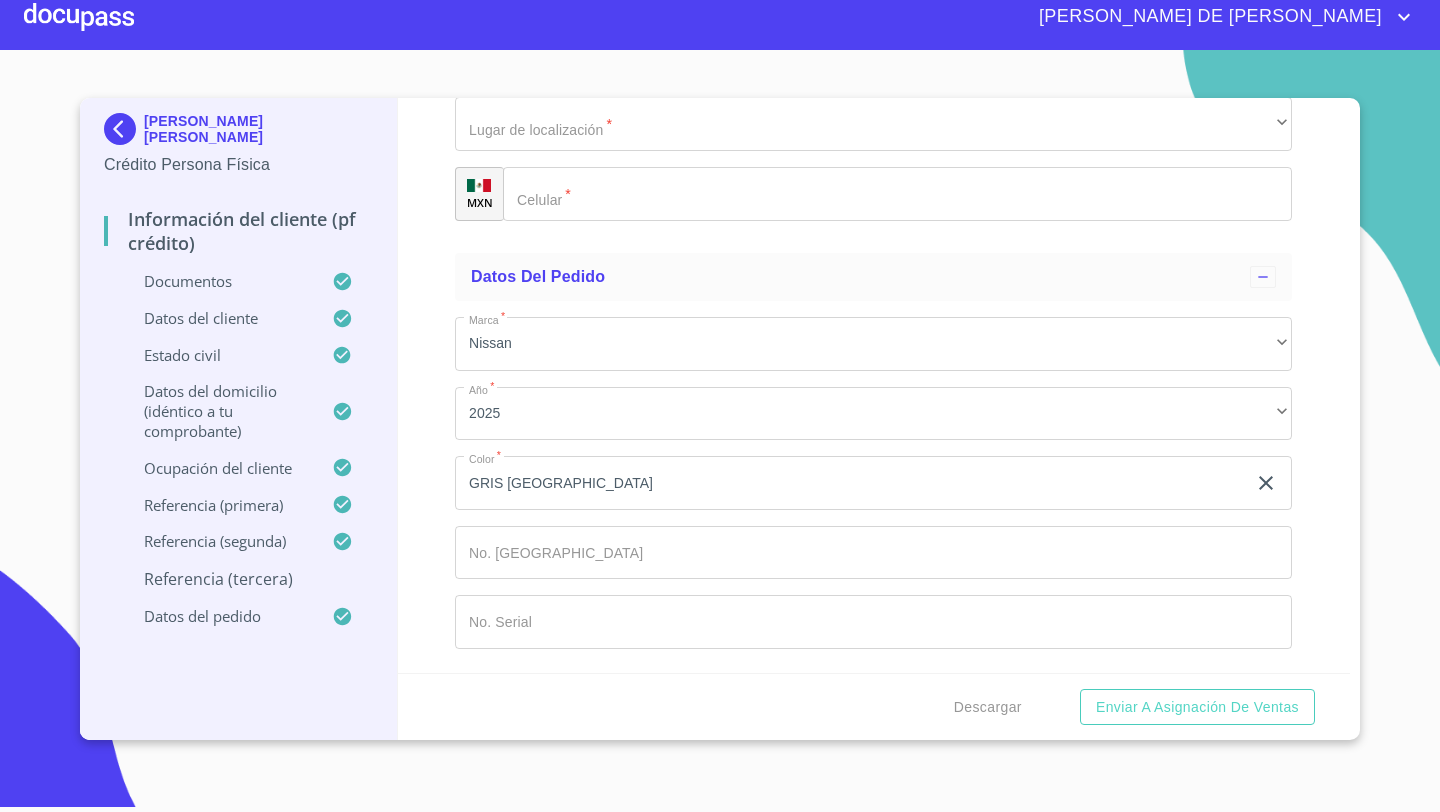 scroll, scrollTop: 10957, scrollLeft: 0, axis: vertical 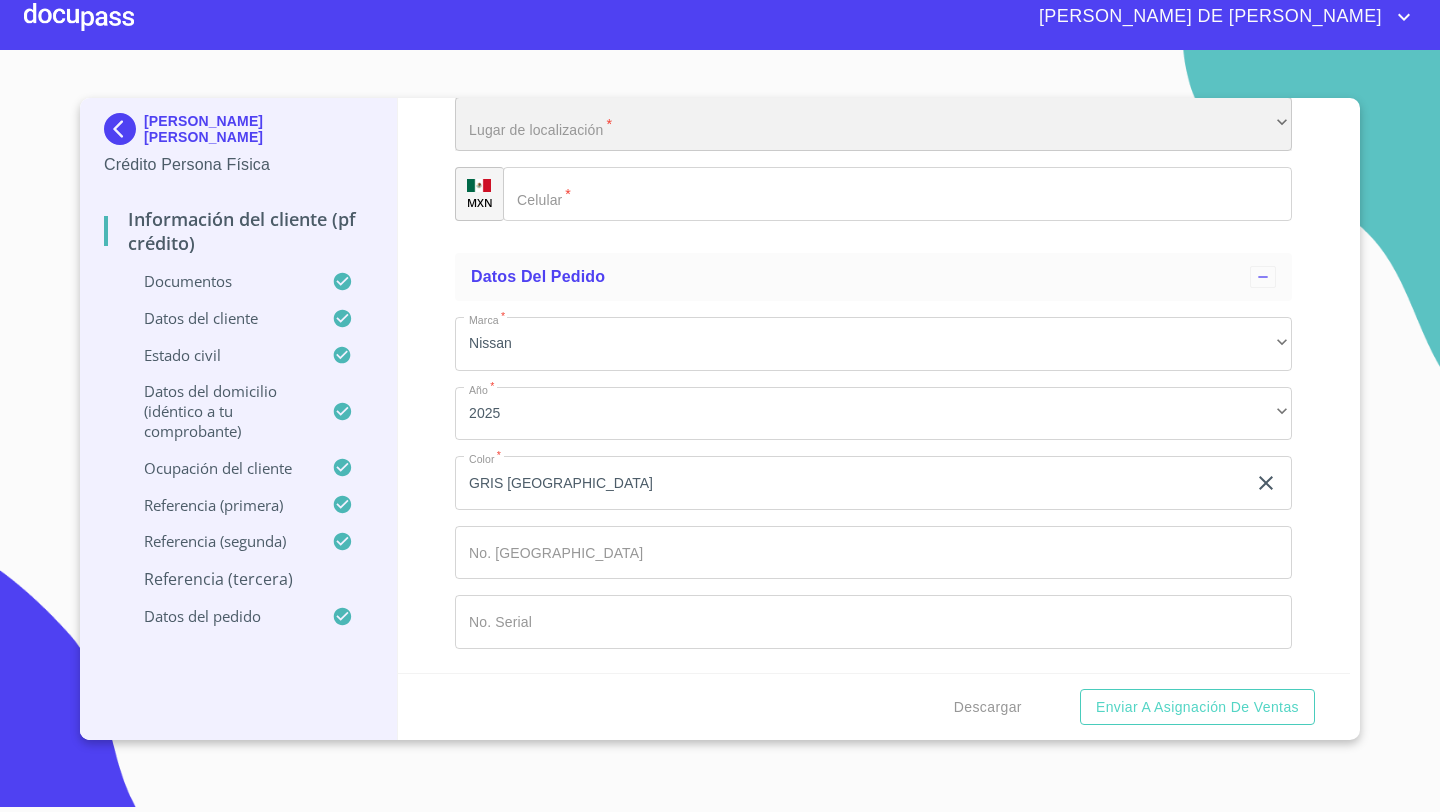click on "​" at bounding box center [873, 124] 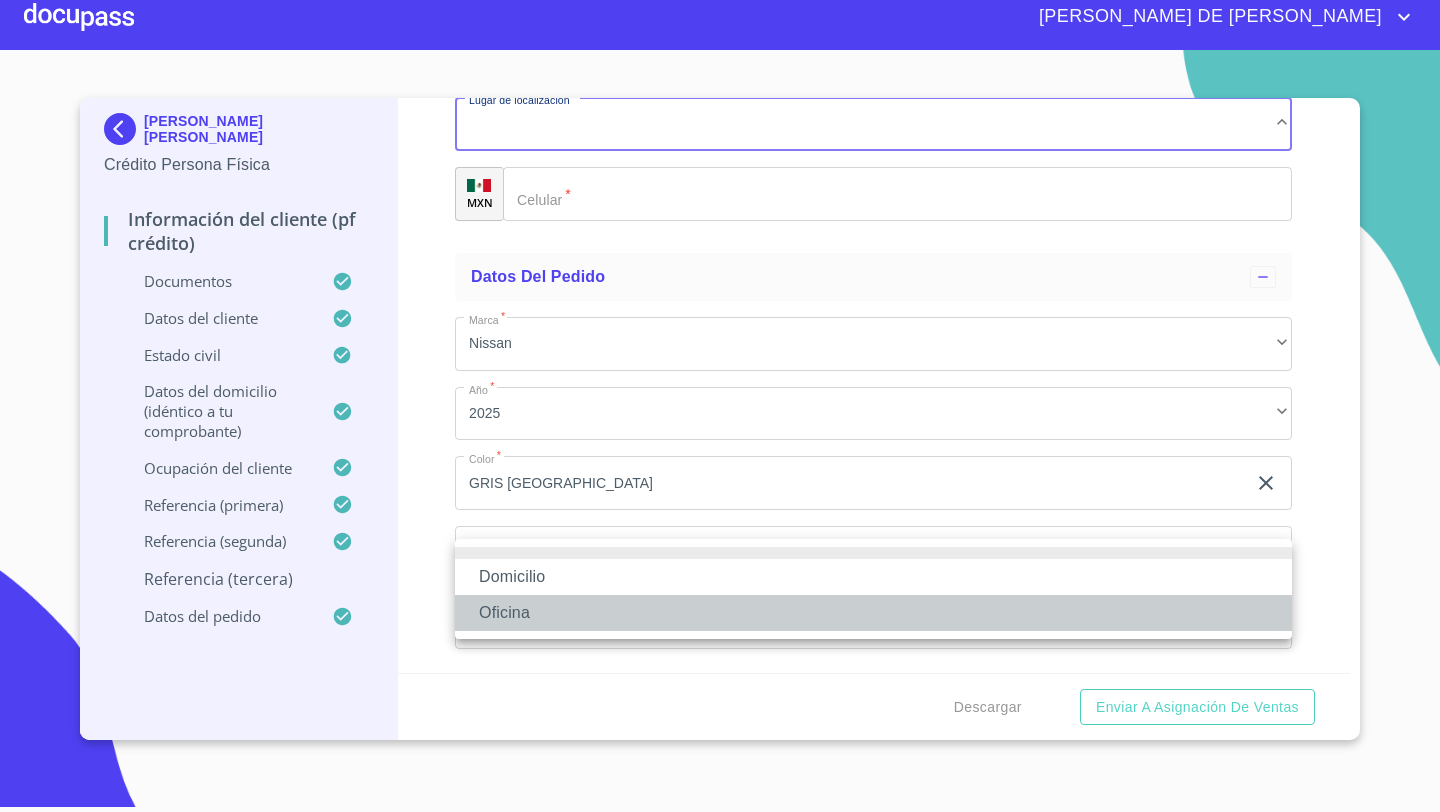 click on "Oficina" at bounding box center (873, 613) 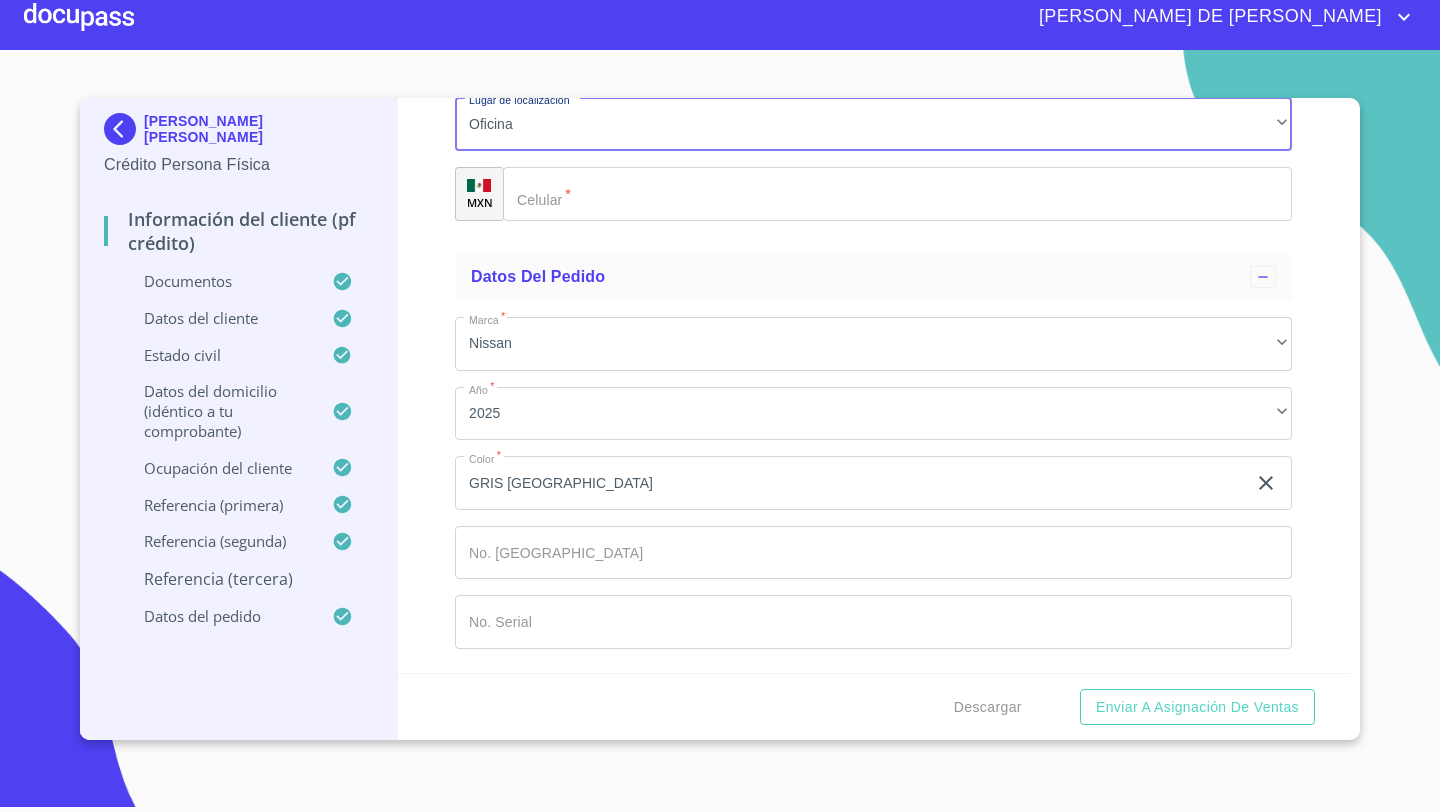 click on "​" at bounding box center (897, 194) 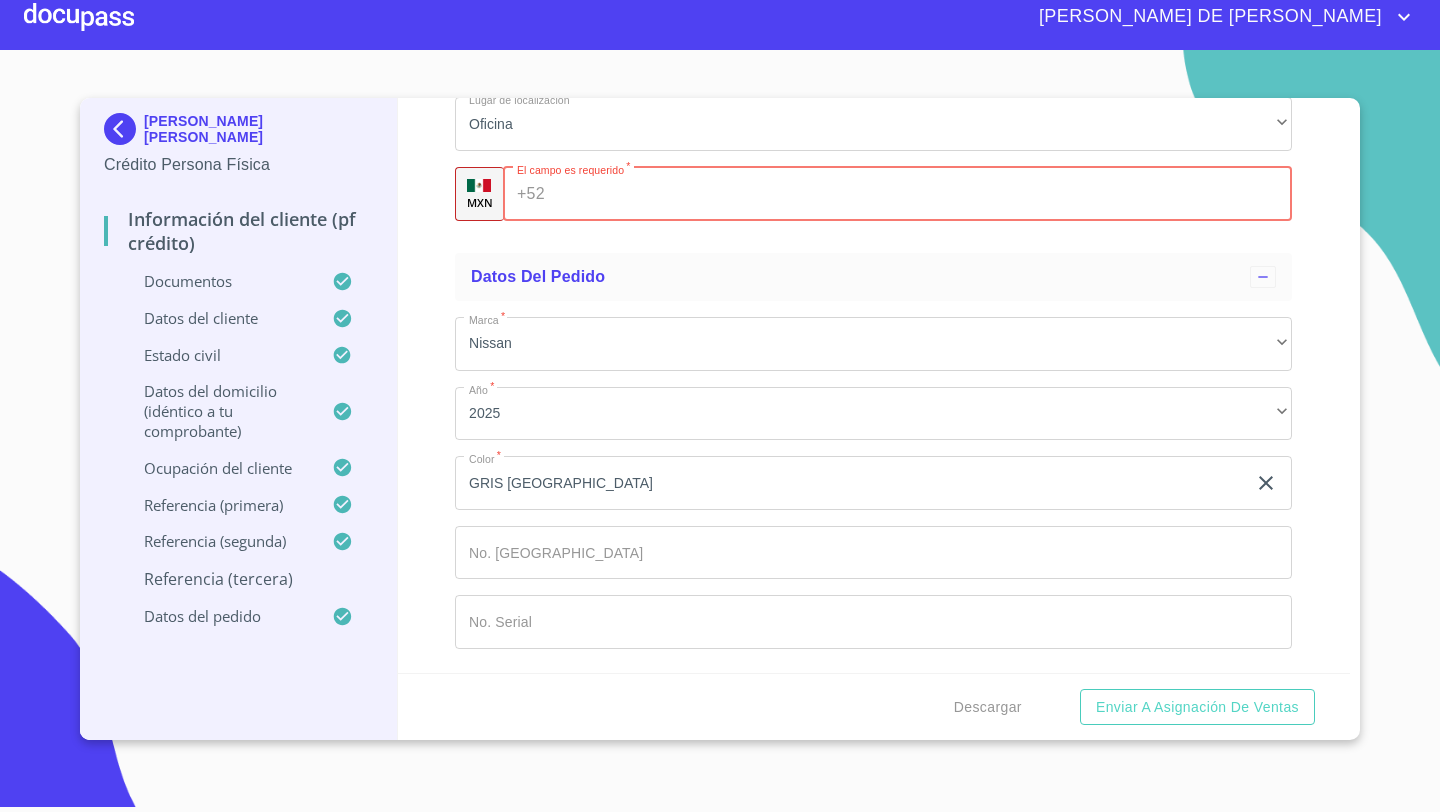 paste on "[PHONE_NUMBER]" 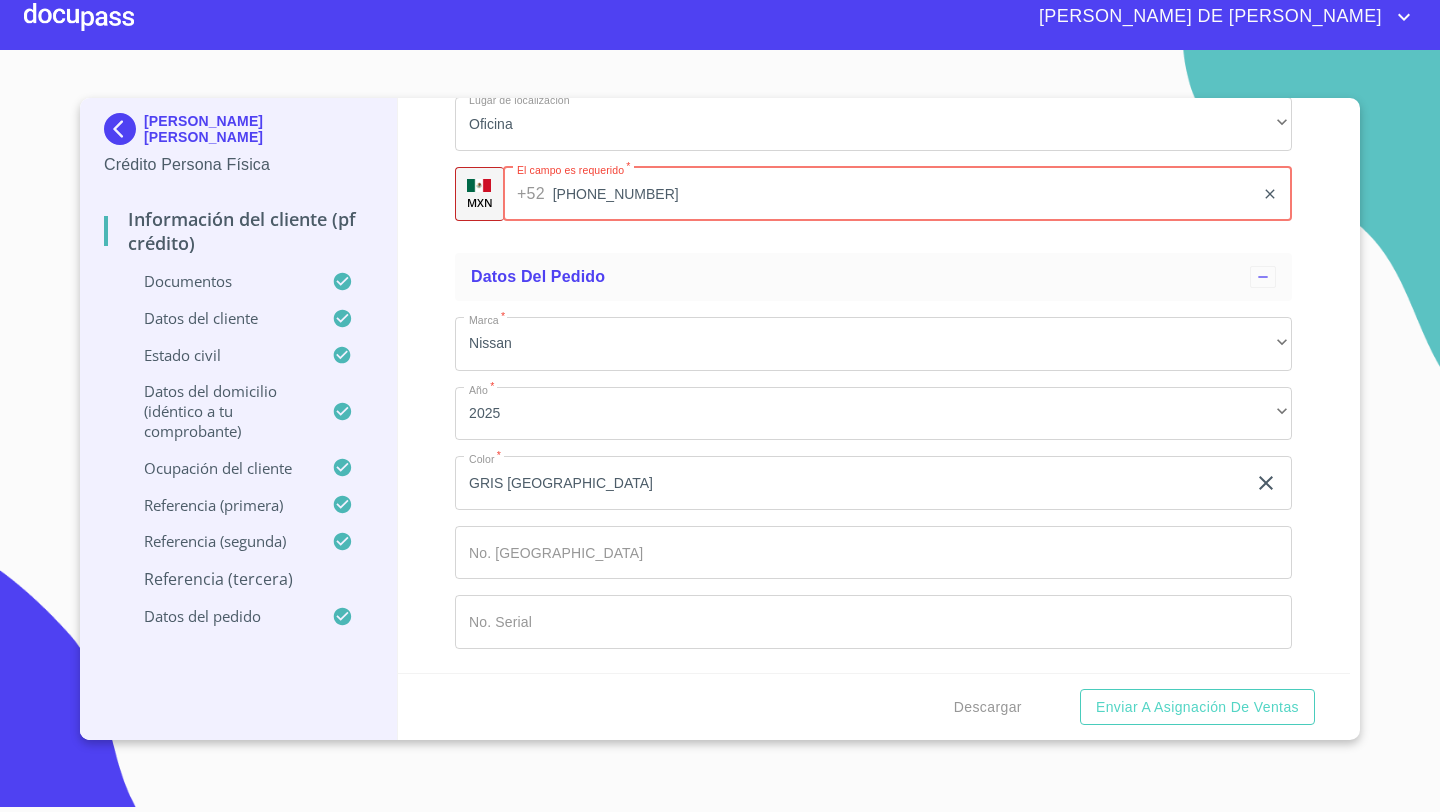 type on "[PHONE_NUMBER]" 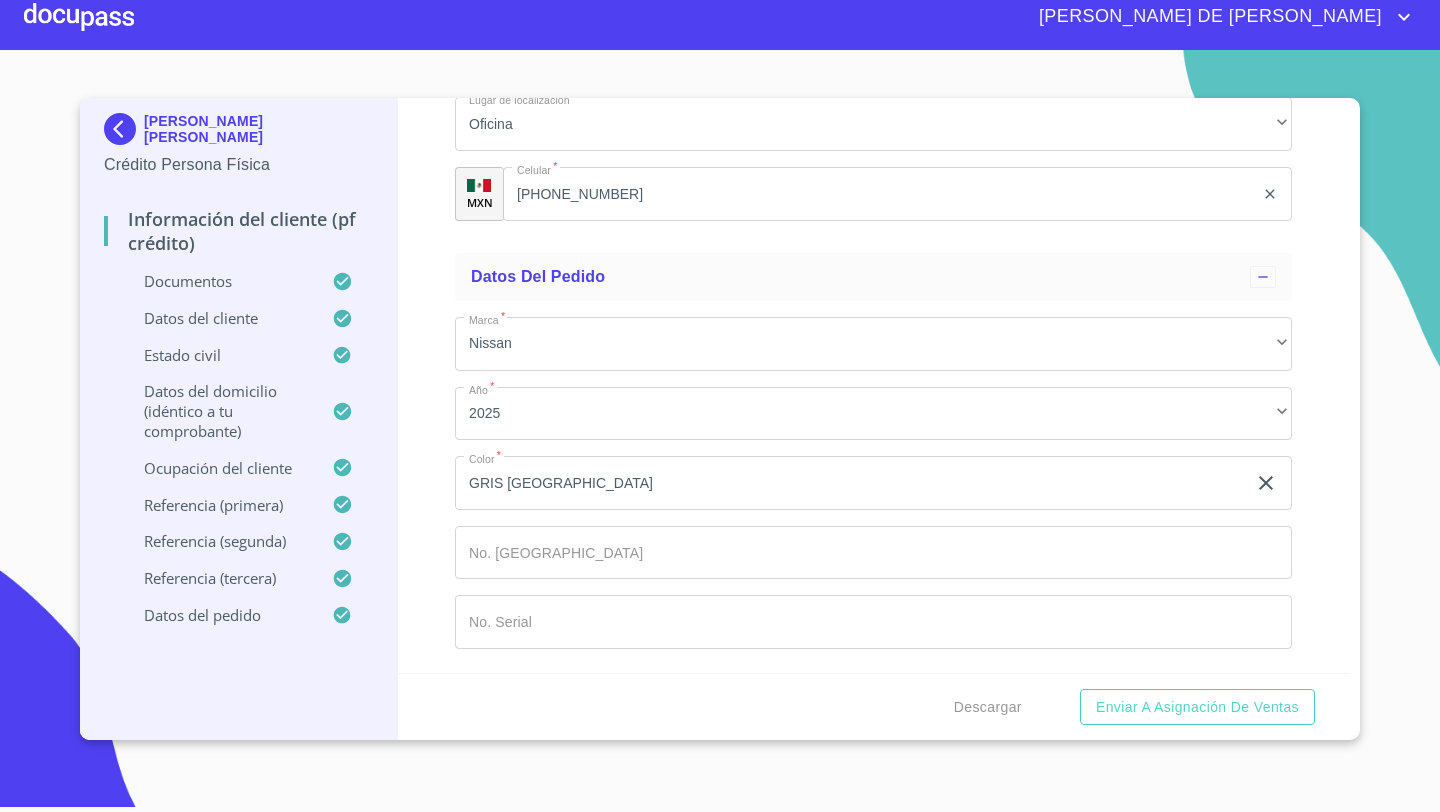 click on "Información del cliente (PF crédito)   Documentos Documento de identificación   * INE ​ Identificación Oficial * Identificación Oficial Identificación Oficial Identificación Oficial Comprobante de Domicilio * Comprobante de Domicilio Comprobante de [PERSON_NAME] de ingresos   * Independiente/Dueño de negocio/Persona Moral ​ Comprobante de Ingresos mes 1 * Comprobante de Ingresos mes 1 Comprobante de Ingresos mes 1 Comprobante de Ingresos mes 2 * Comprobante de Ingresos mes 2 Comprobante de Ingresos mes 2 Comprobante de Ingresos mes 3 * Comprobante de Ingresos mes 3 Comprobante de Ingresos mes 3 CURP * CURP [PERSON_NAME] de situación fiscal Arrastra o selecciona el (los) documento(s) para agregar Datos del cliente Apellido [PERSON_NAME]   * [PERSON_NAME] ​ Apellido Materno   * VADILLO ​ Primer nombre   * [PERSON_NAME] ​ [PERSON_NAME] Nombre ALEXY ​ Fecha de nacimiento * 5 de sep. de [DEMOGRAPHIC_DATA] ​ Nacionalidad   * Mexicana ​ País de nacimiento   * [GEOGRAPHIC_DATA] ​ Estado de nacimiento   * [GEOGRAPHIC_DATA] ​" at bounding box center [874, 385] 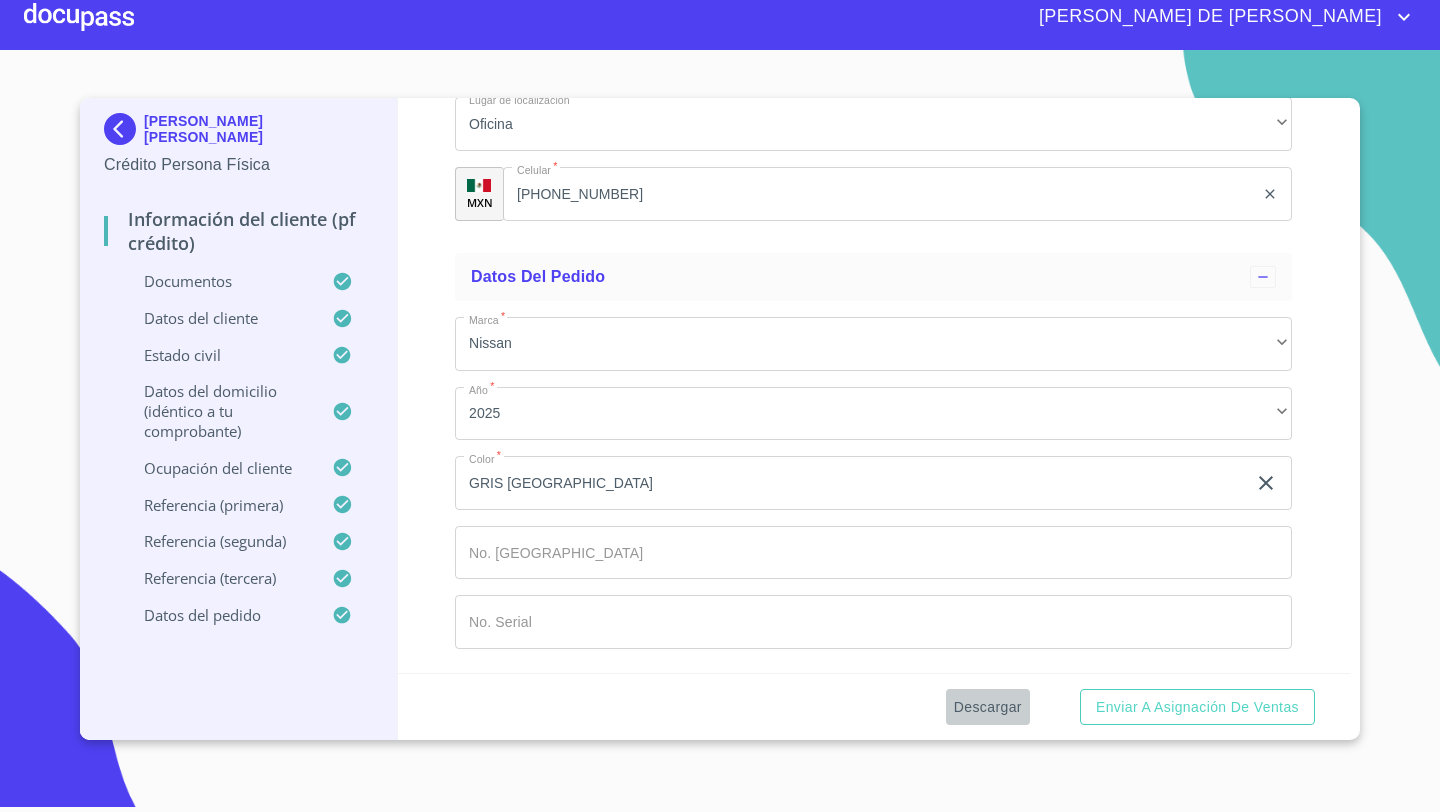 click on "Descargar" at bounding box center (988, 707) 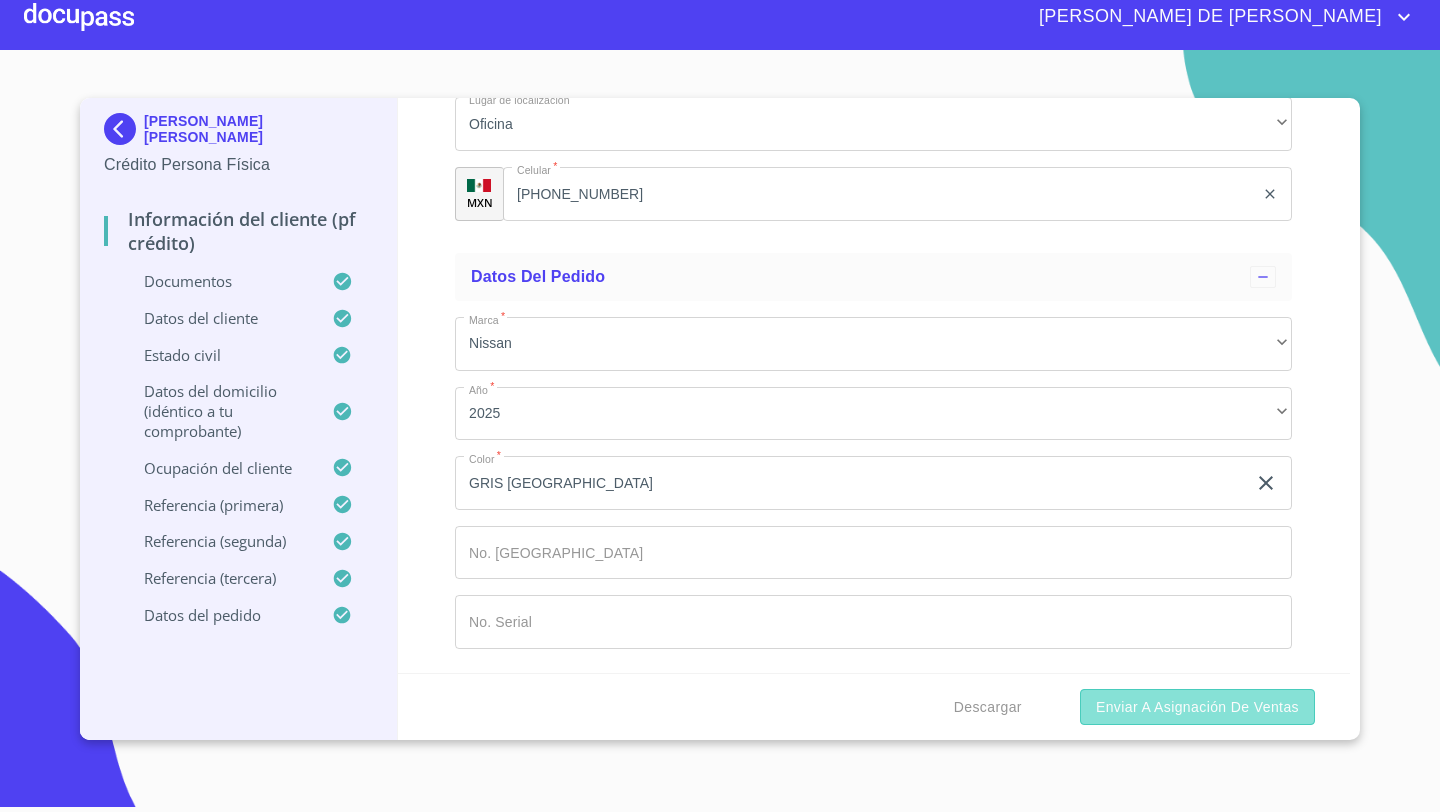 click on "Enviar a Asignación de Ventas" at bounding box center [1197, 707] 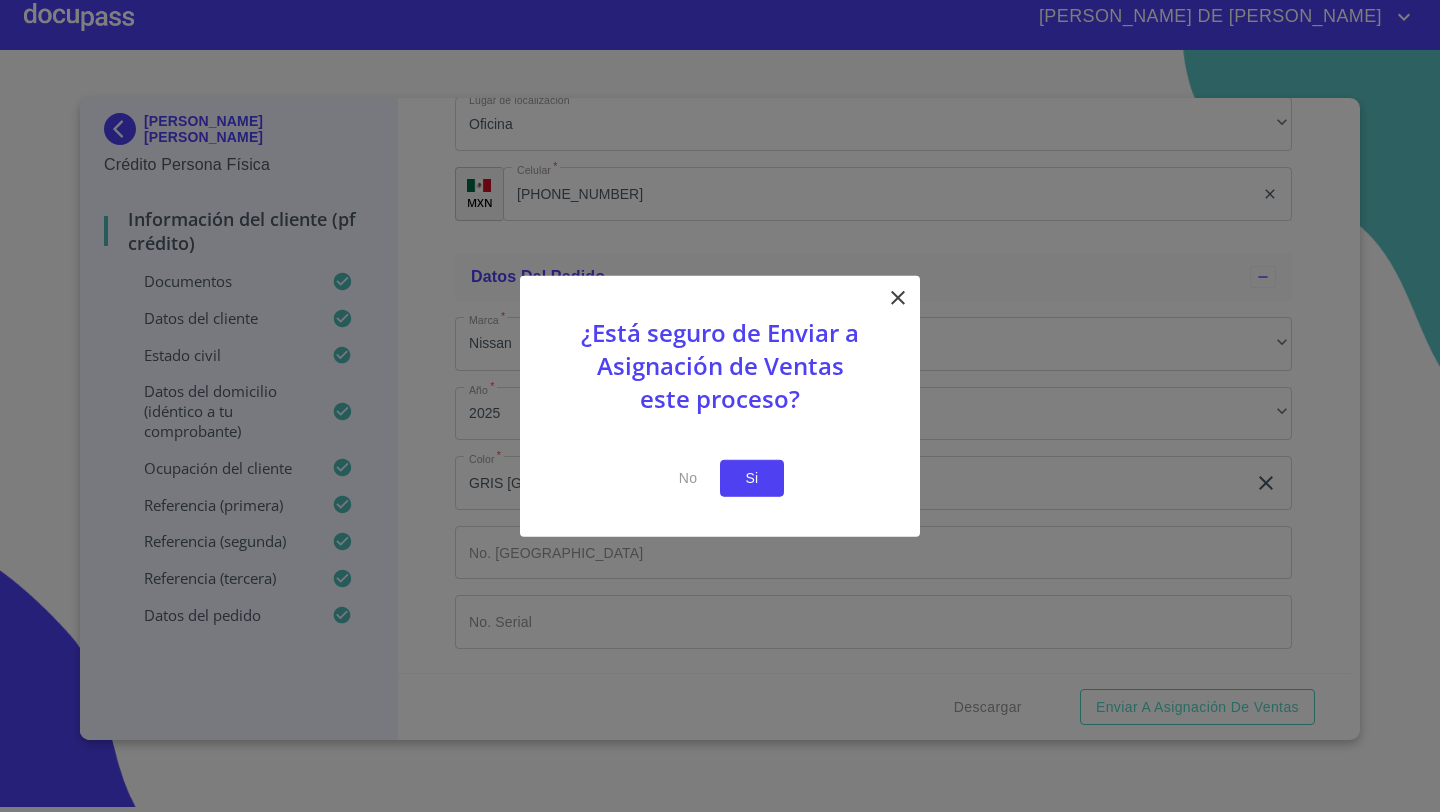click on "Si" at bounding box center [752, 478] 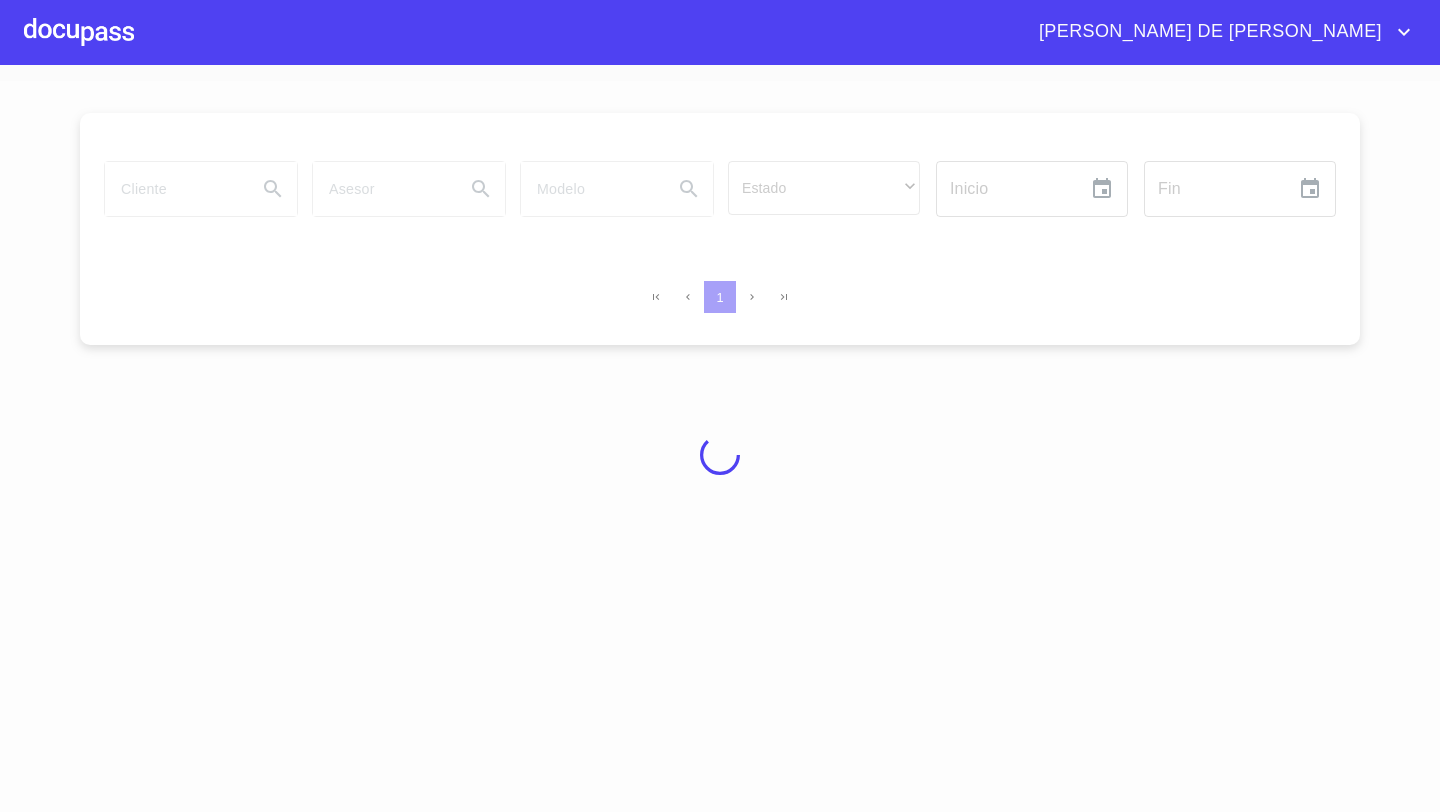 scroll, scrollTop: 0, scrollLeft: 0, axis: both 